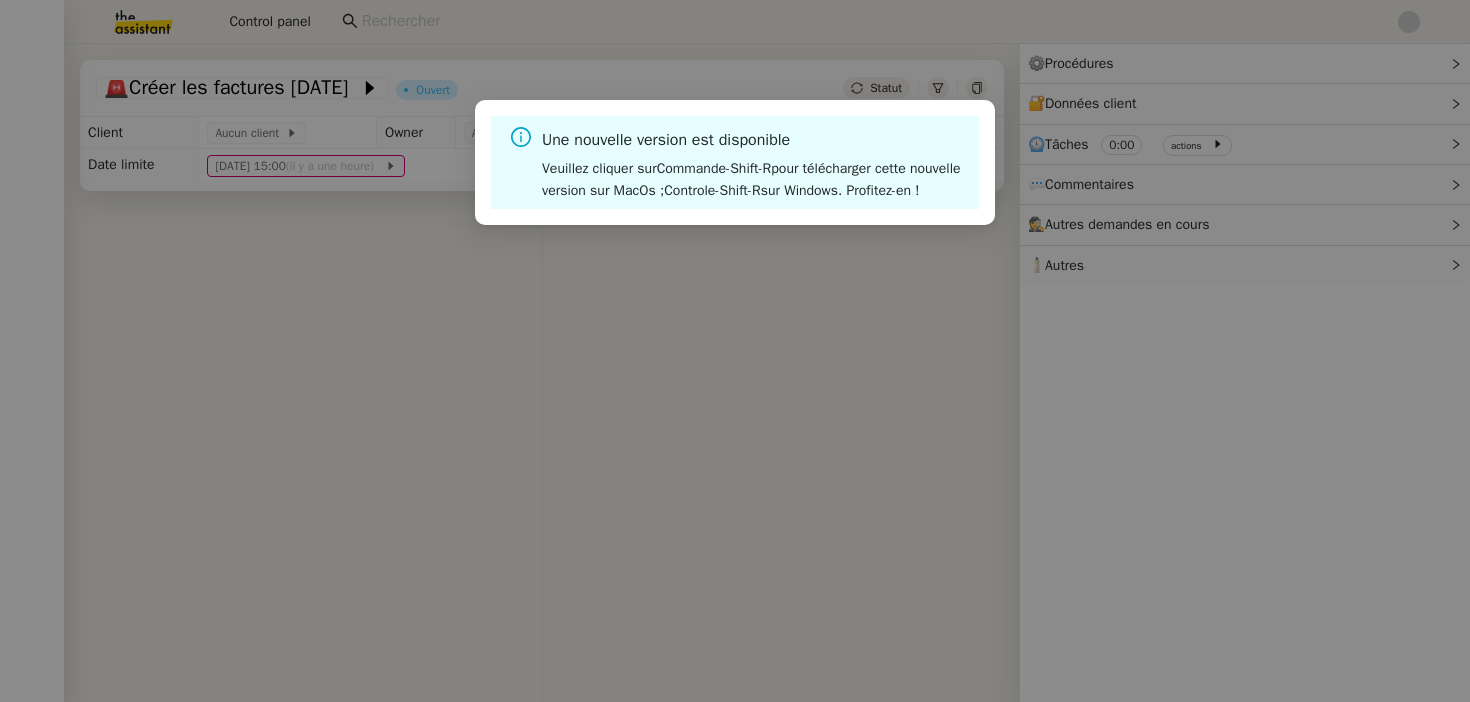 scroll, scrollTop: 0, scrollLeft: 0, axis: both 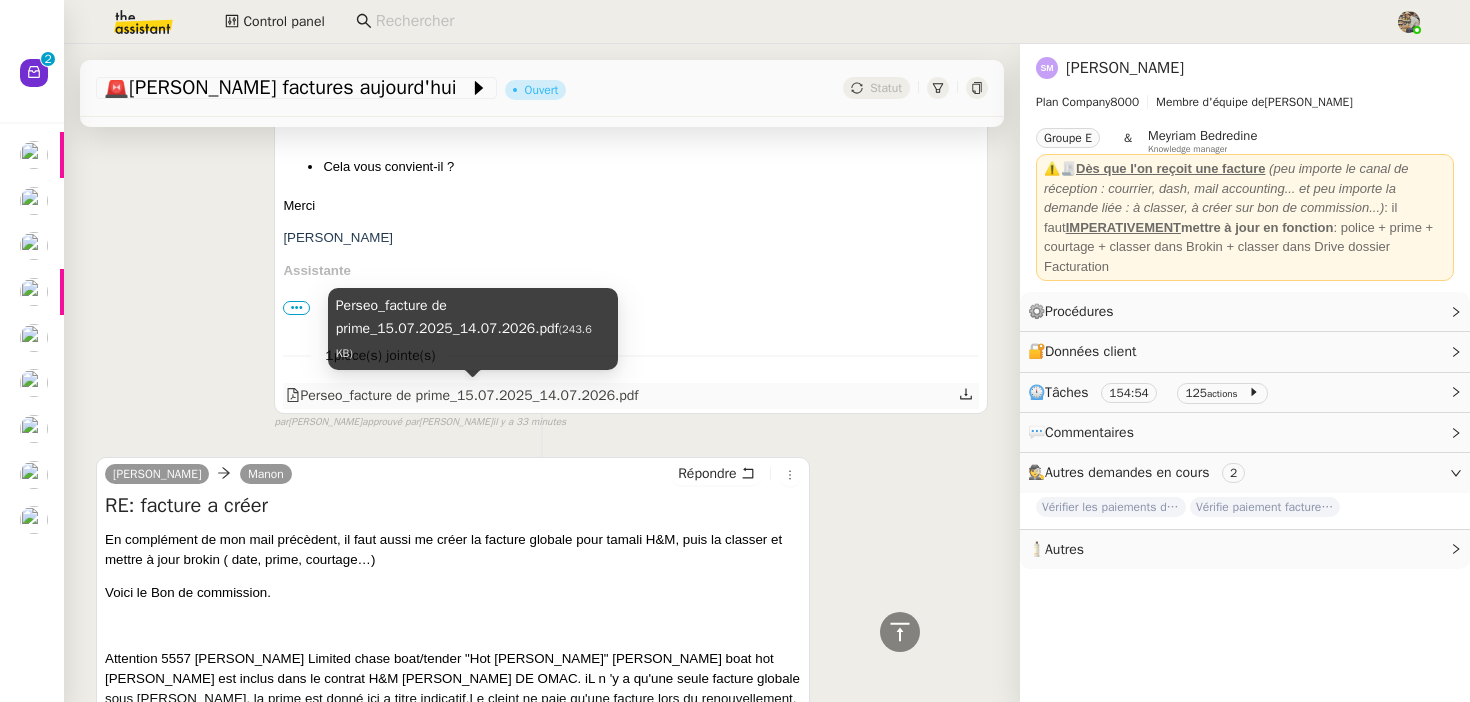 click on "Perseo_facture de prime_15.07.2025_14.07.2026.pdf" 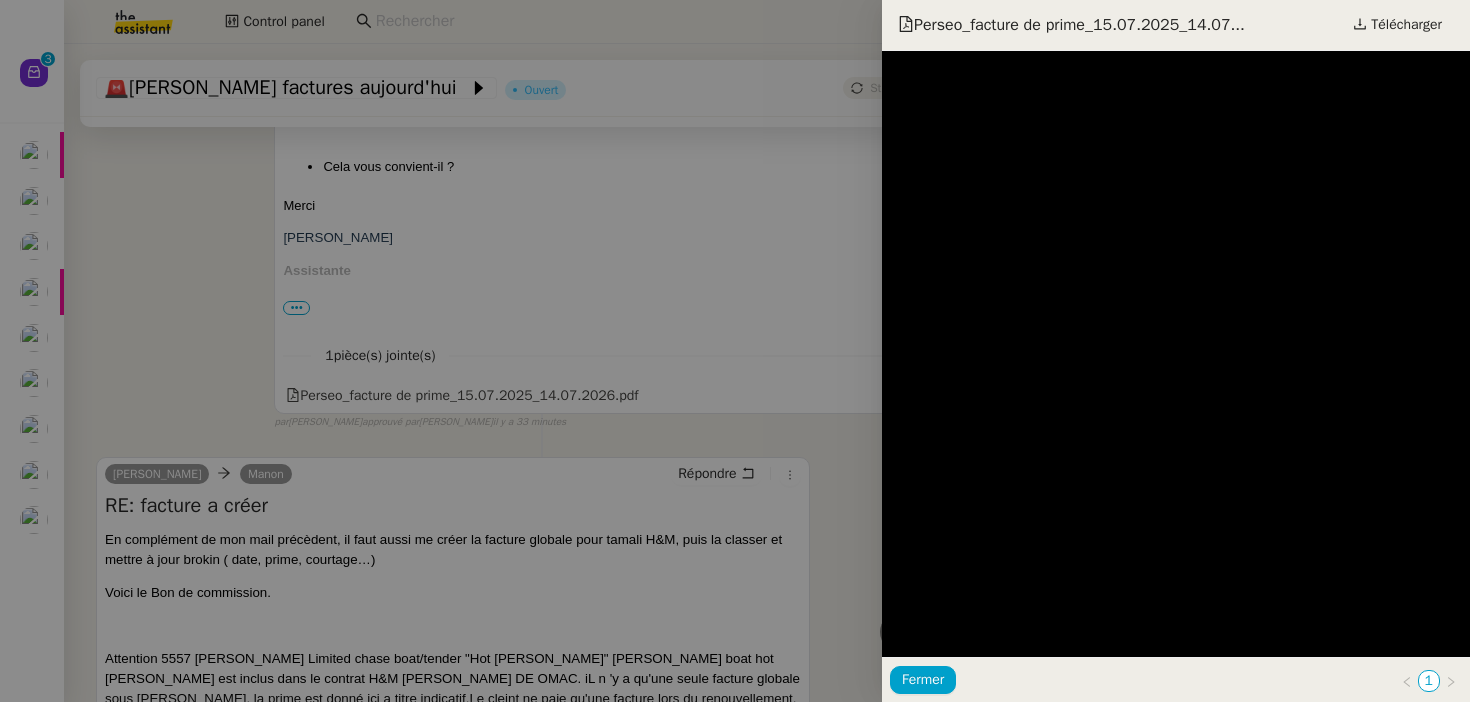 click at bounding box center (735, 351) 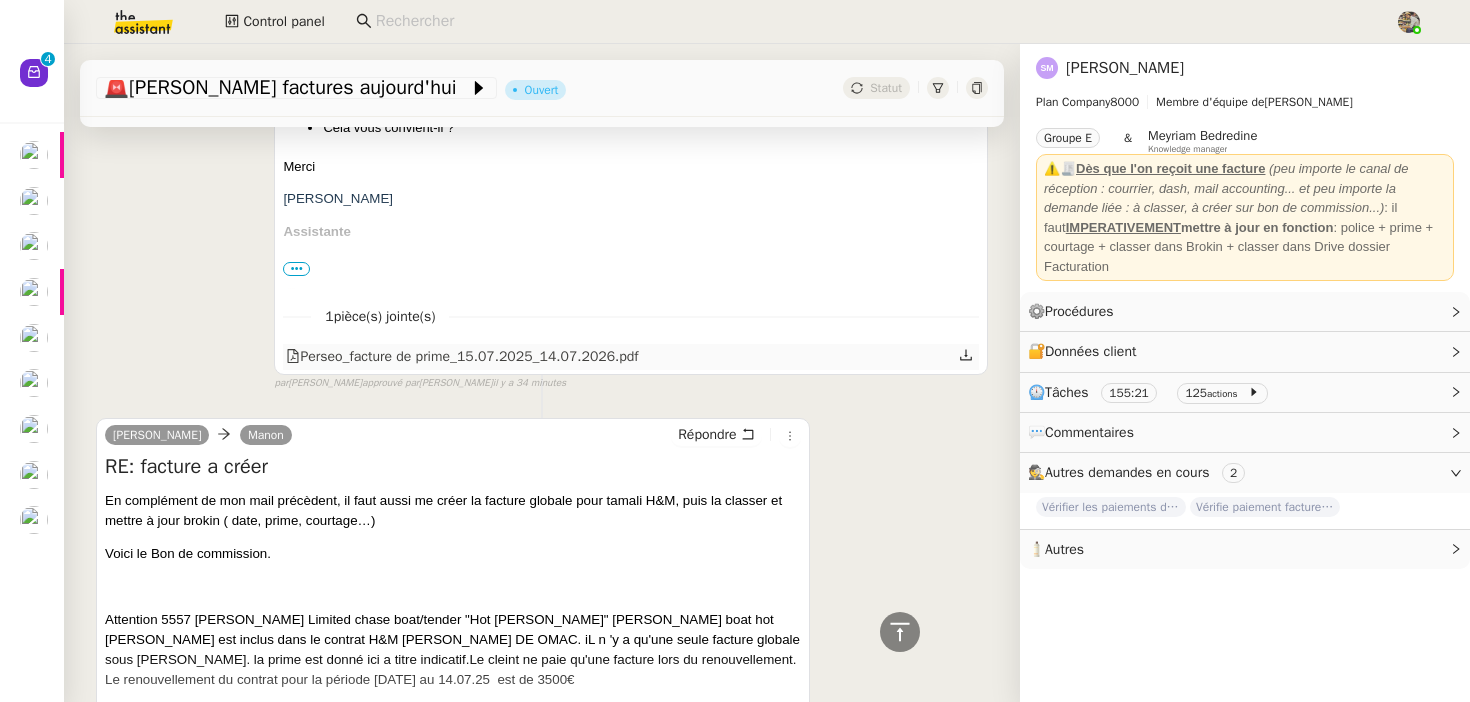 scroll, scrollTop: 629, scrollLeft: 0, axis: vertical 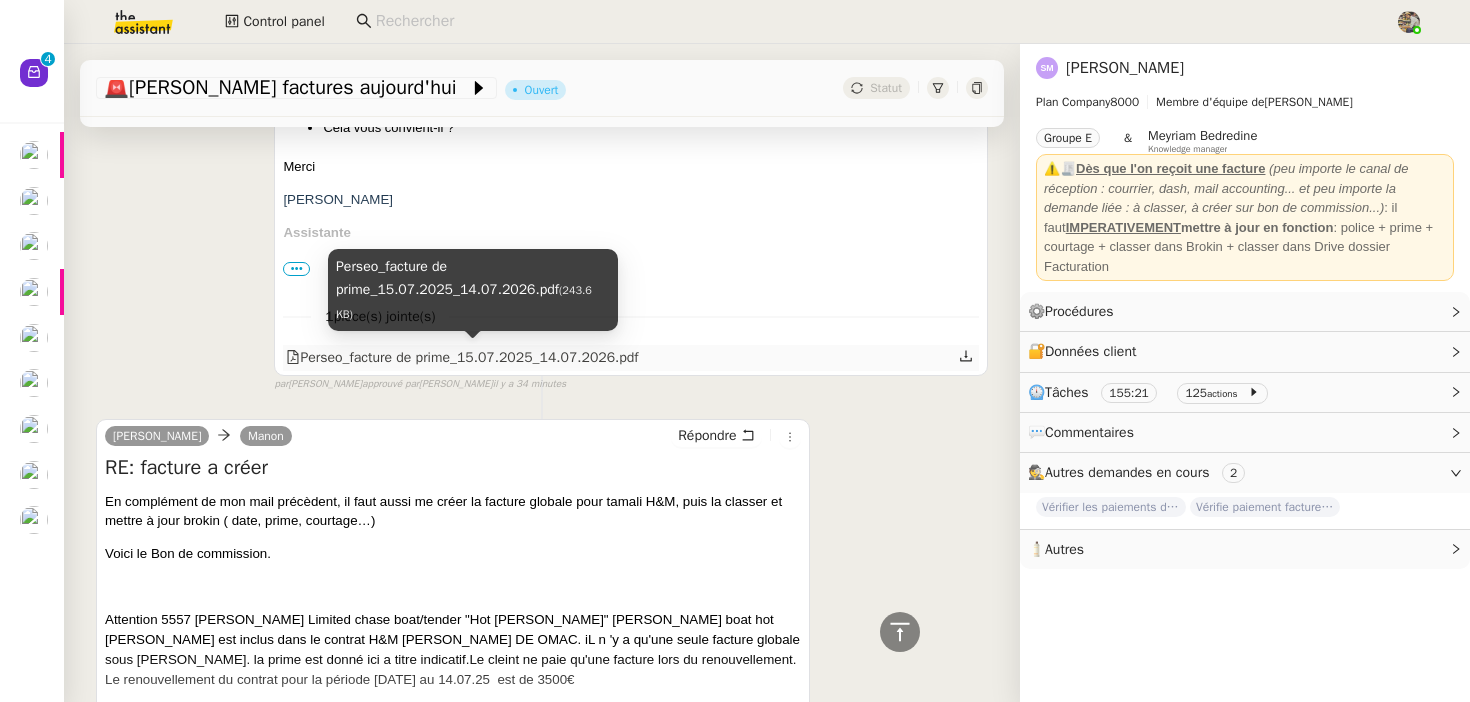 click on "Perseo_facture de prime_15.07.2025_14.07.2026.pdf" 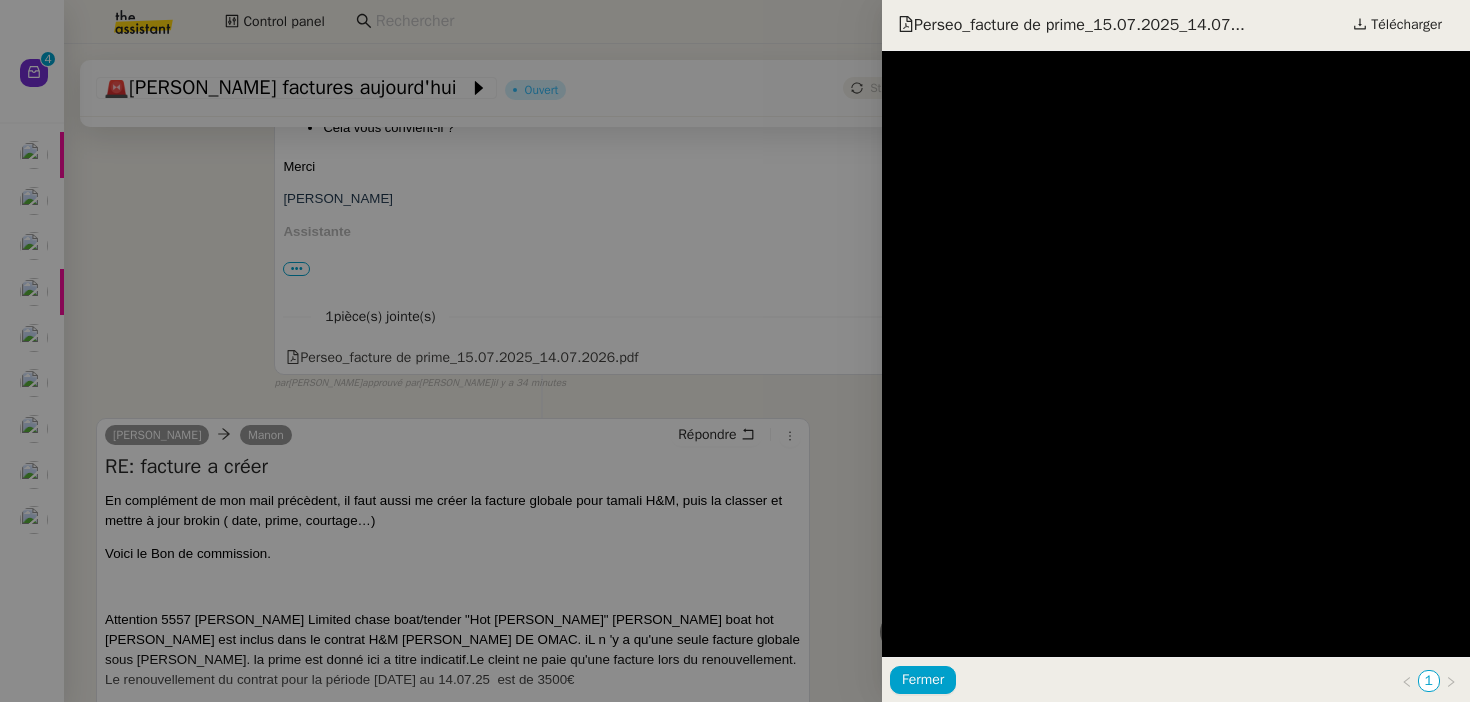 click at bounding box center (735, 351) 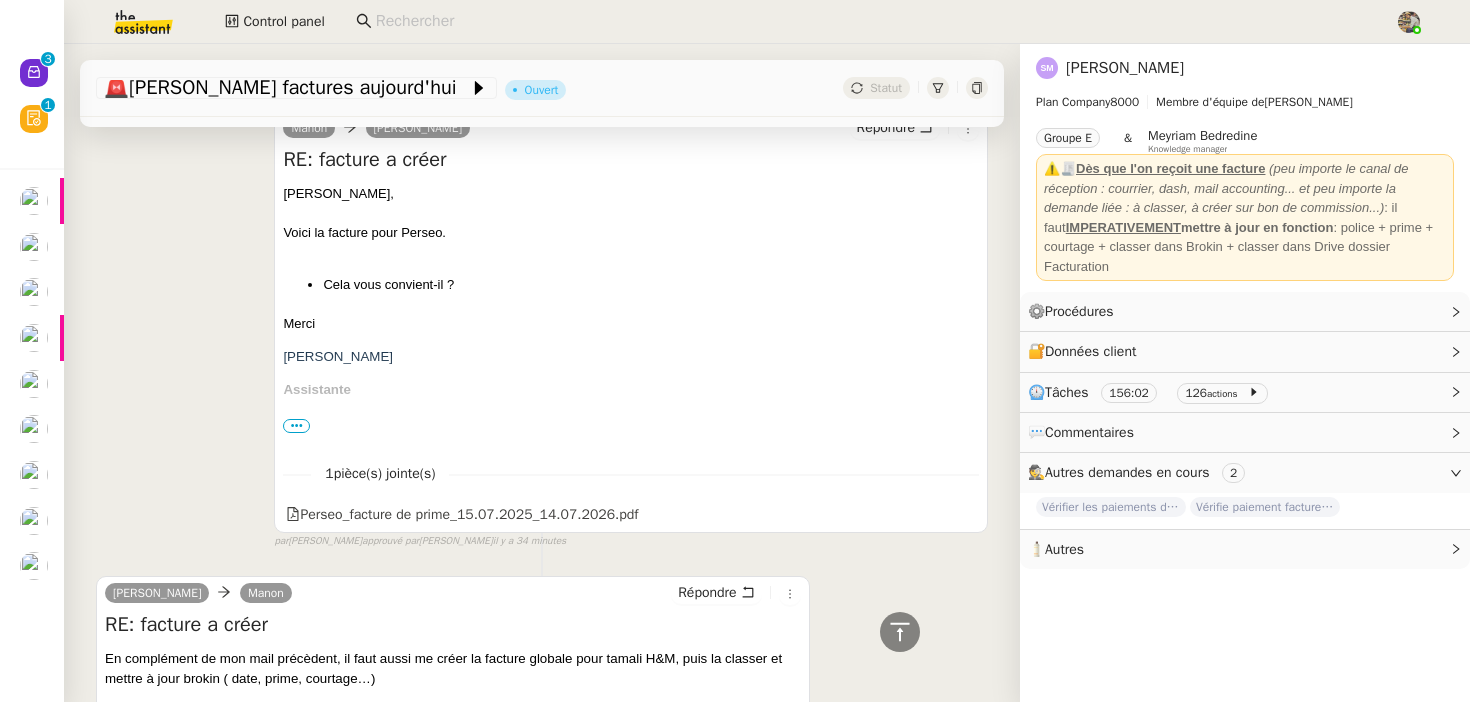 scroll, scrollTop: 182, scrollLeft: 0, axis: vertical 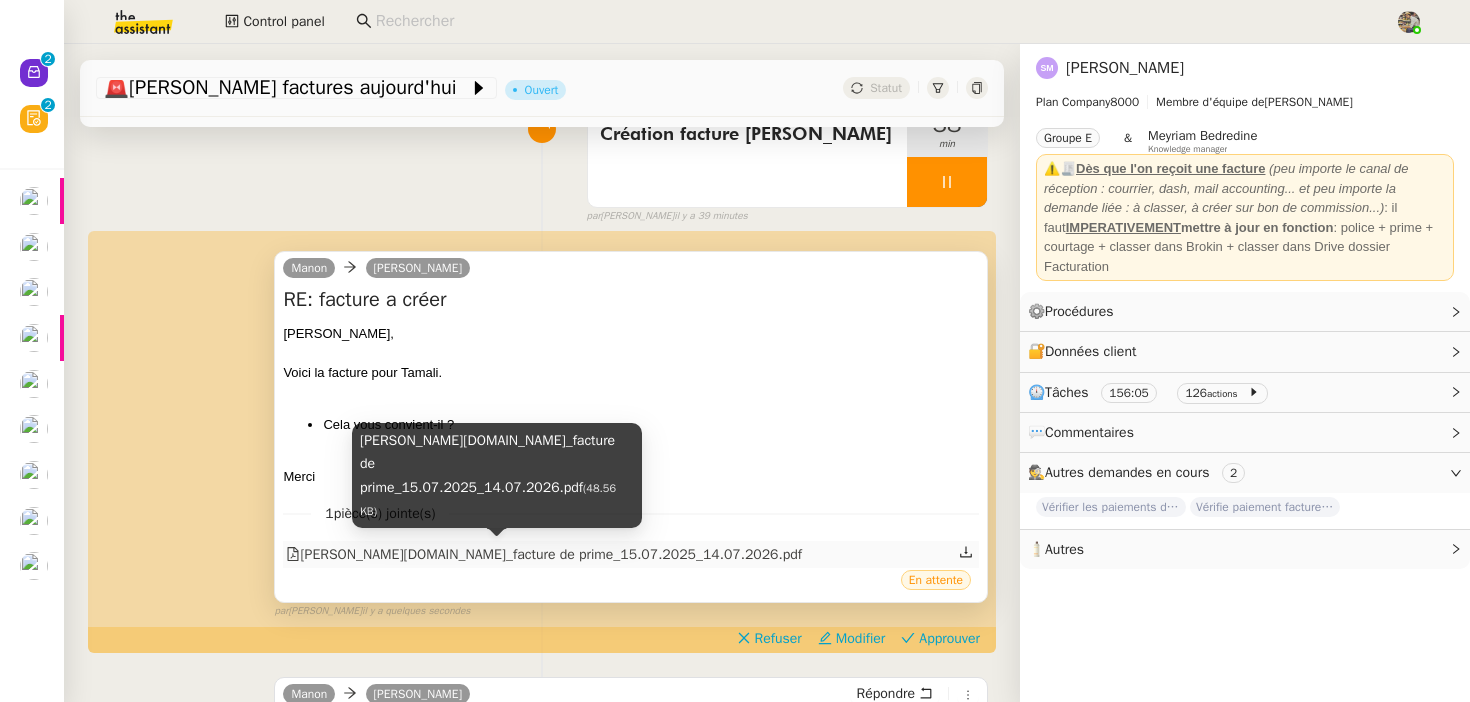 click on "Tamali.Limited_facture de prime_15.07.2025_14.07.2026.pdf" 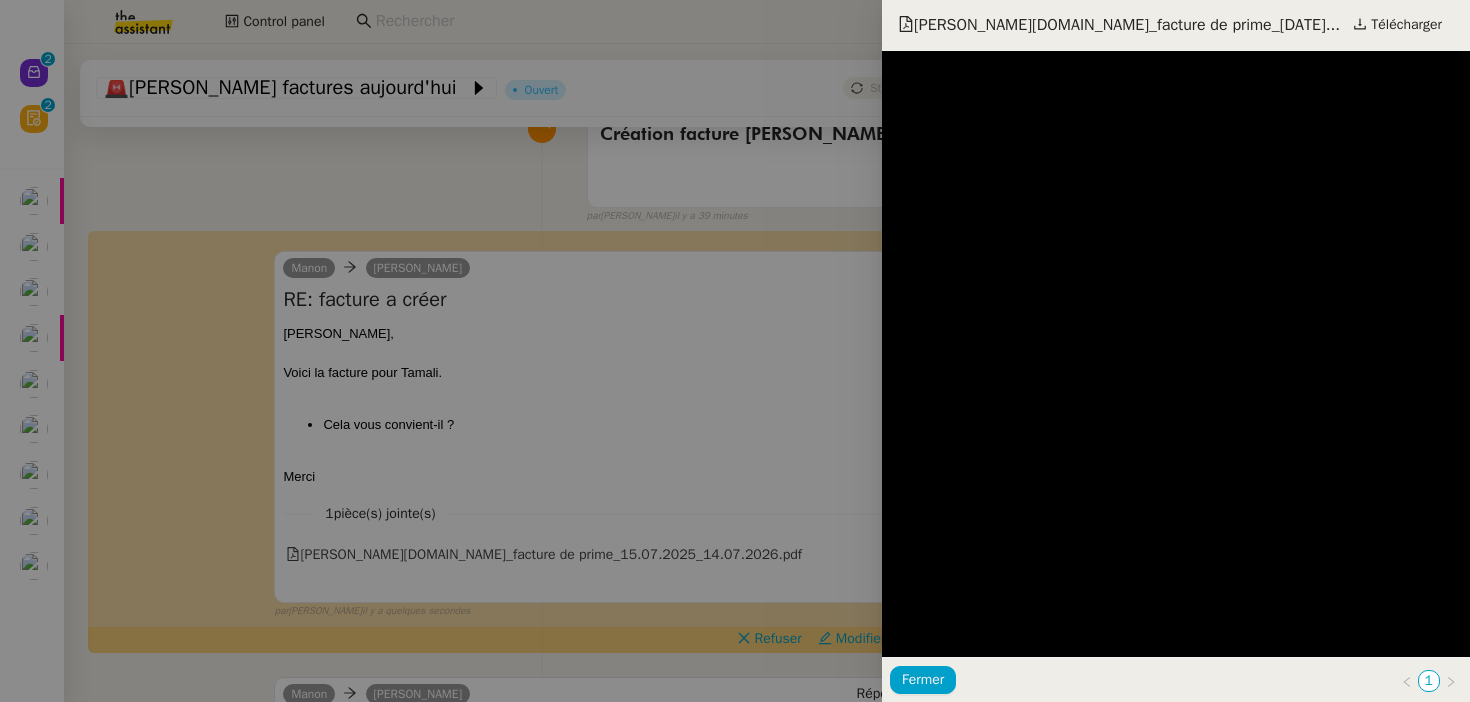 click at bounding box center (735, 351) 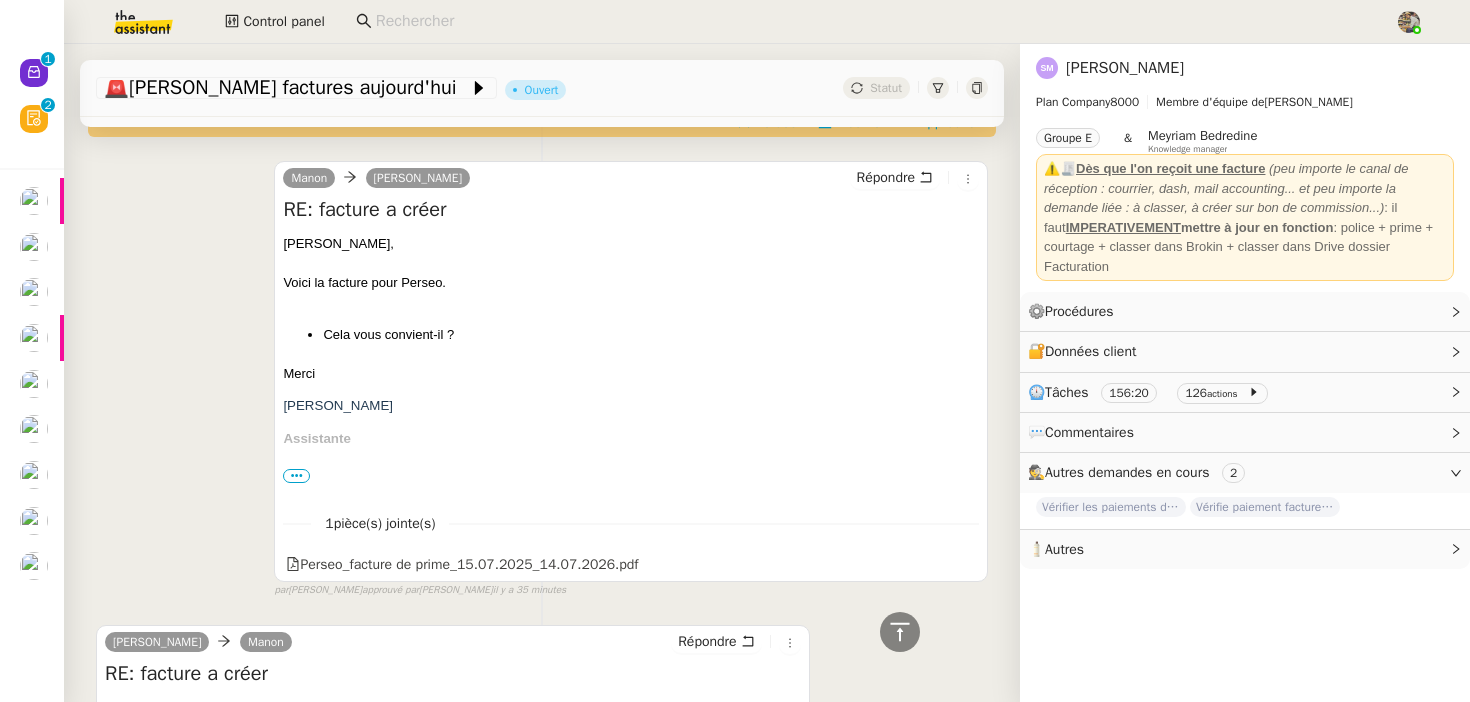 scroll, scrollTop: 716, scrollLeft: 0, axis: vertical 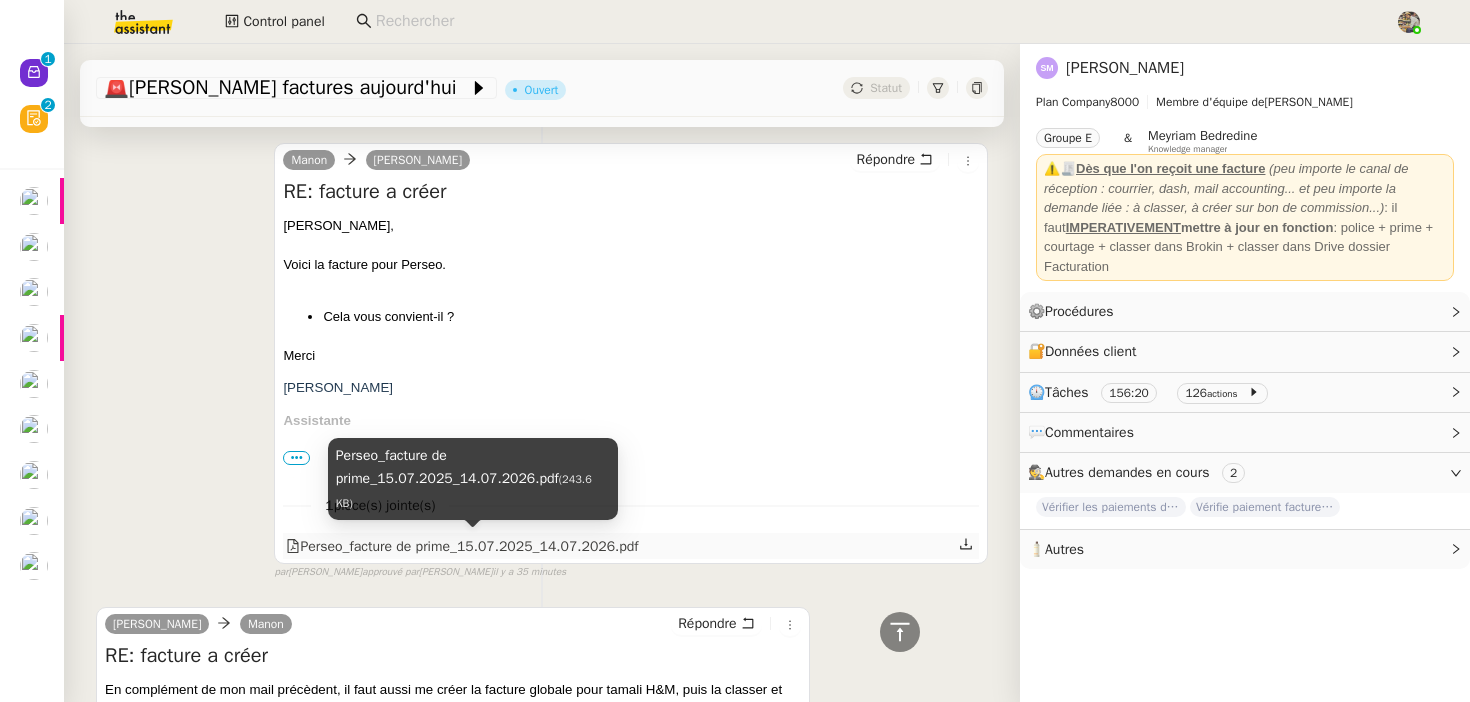click on "Perseo_facture de prime_15.07.2025_14.07.2026.pdf" 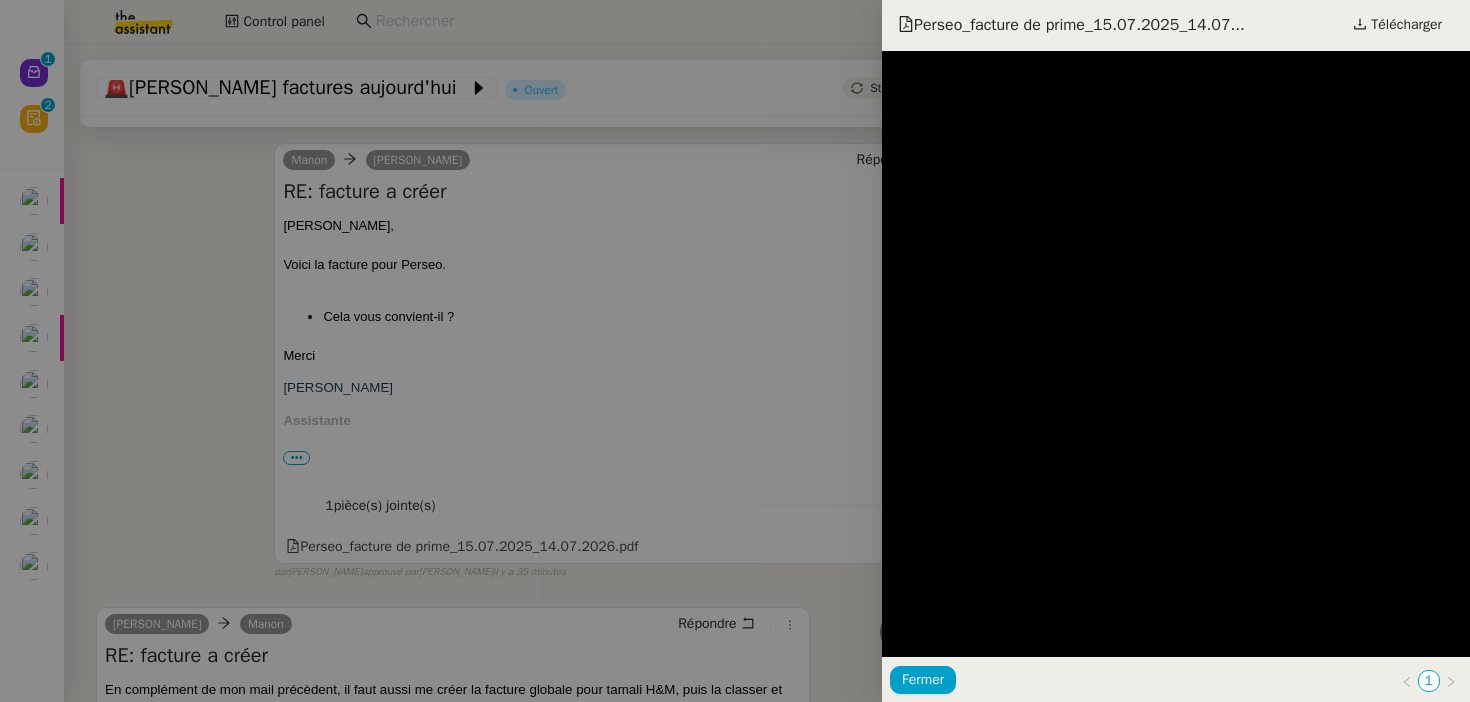 click at bounding box center (735, 351) 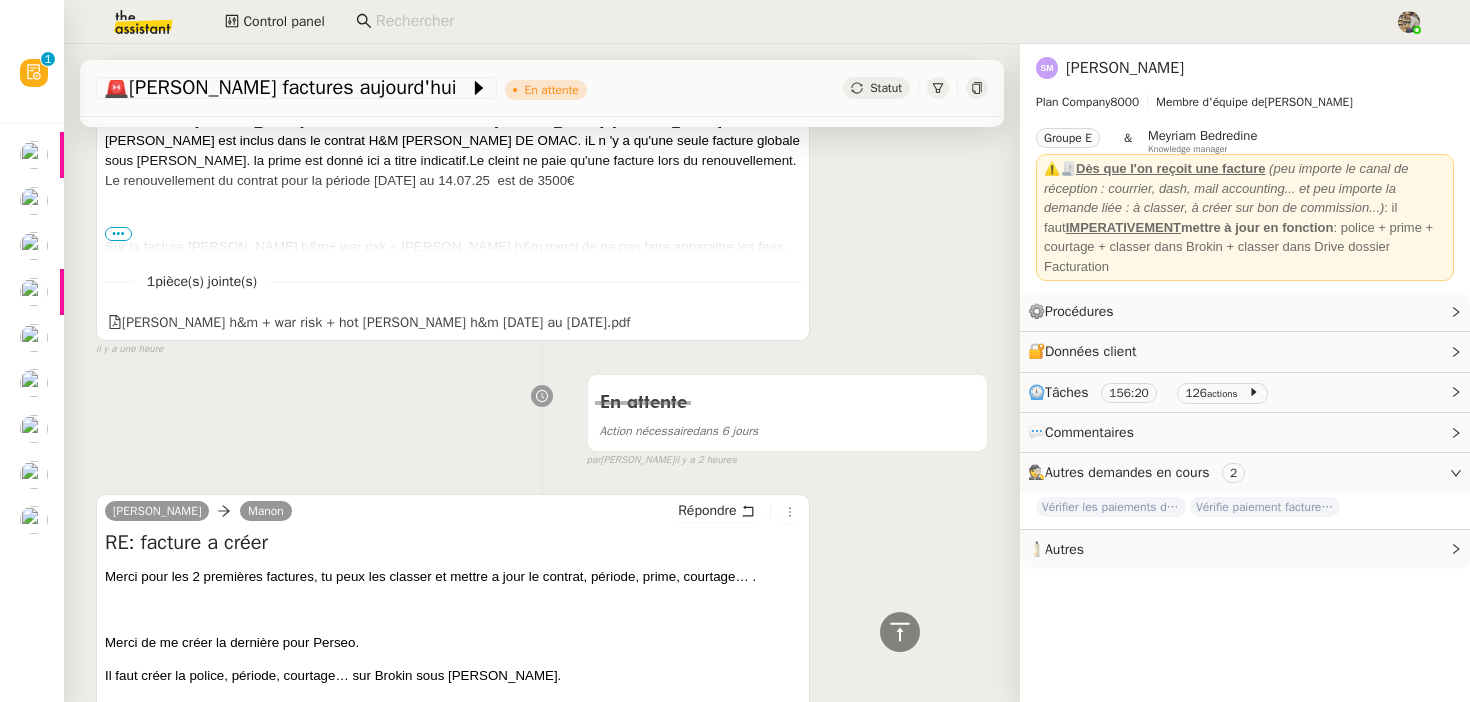 scroll, scrollTop: 1316, scrollLeft: 0, axis: vertical 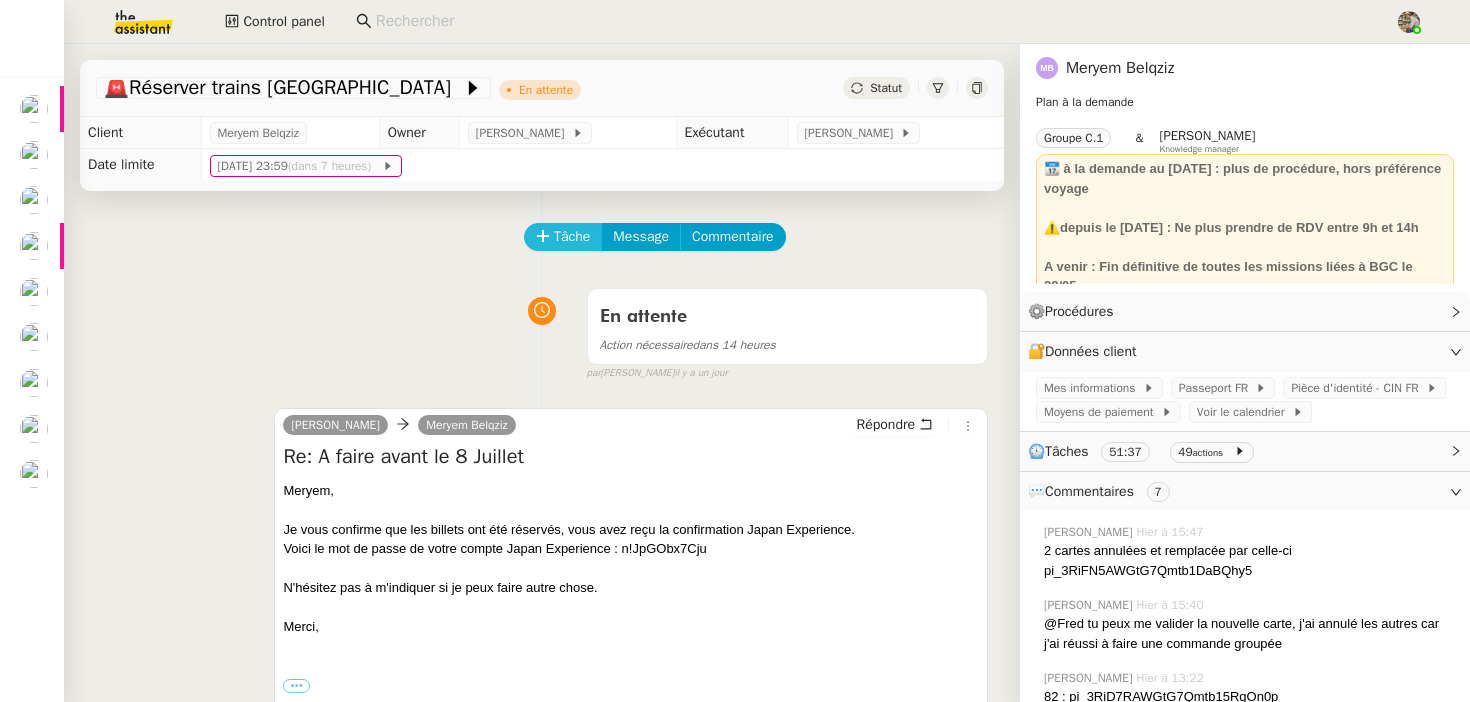 click on "Tâche" 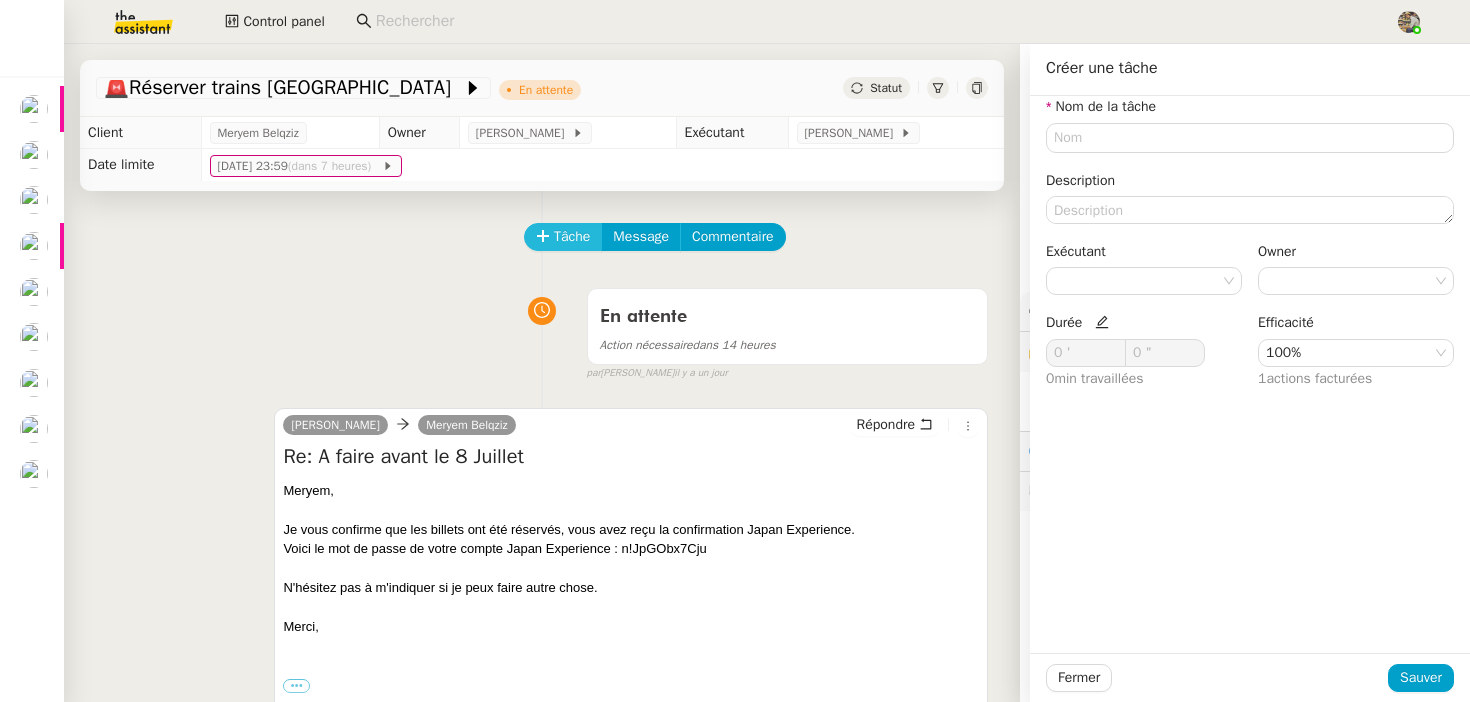 type 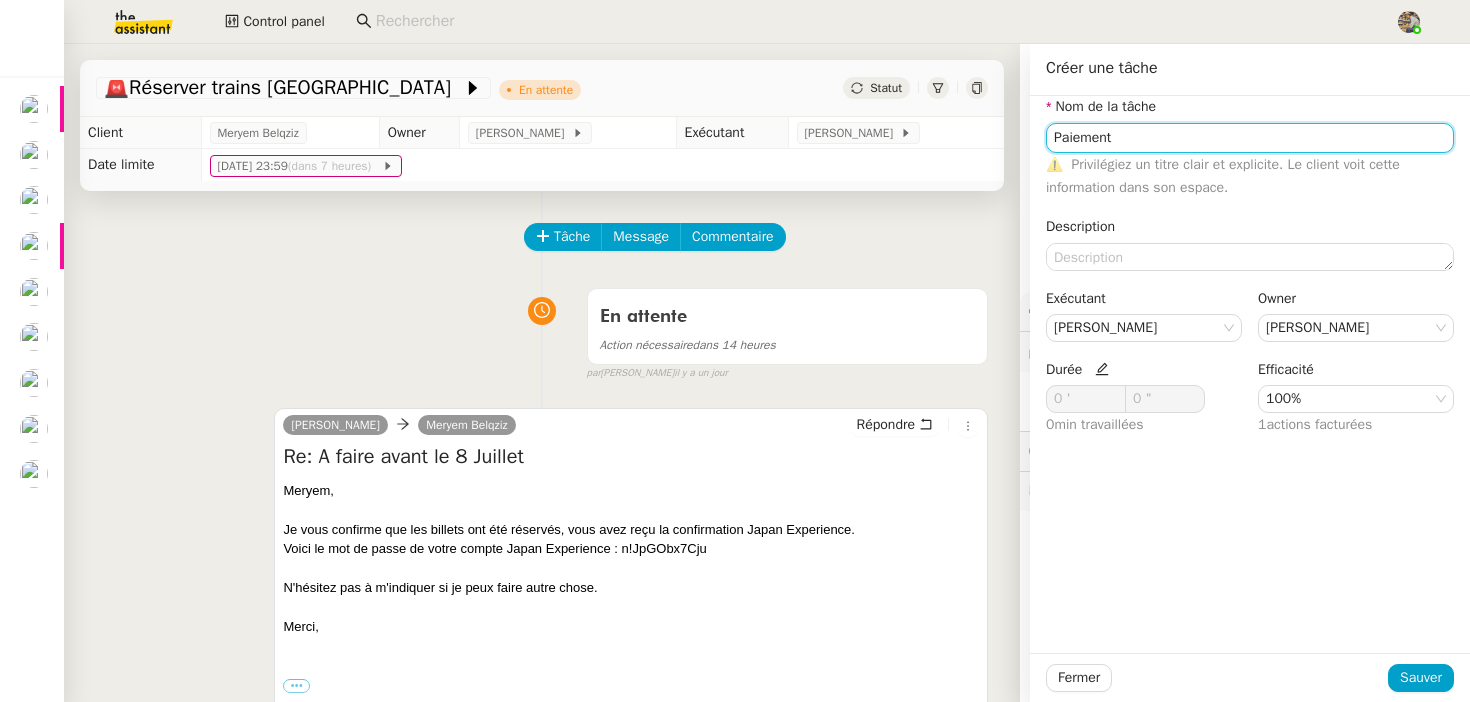 type on "Paiement" 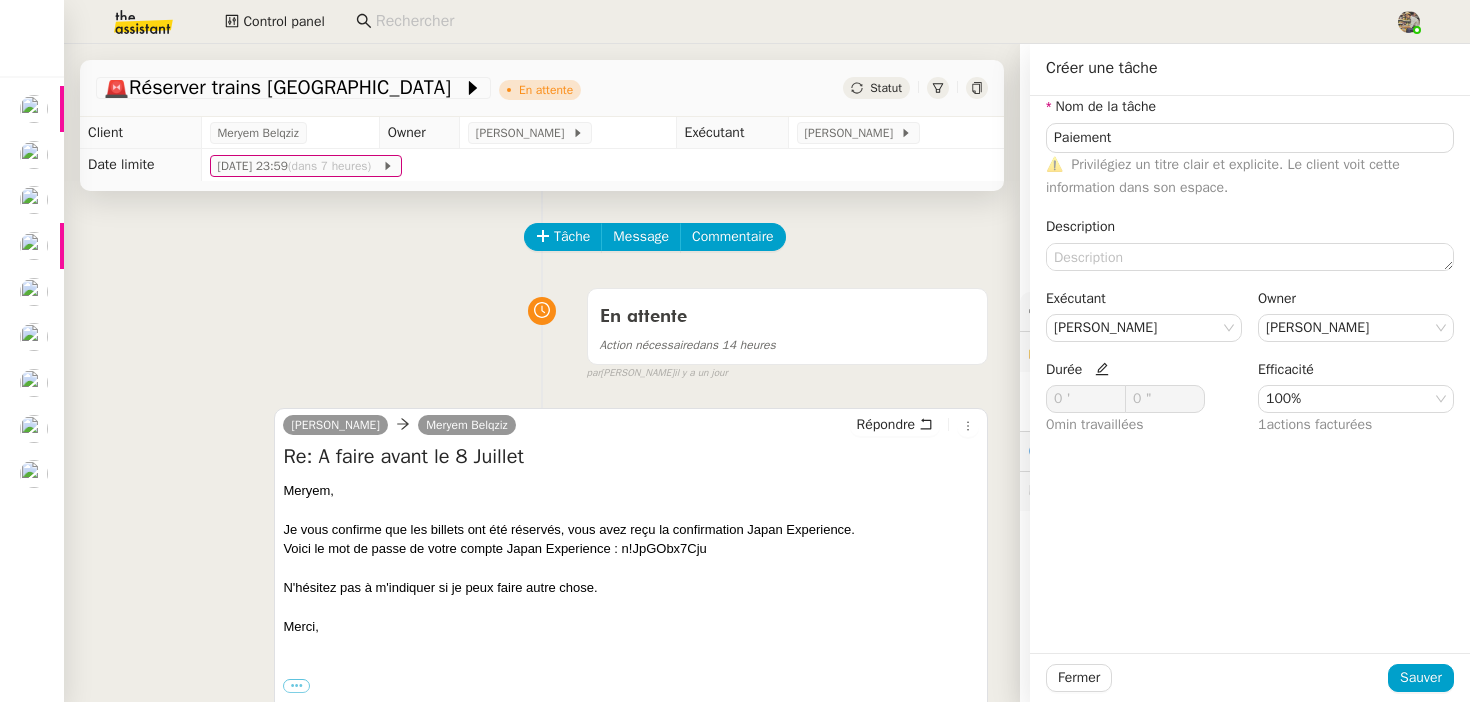 click 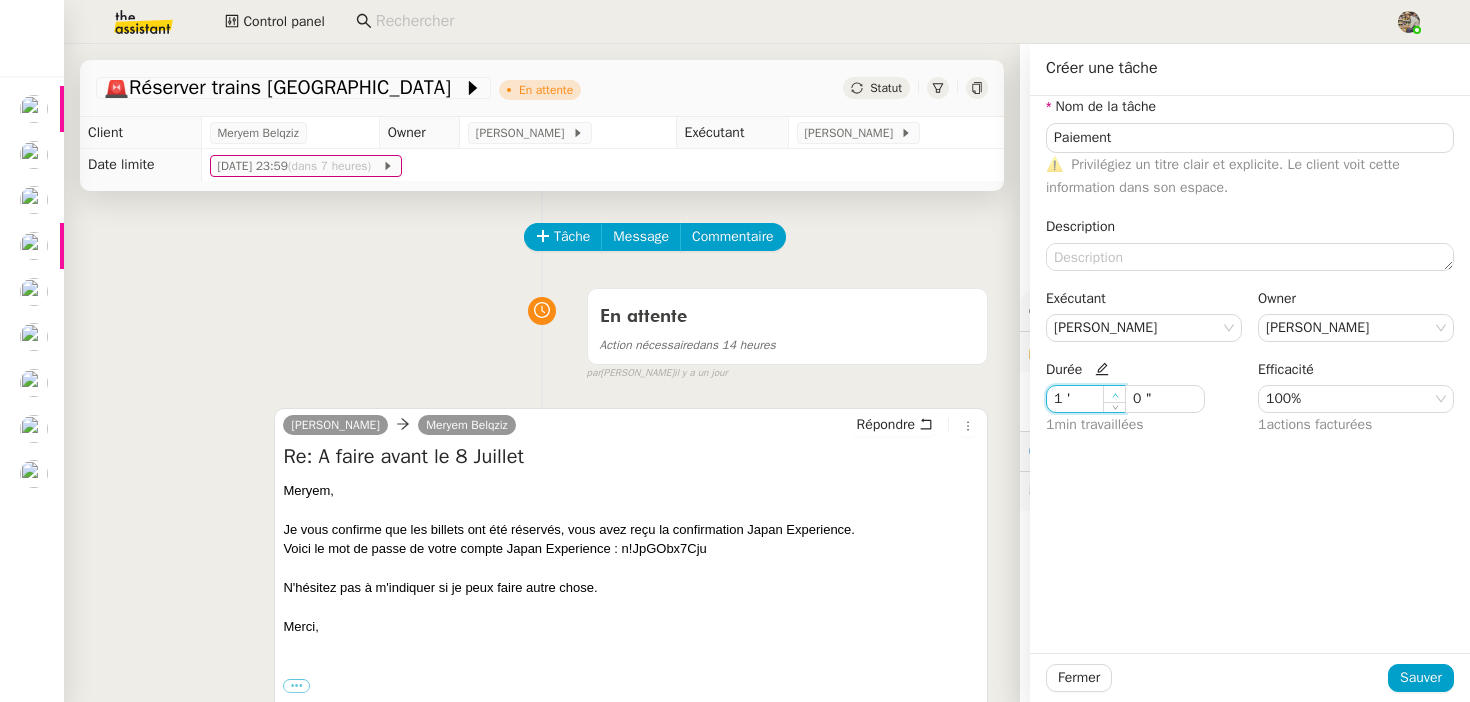 click 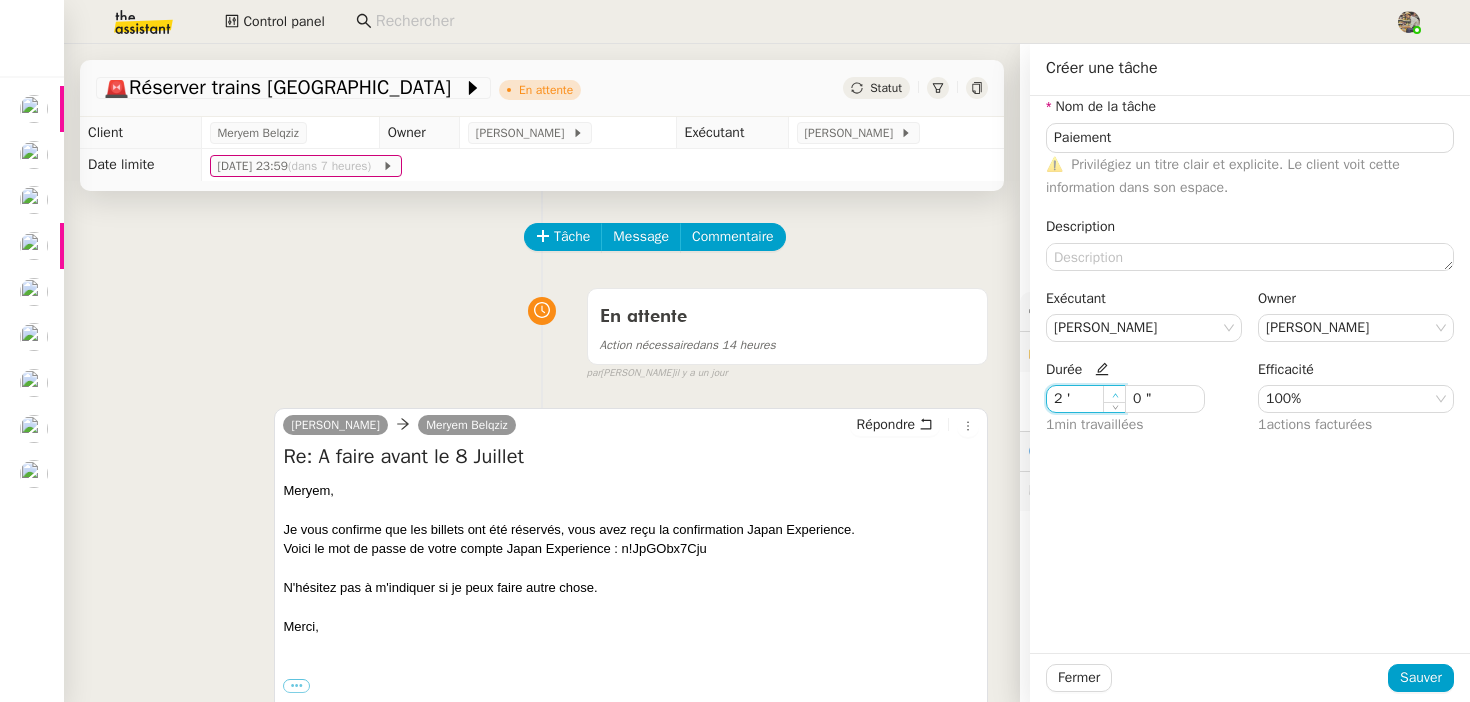 click 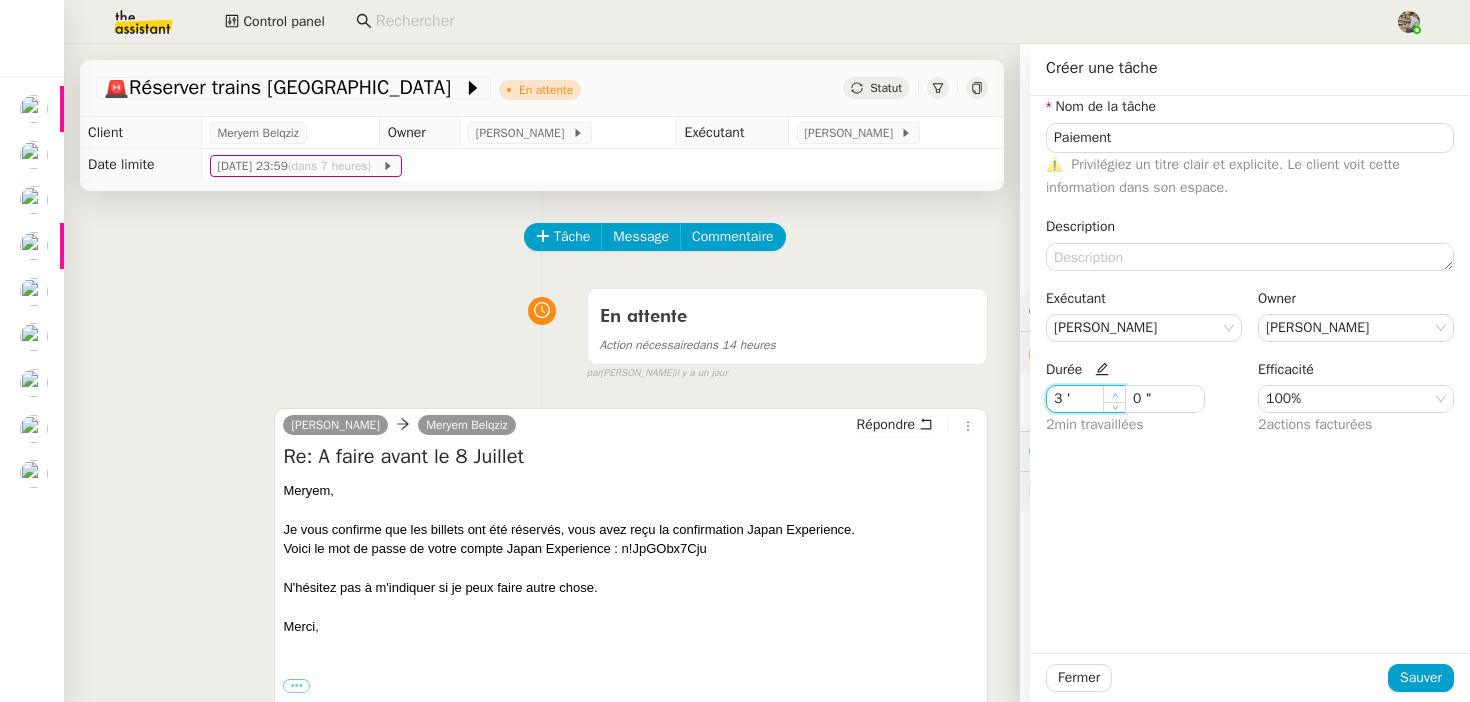 click 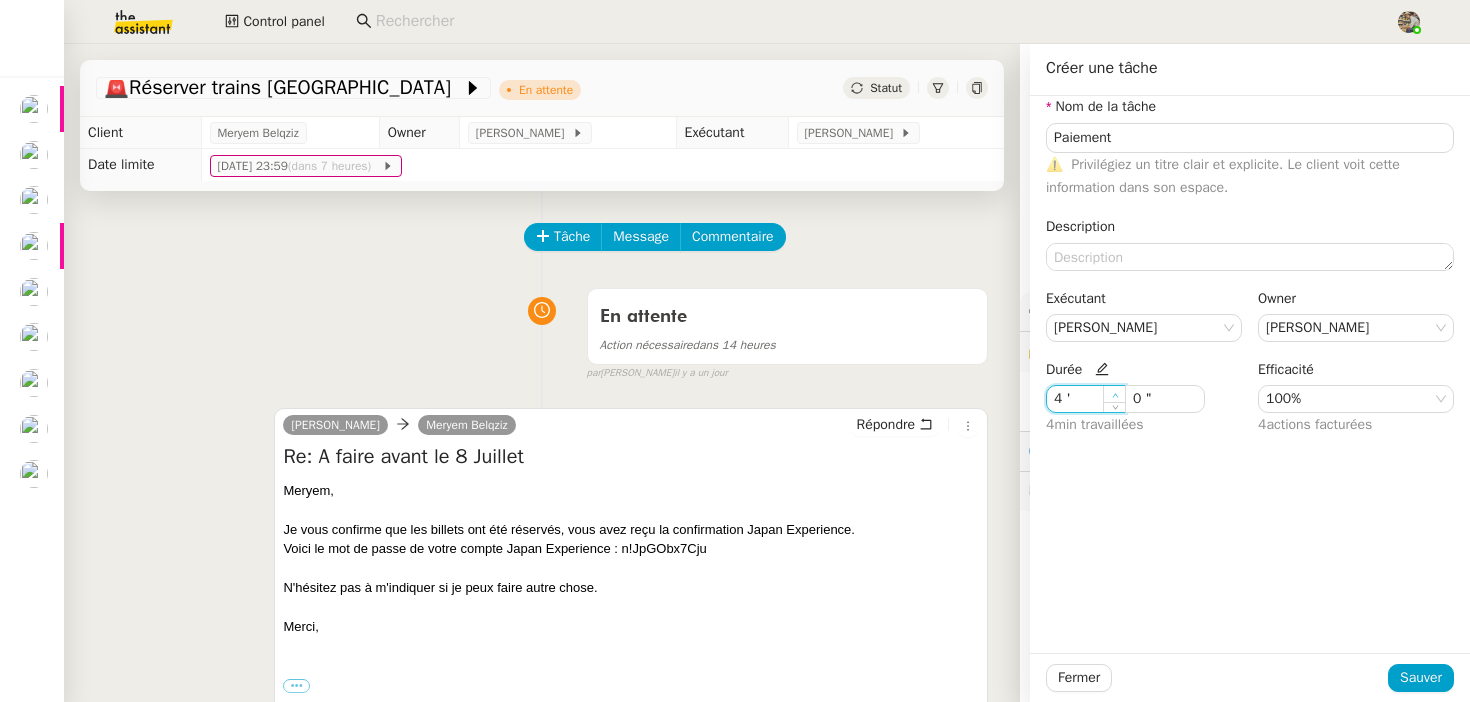 click 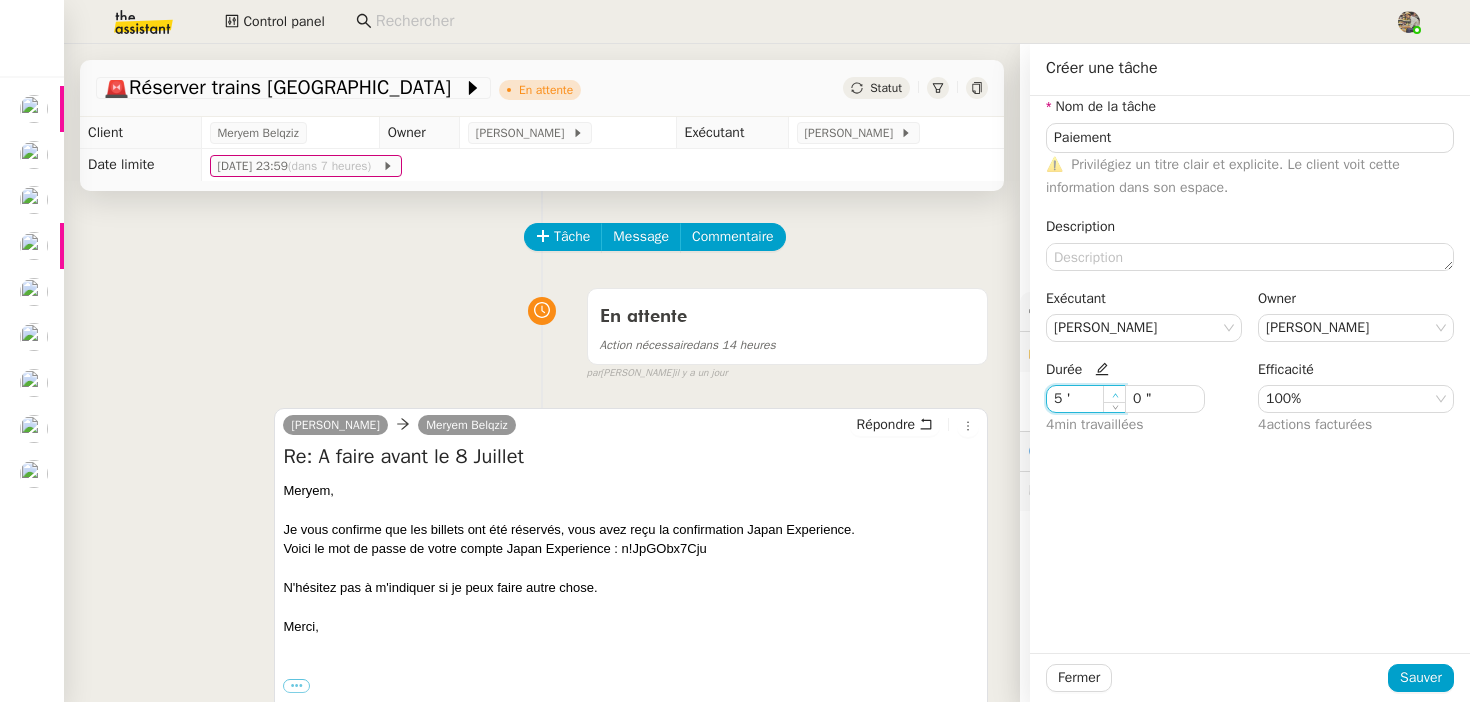 click 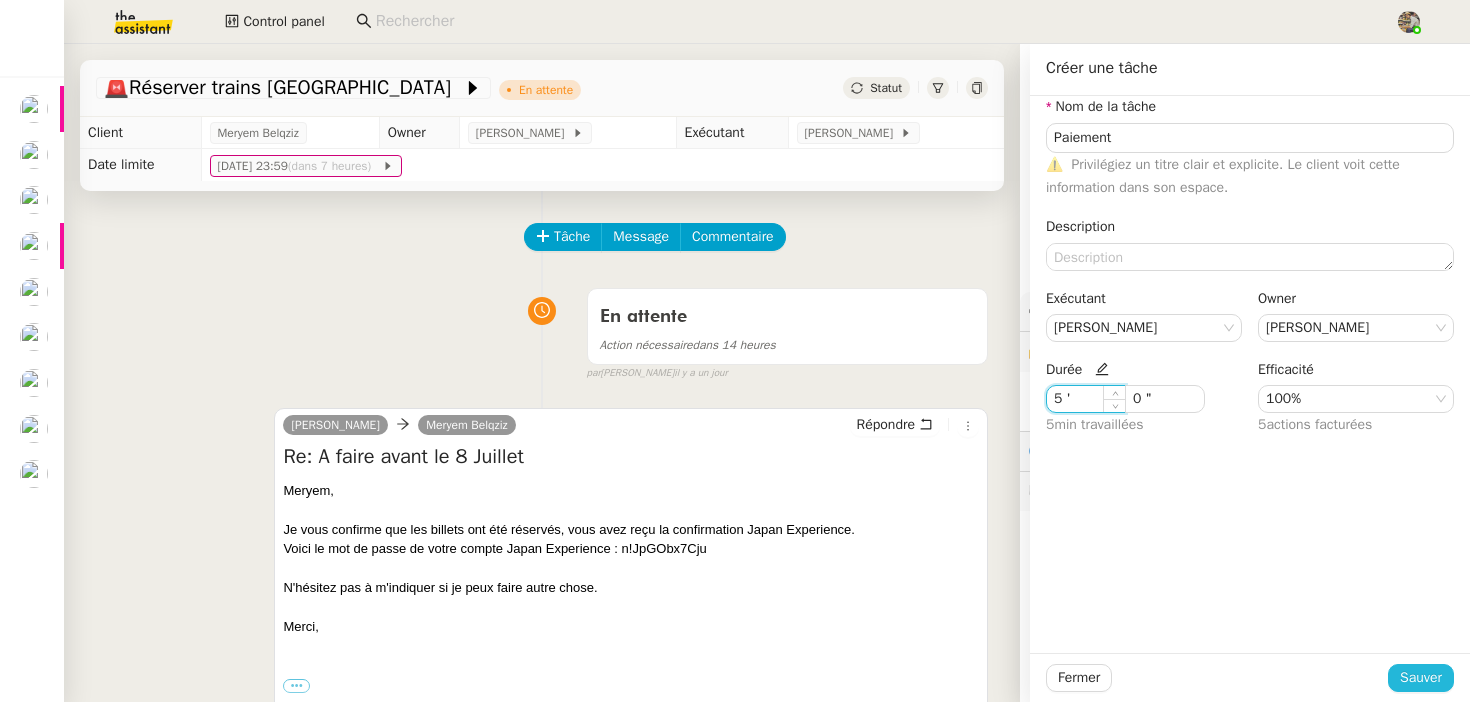 click on "Sauver" 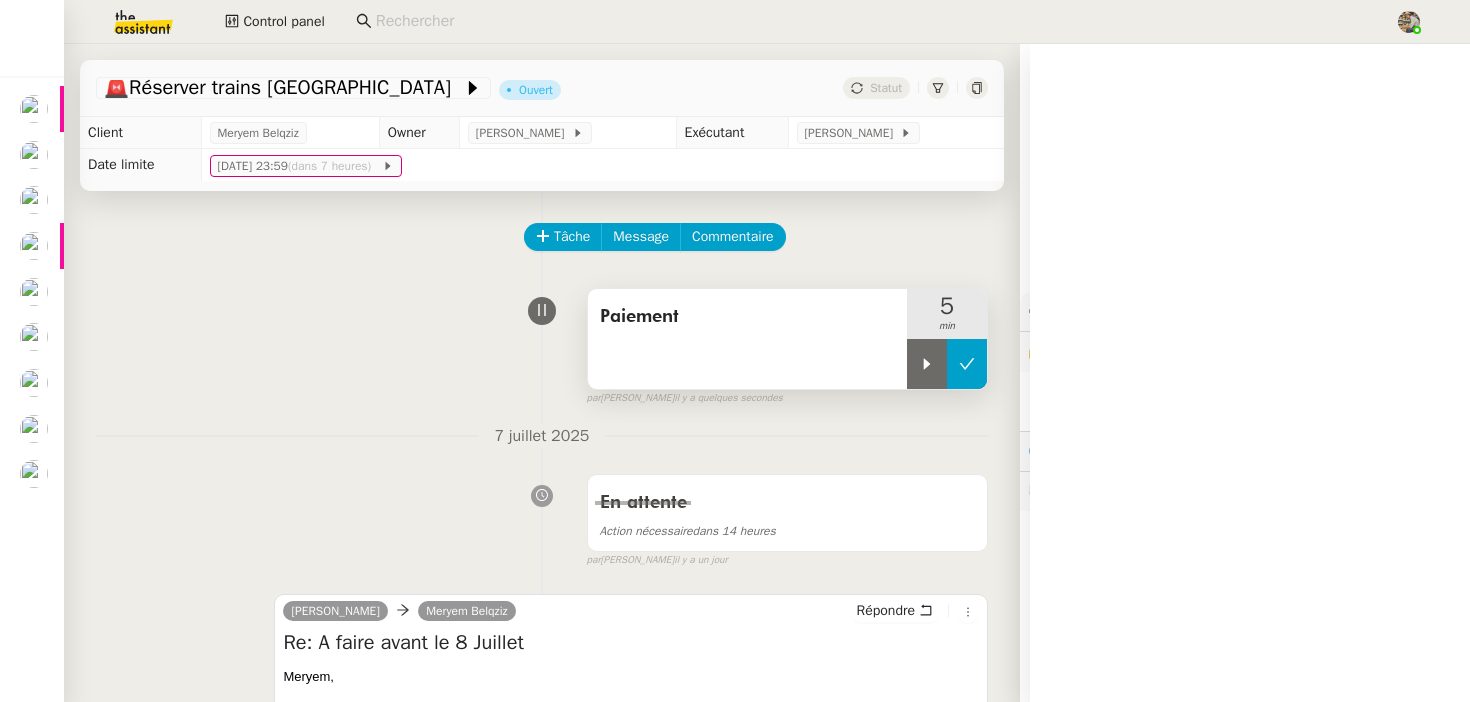 click at bounding box center (967, 364) 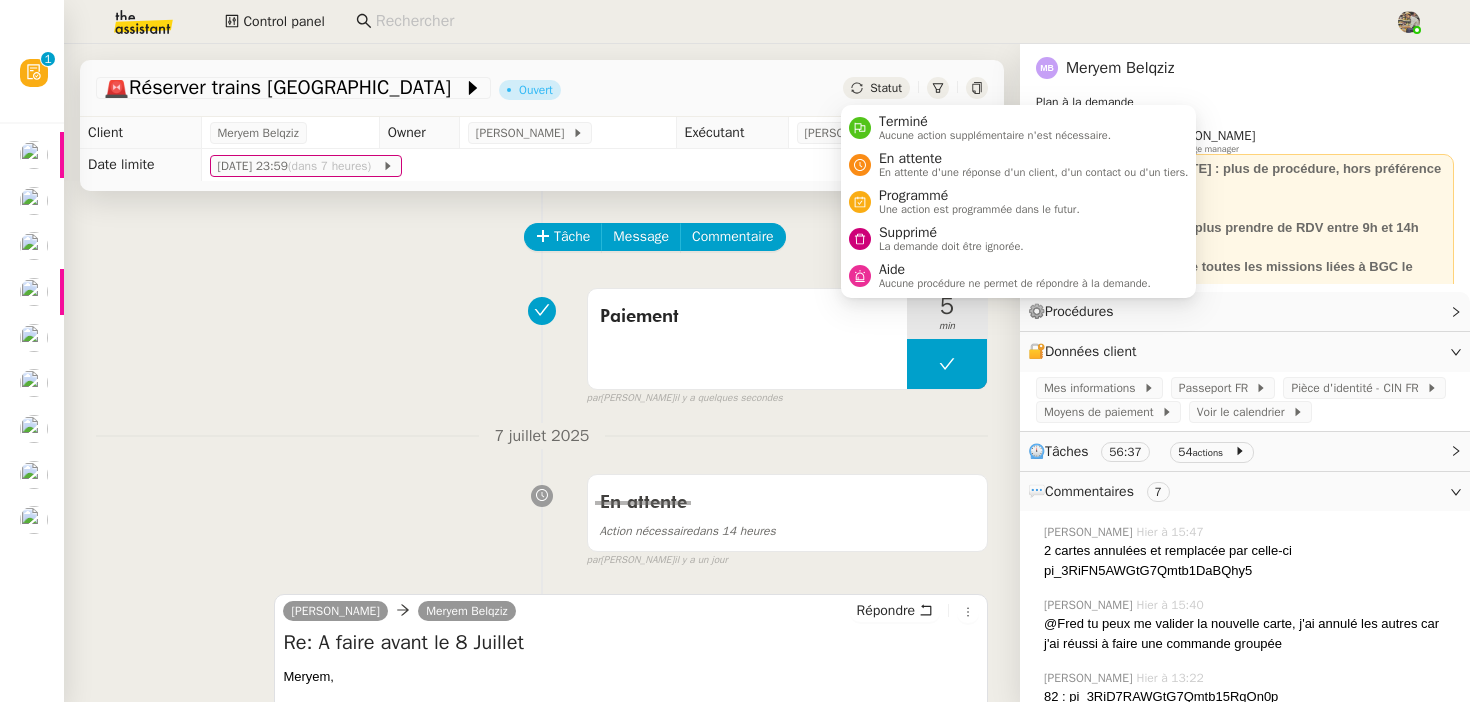 click on "Statut" 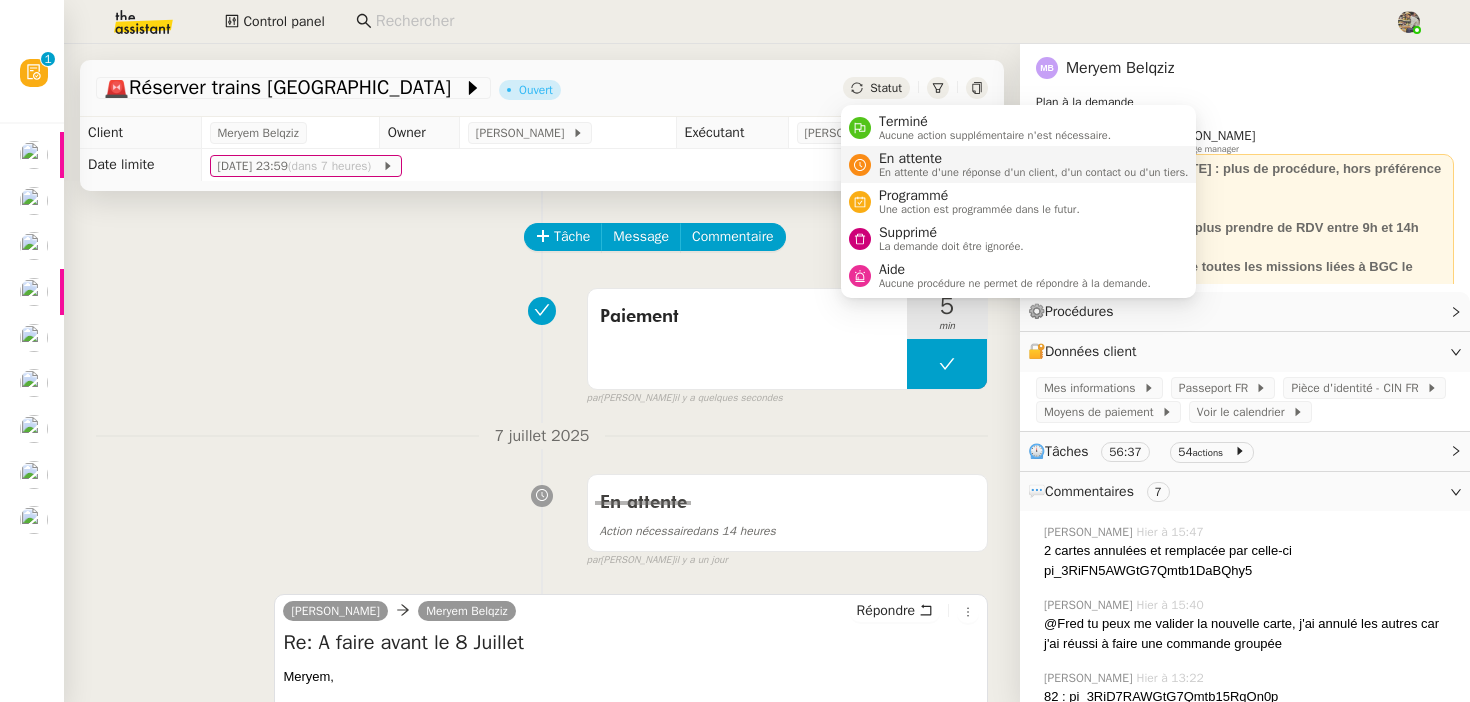 click on "En attente" at bounding box center [1034, 159] 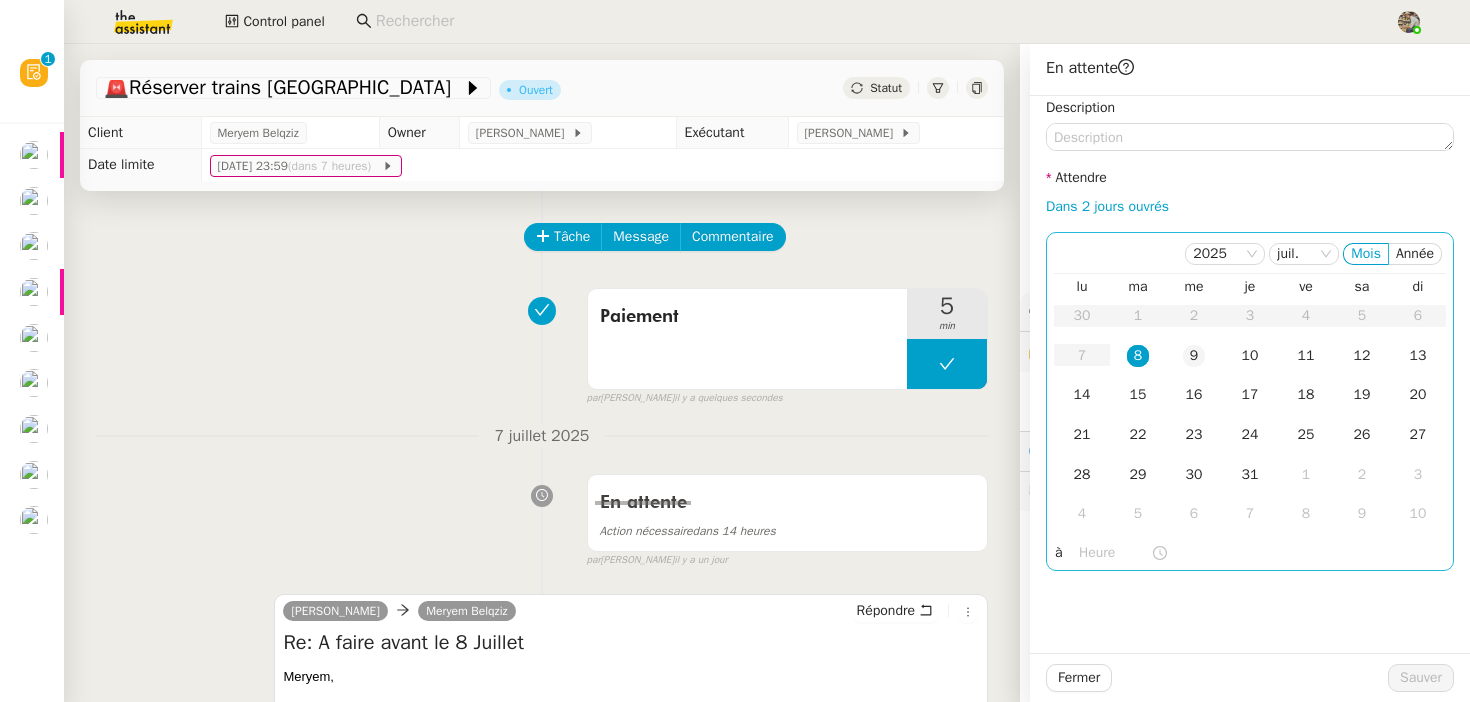 click on "9" 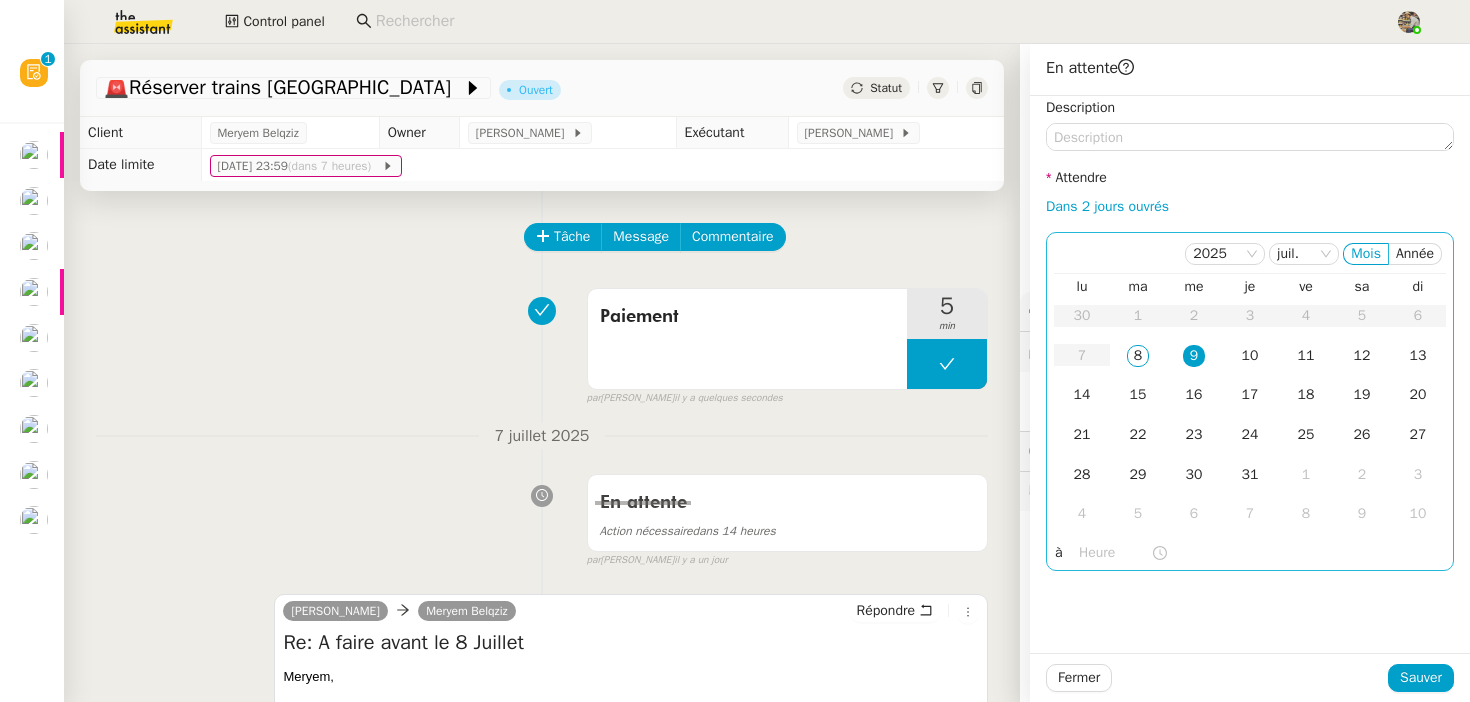 click 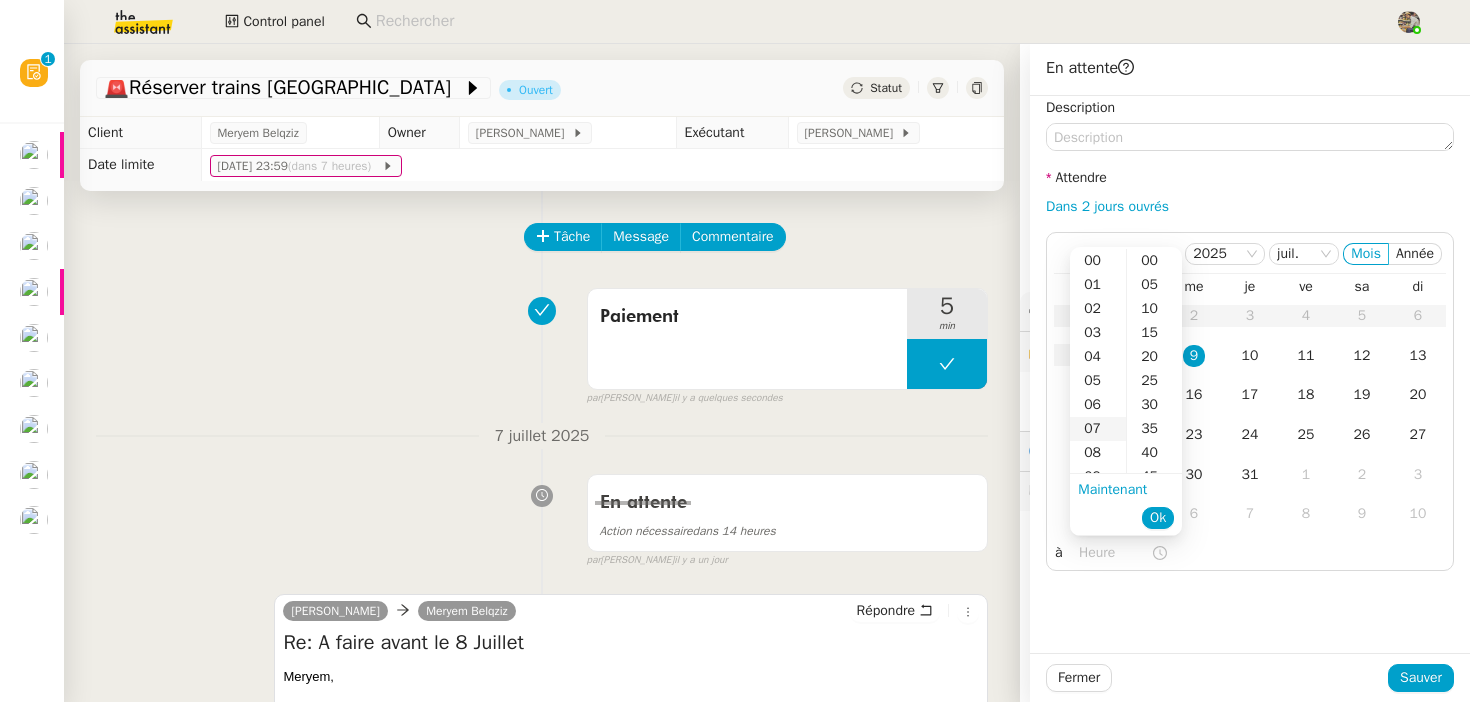 click on "07" at bounding box center (1098, 429) 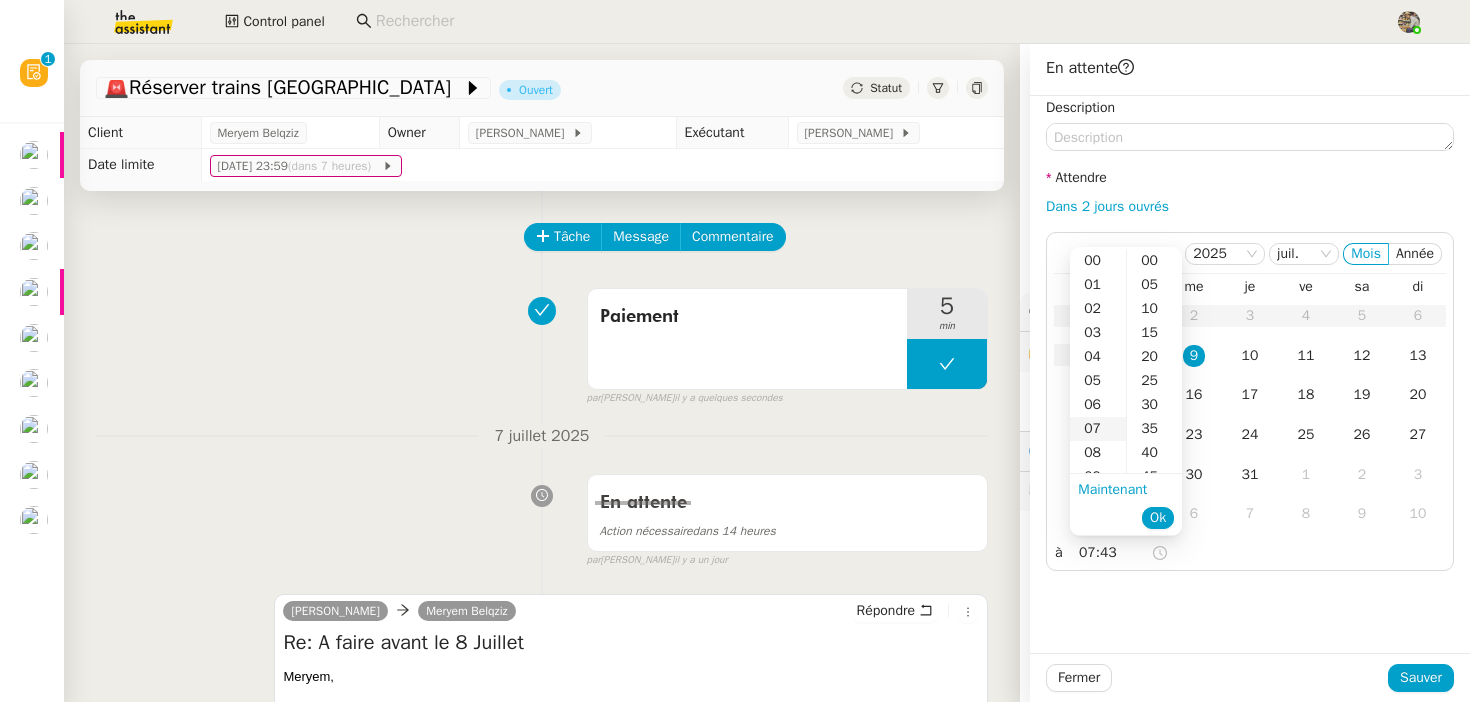 scroll, scrollTop: 168, scrollLeft: 0, axis: vertical 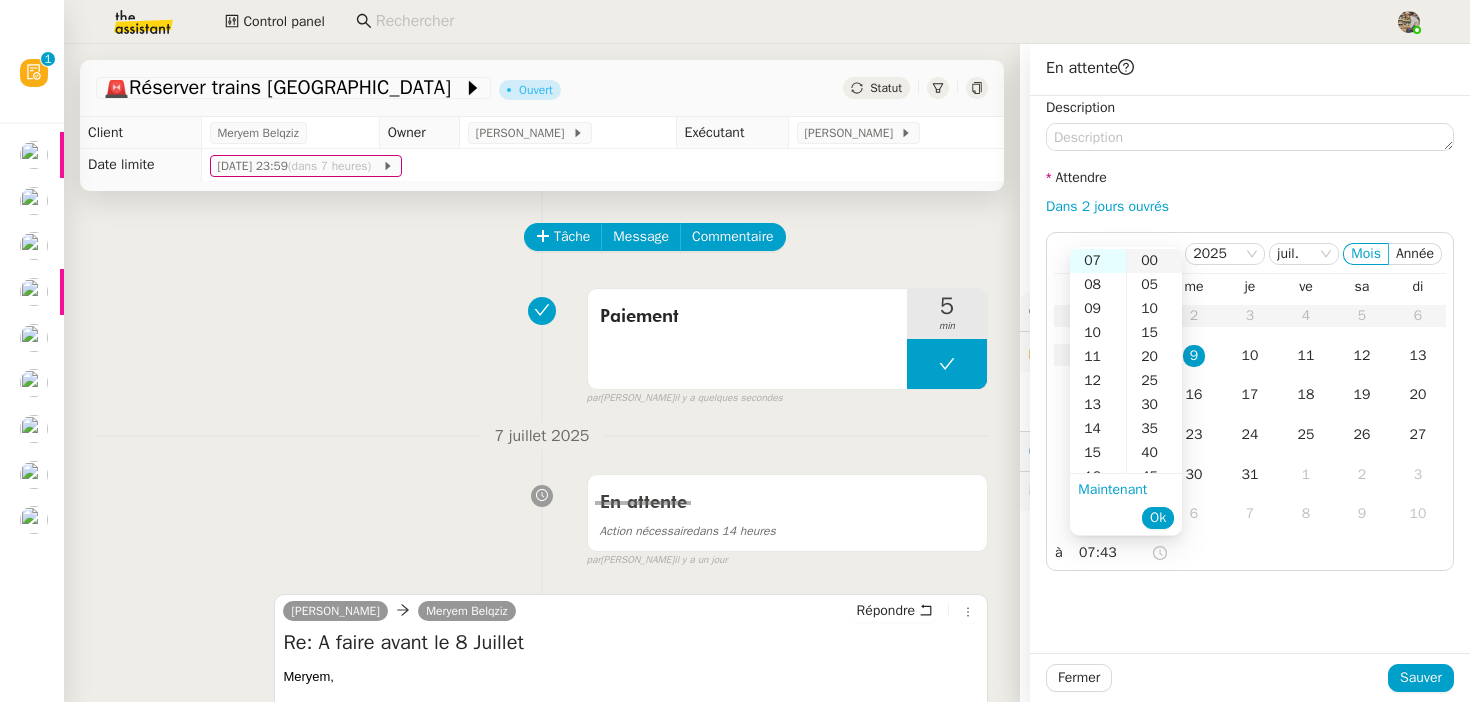 click on "00" at bounding box center (1154, 261) 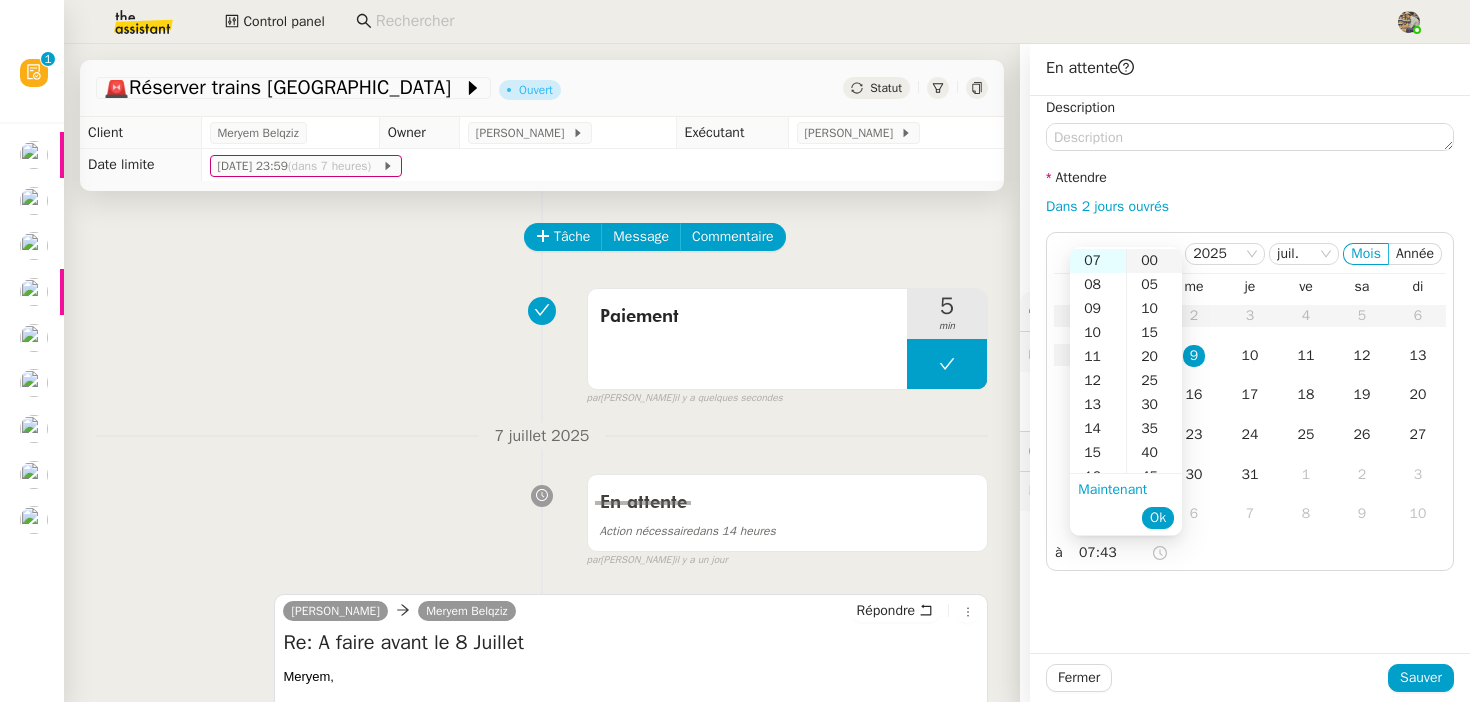 type on "07:00" 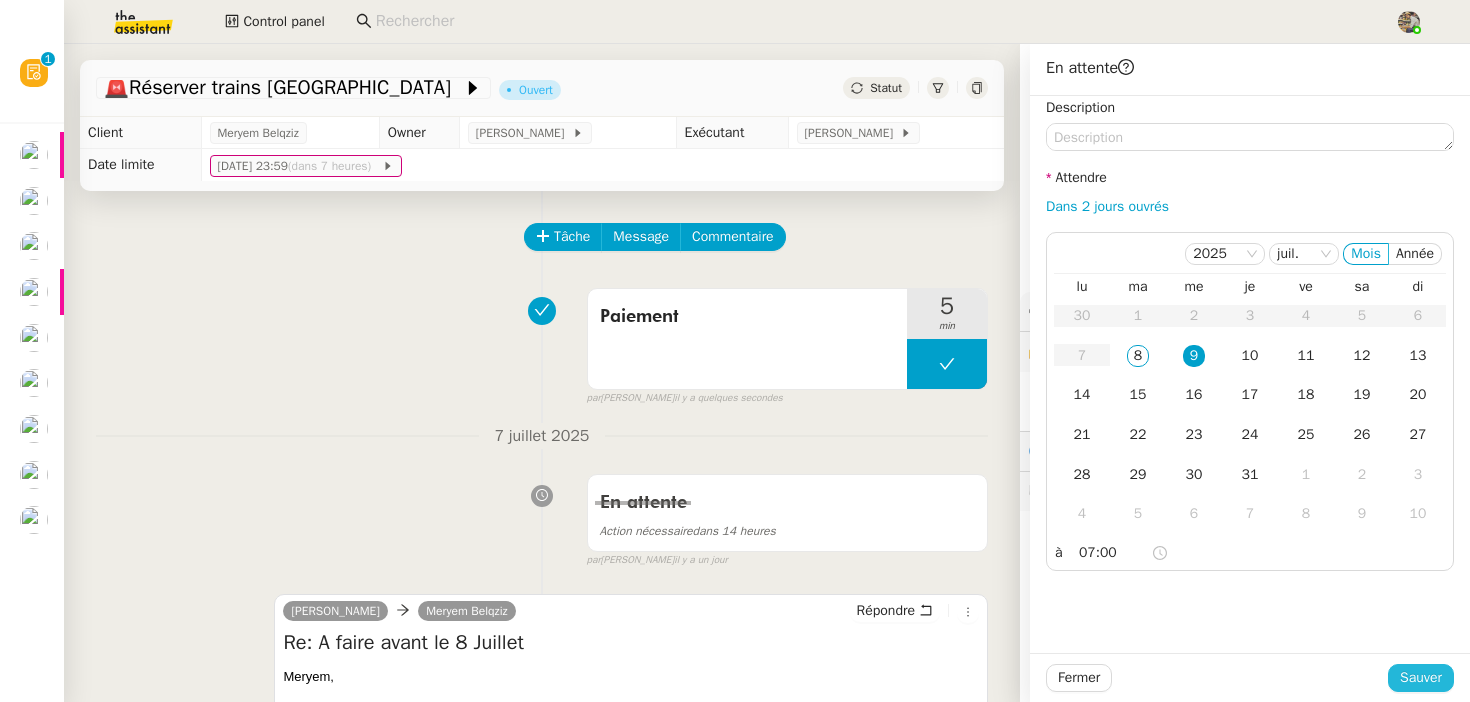 click on "Sauver" 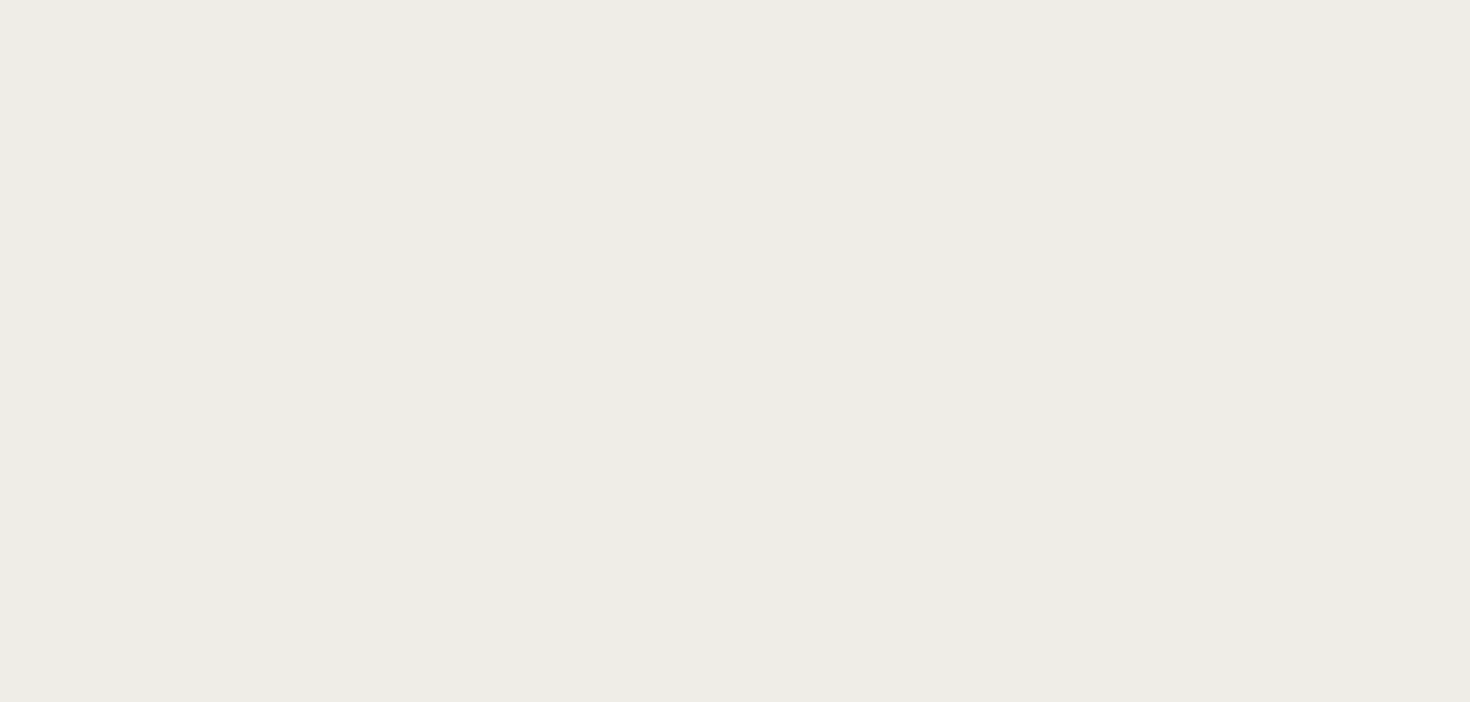 scroll, scrollTop: 0, scrollLeft: 0, axis: both 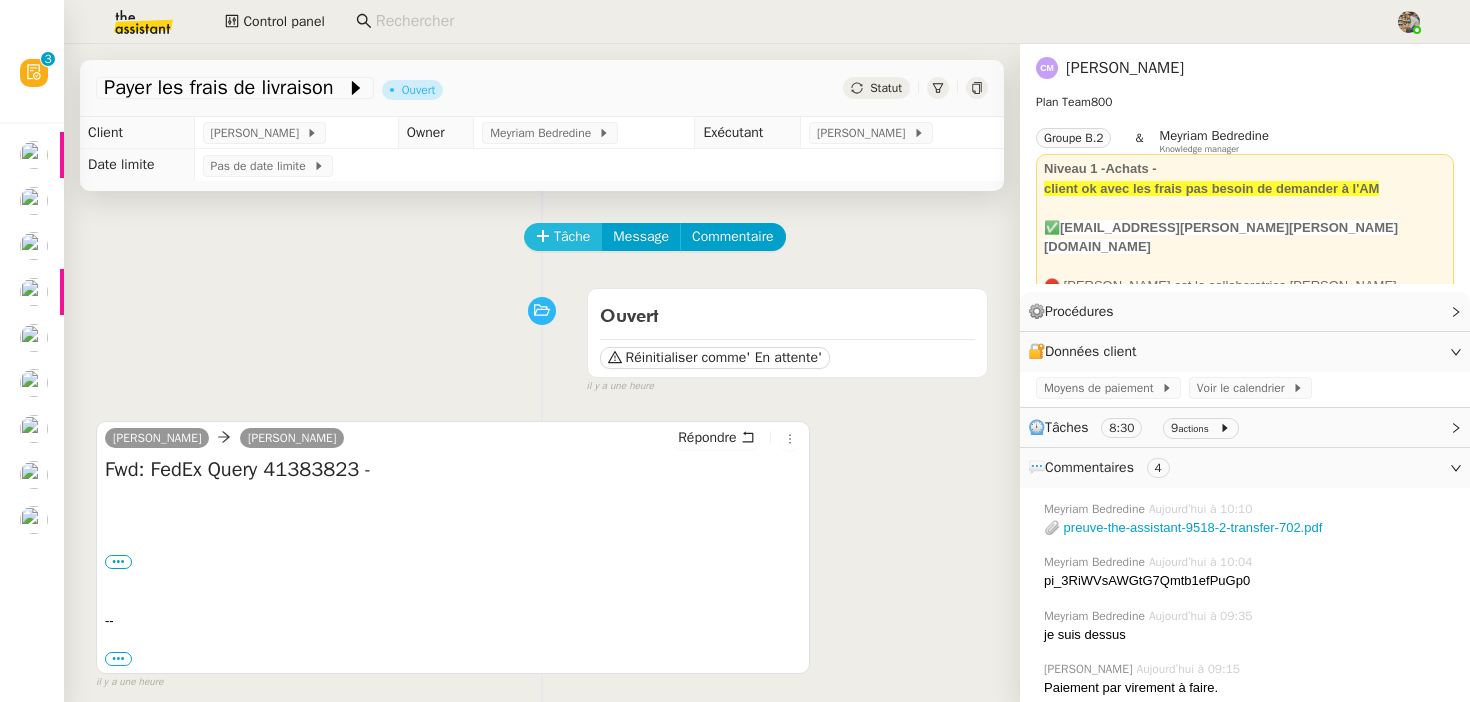 click on "Tâche" 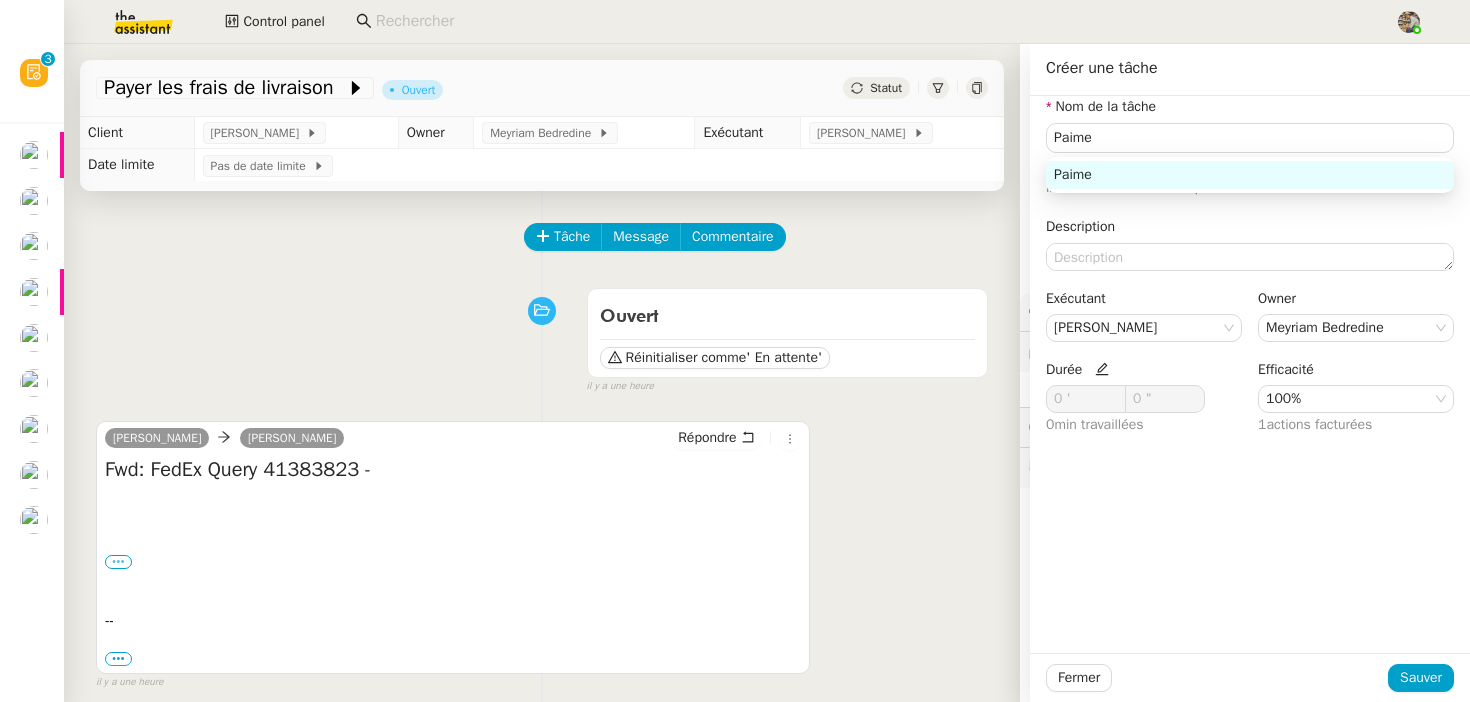 click on "•••" at bounding box center [118, 562] 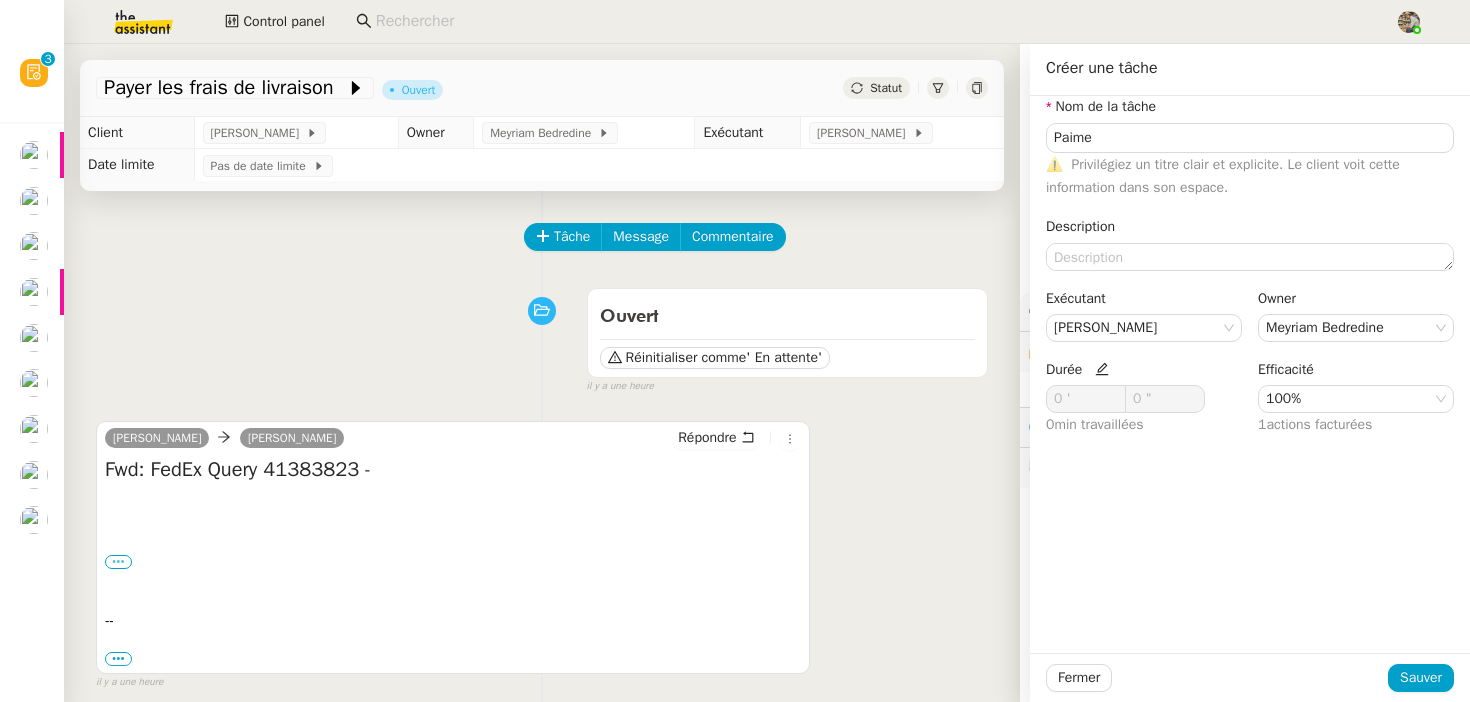 click on "•••" at bounding box center [0, 0] 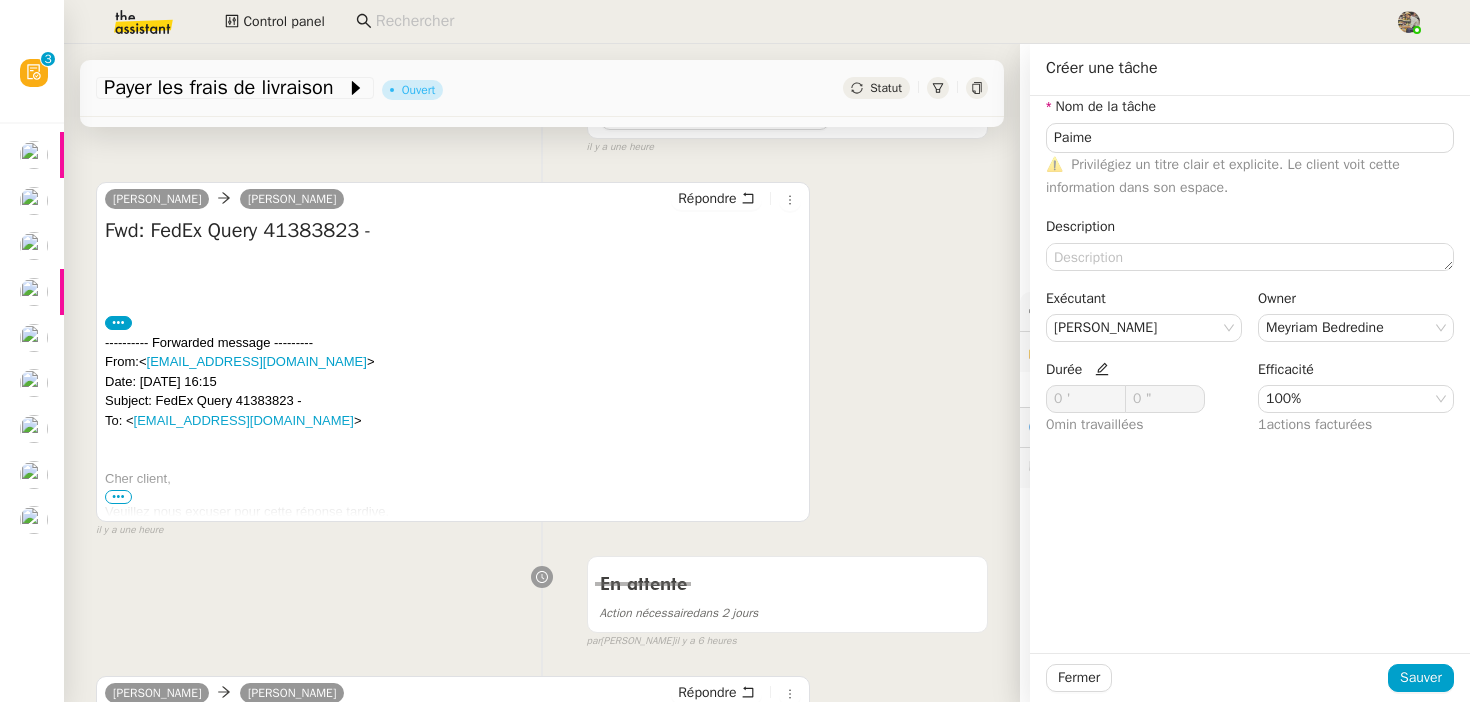 scroll, scrollTop: 241, scrollLeft: 0, axis: vertical 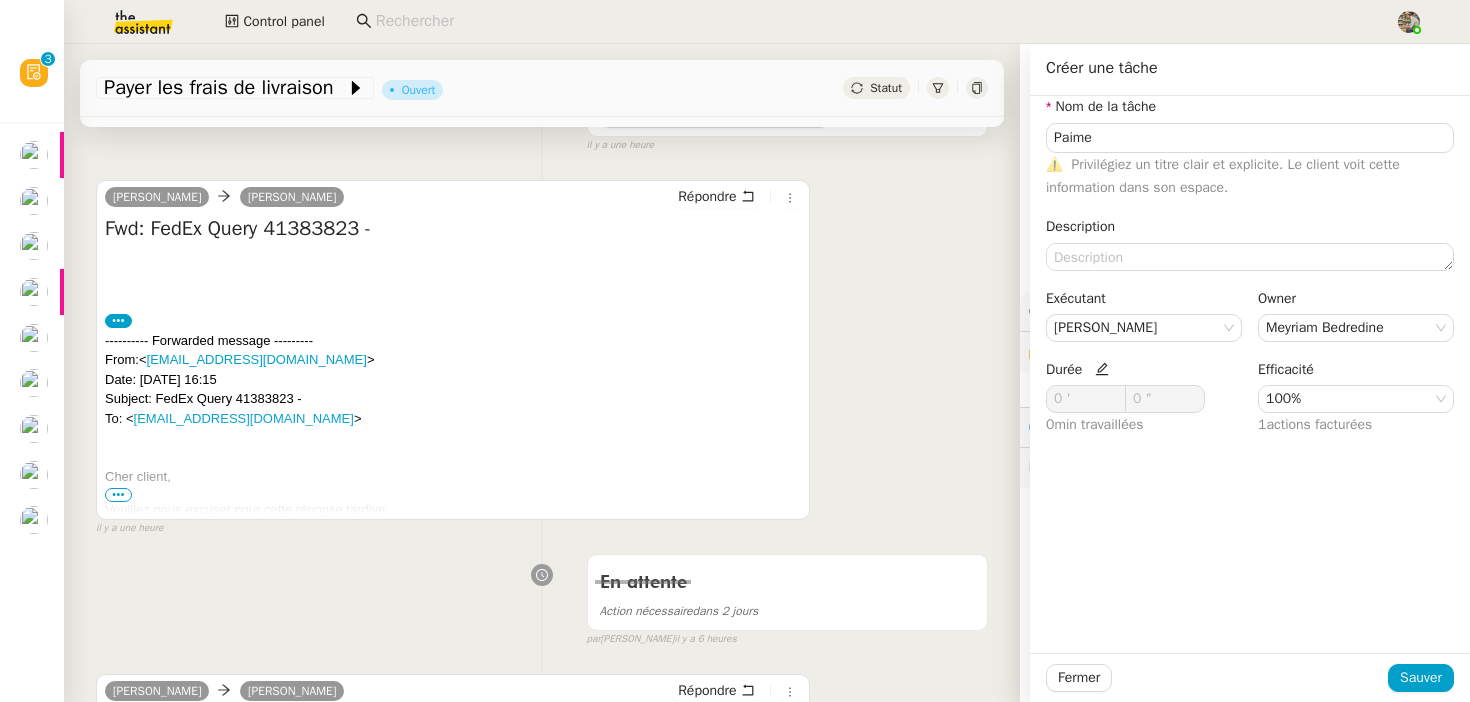 click on "•••" at bounding box center (118, 495) 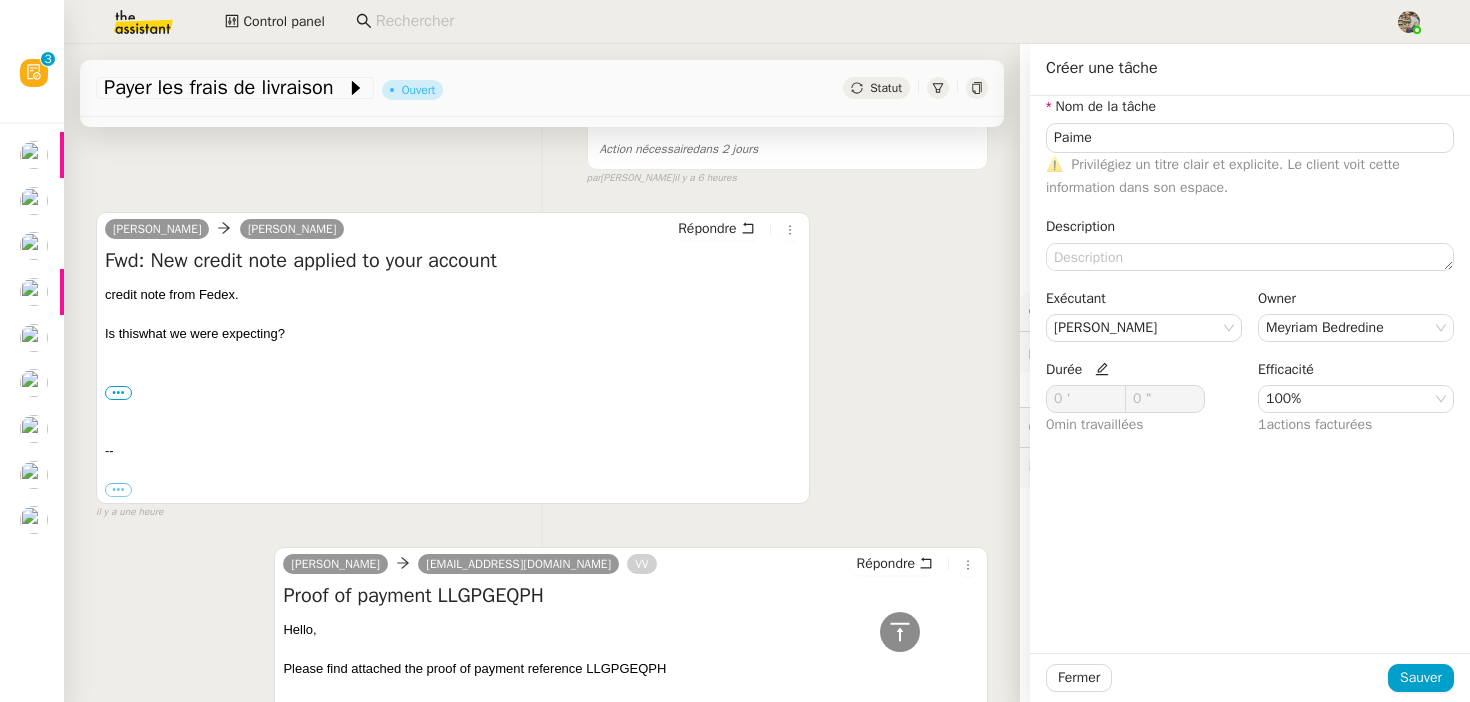 scroll, scrollTop: 1045, scrollLeft: 0, axis: vertical 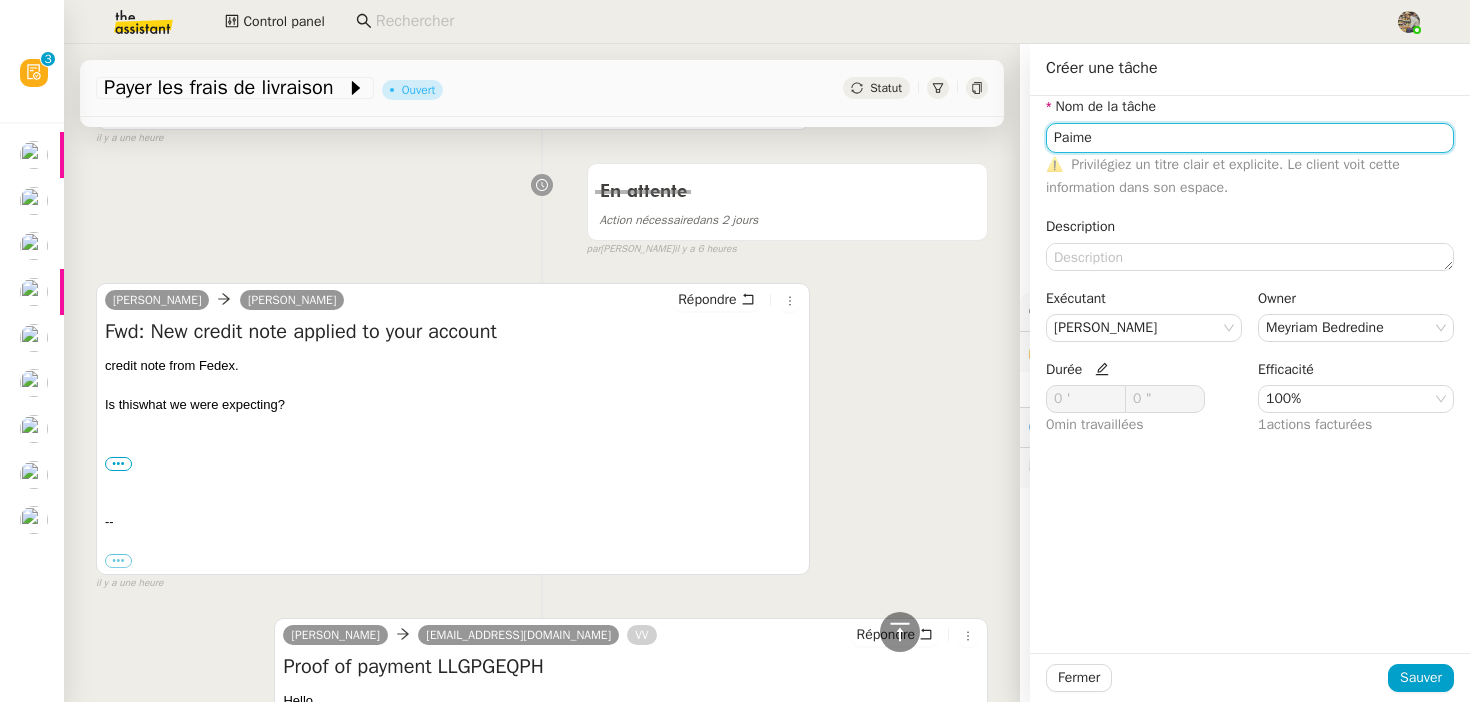 click on "Paime" 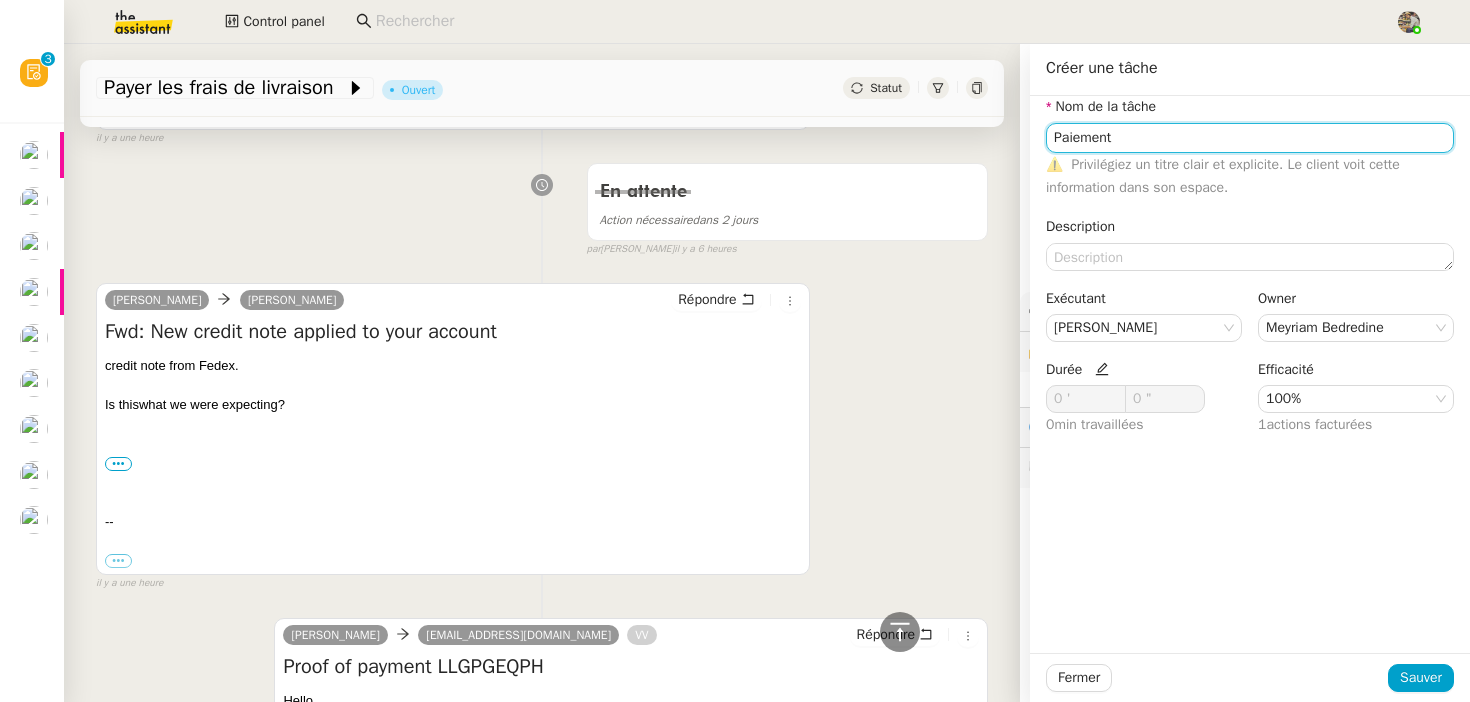type on "Paiement" 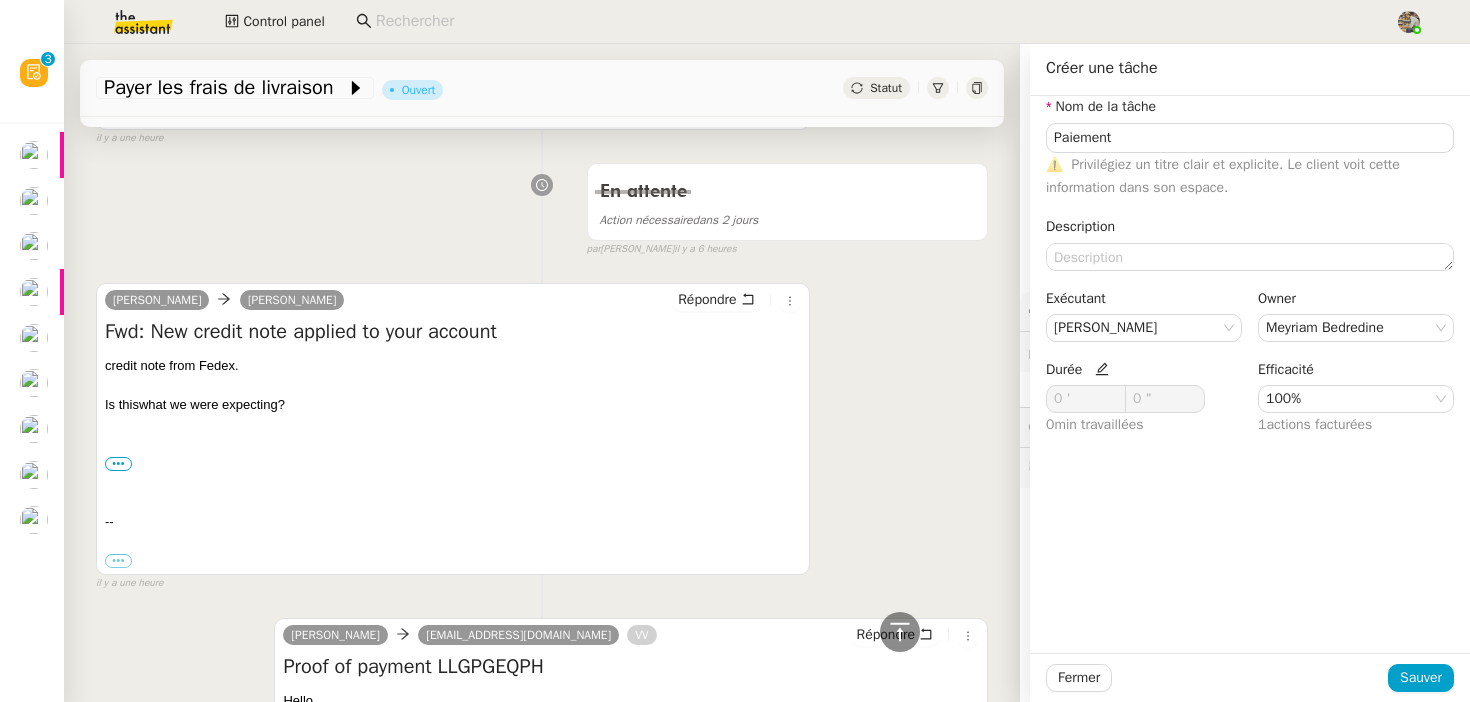 click 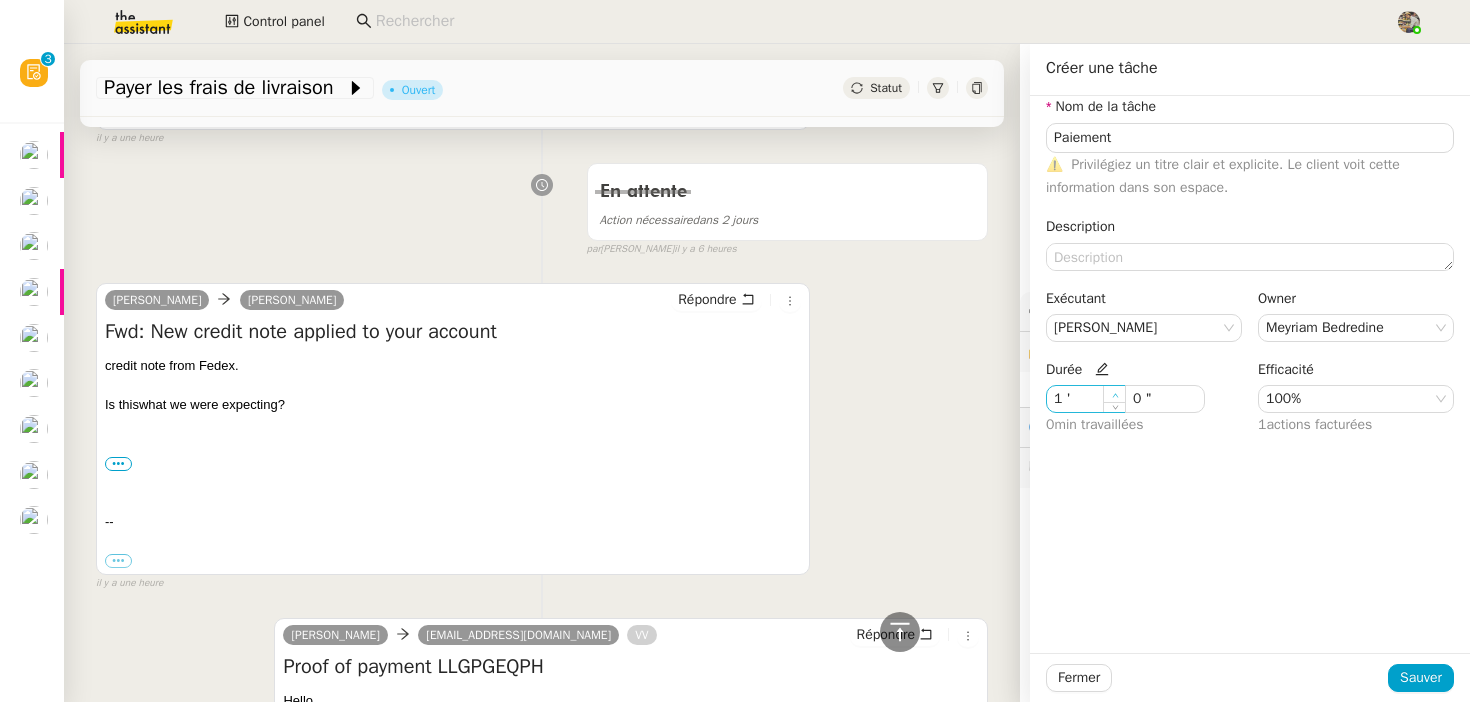 click 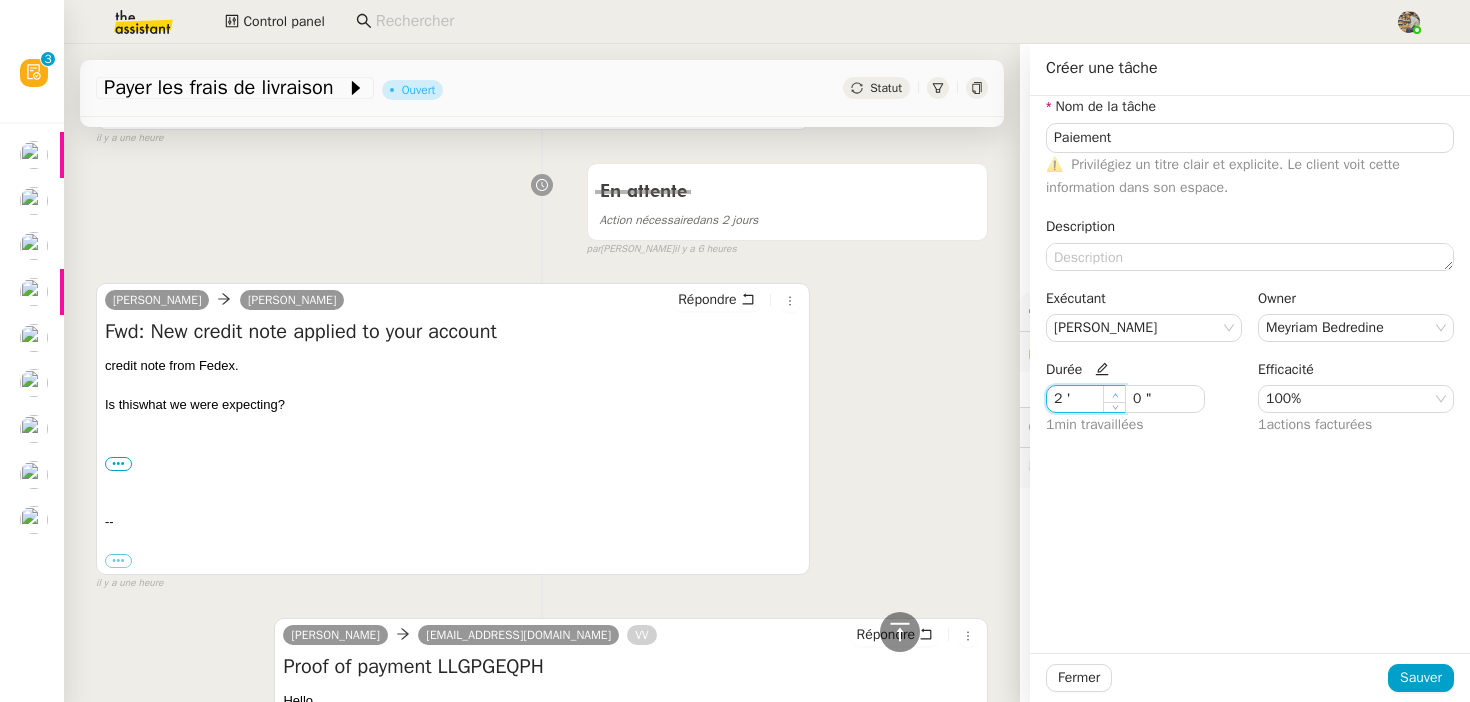 click 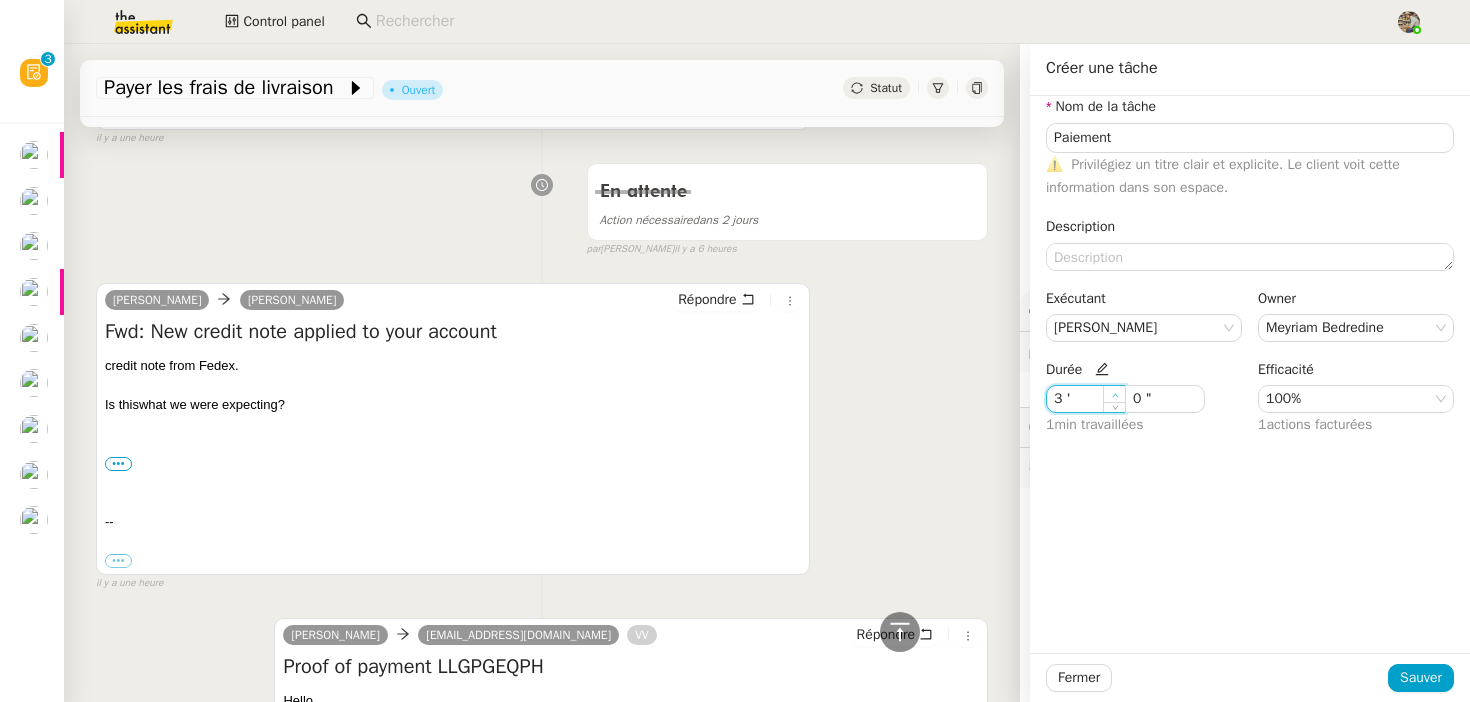 click 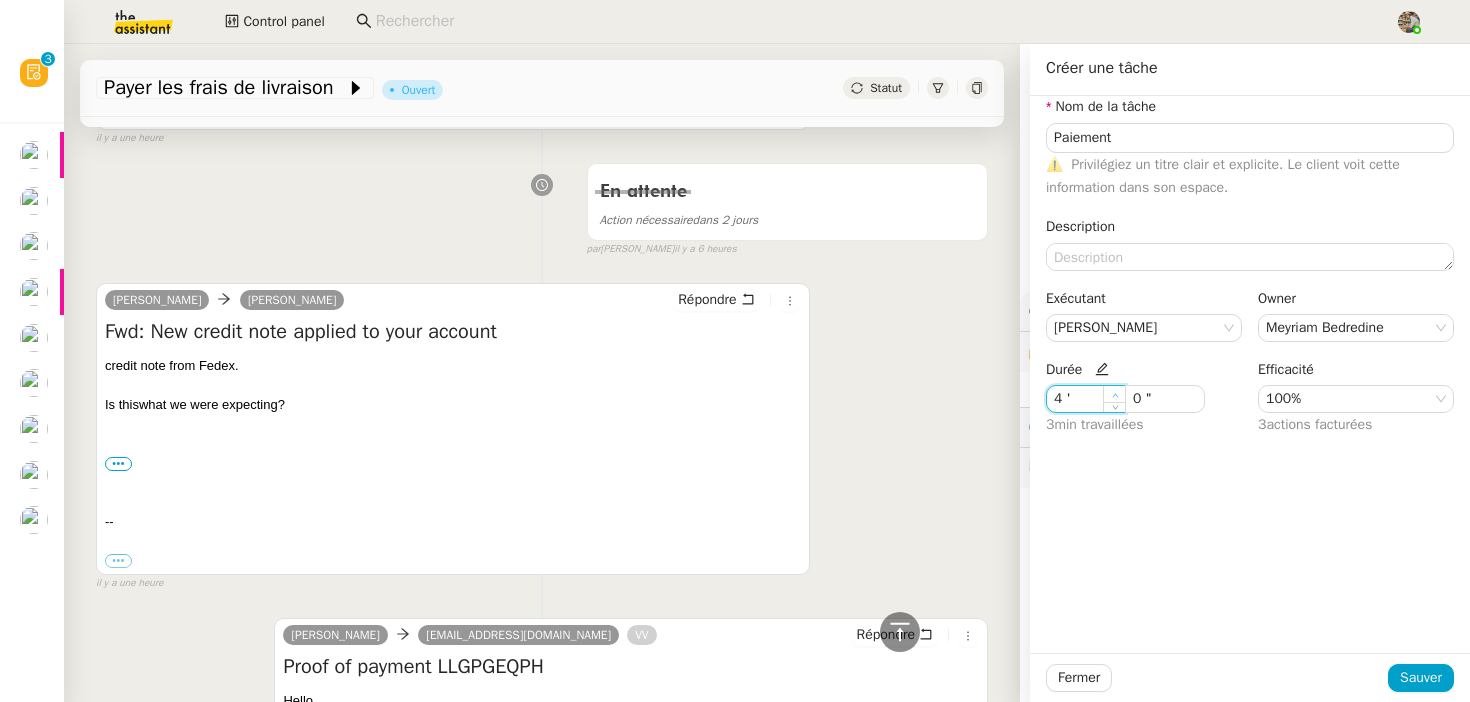 click 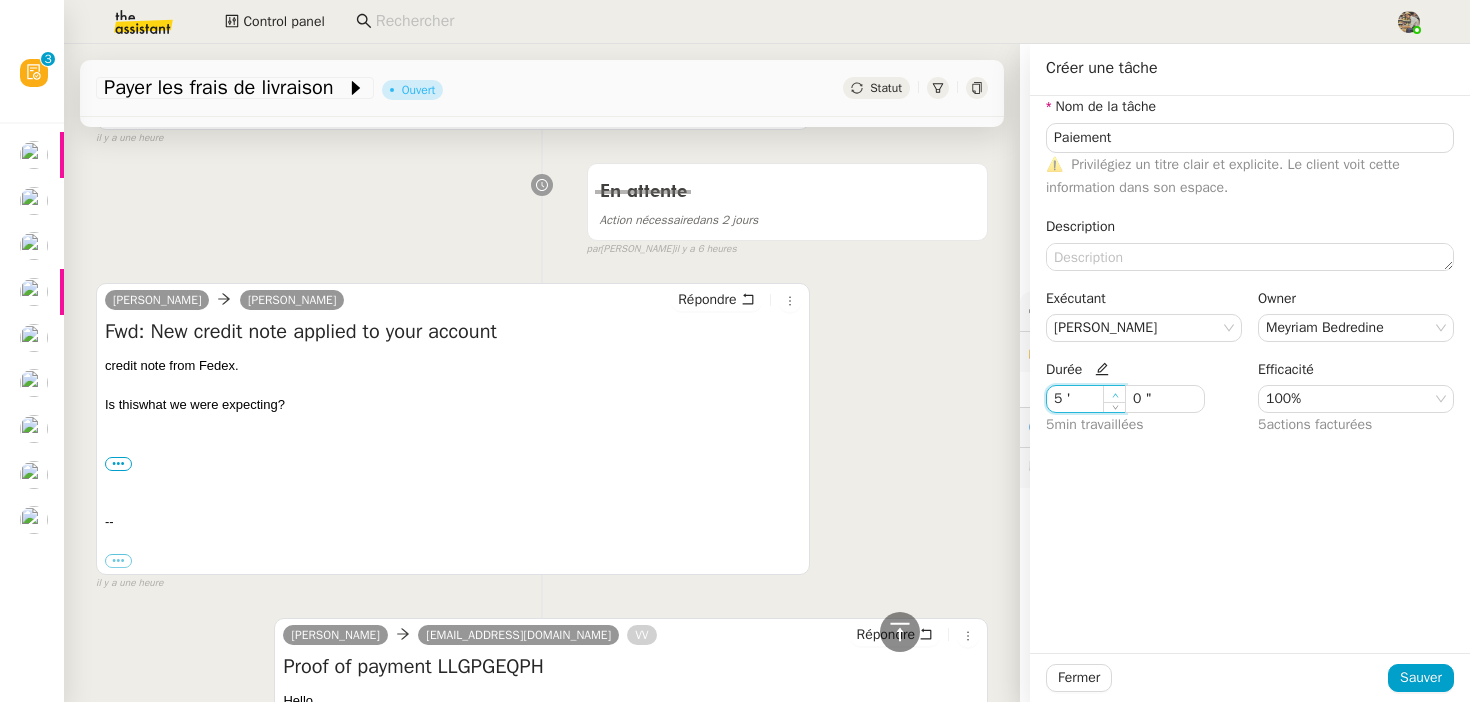 click 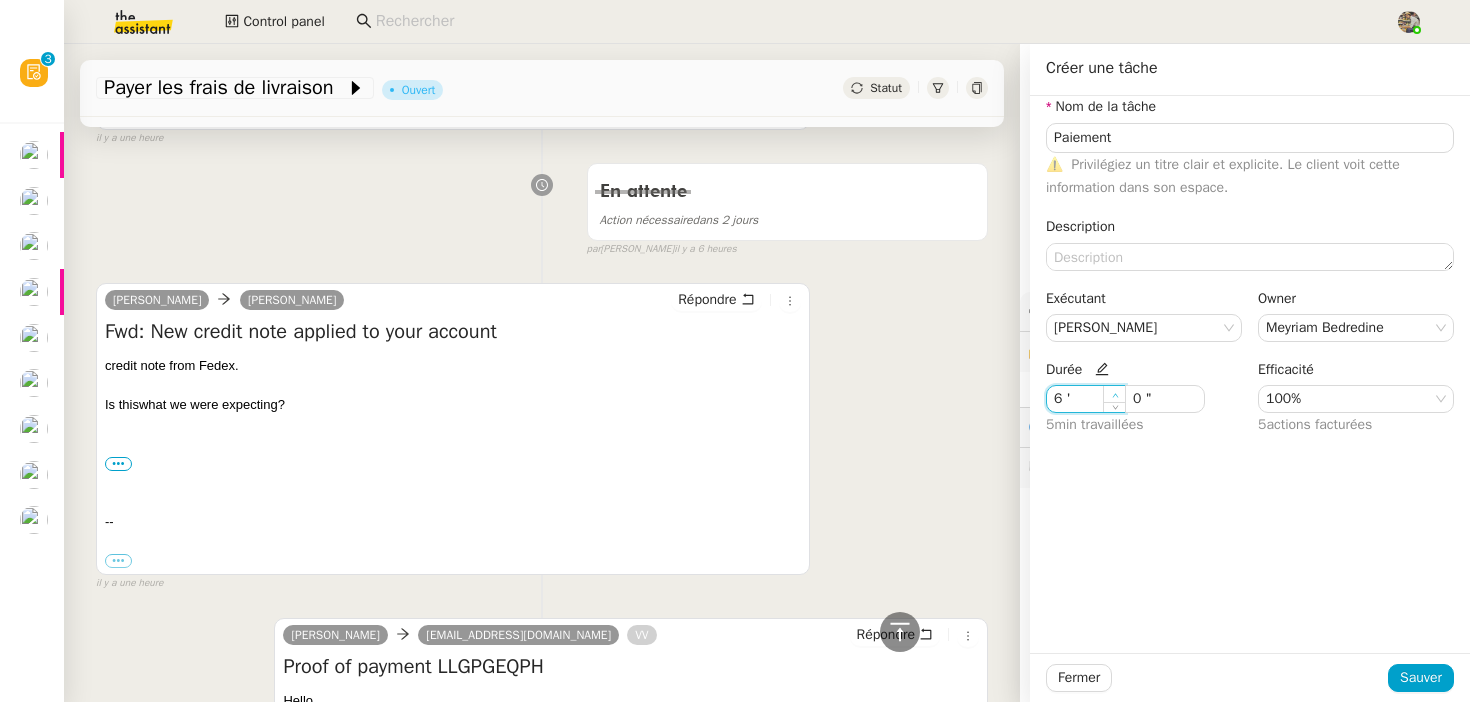 click 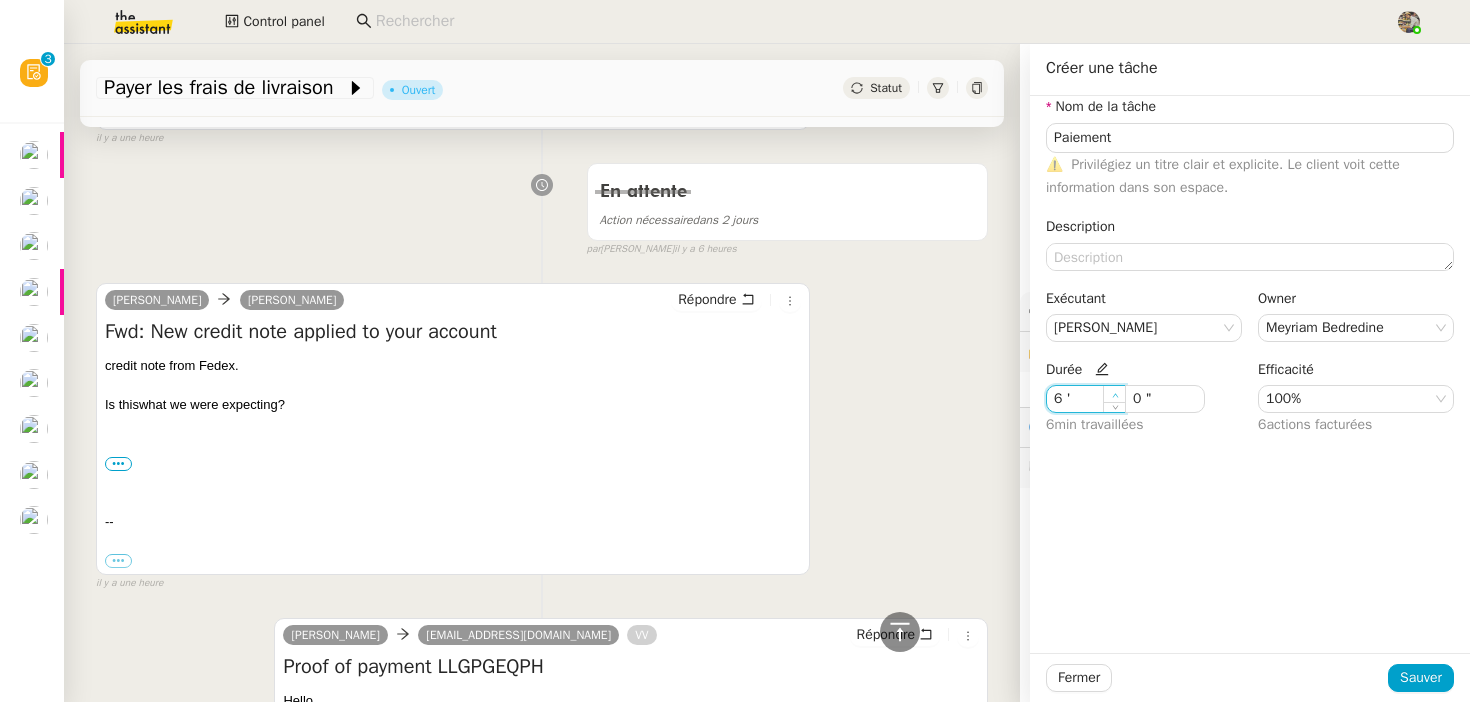 type on "7 '" 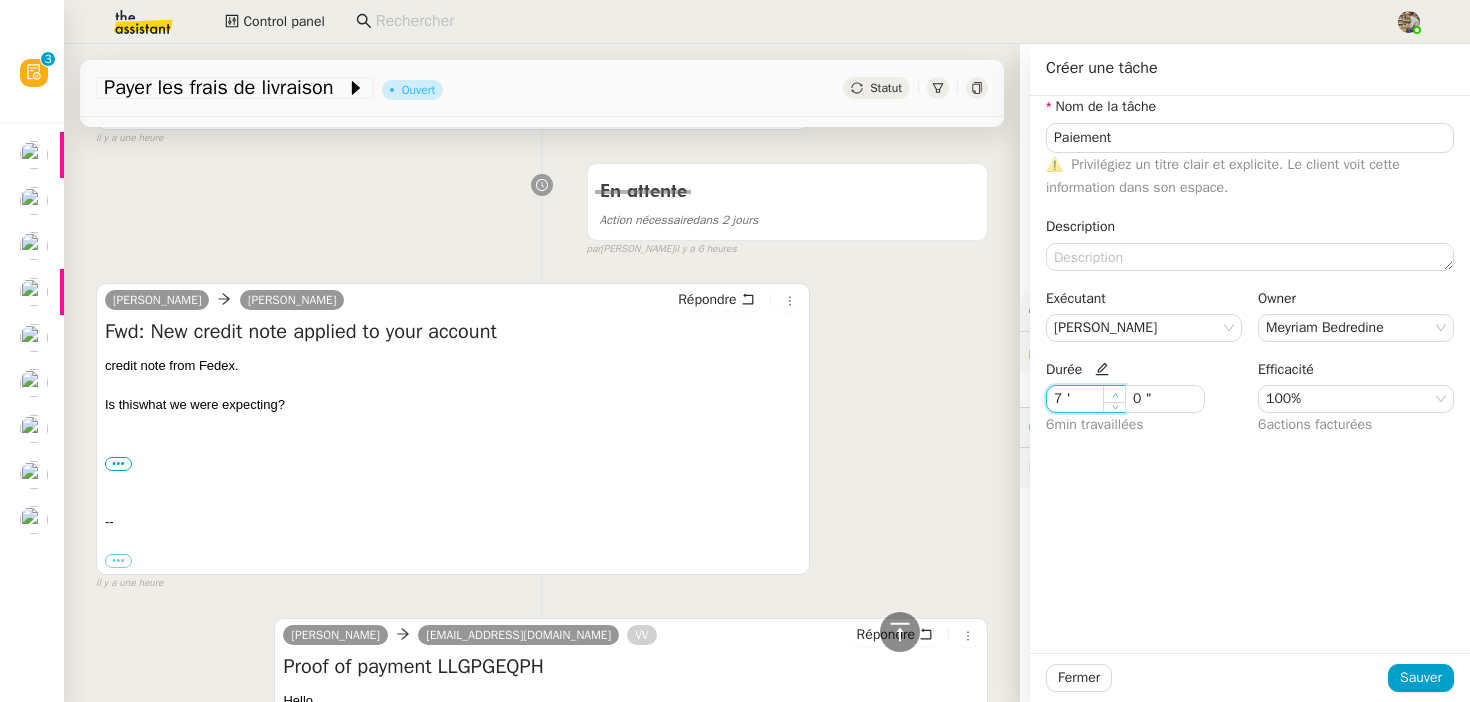 click 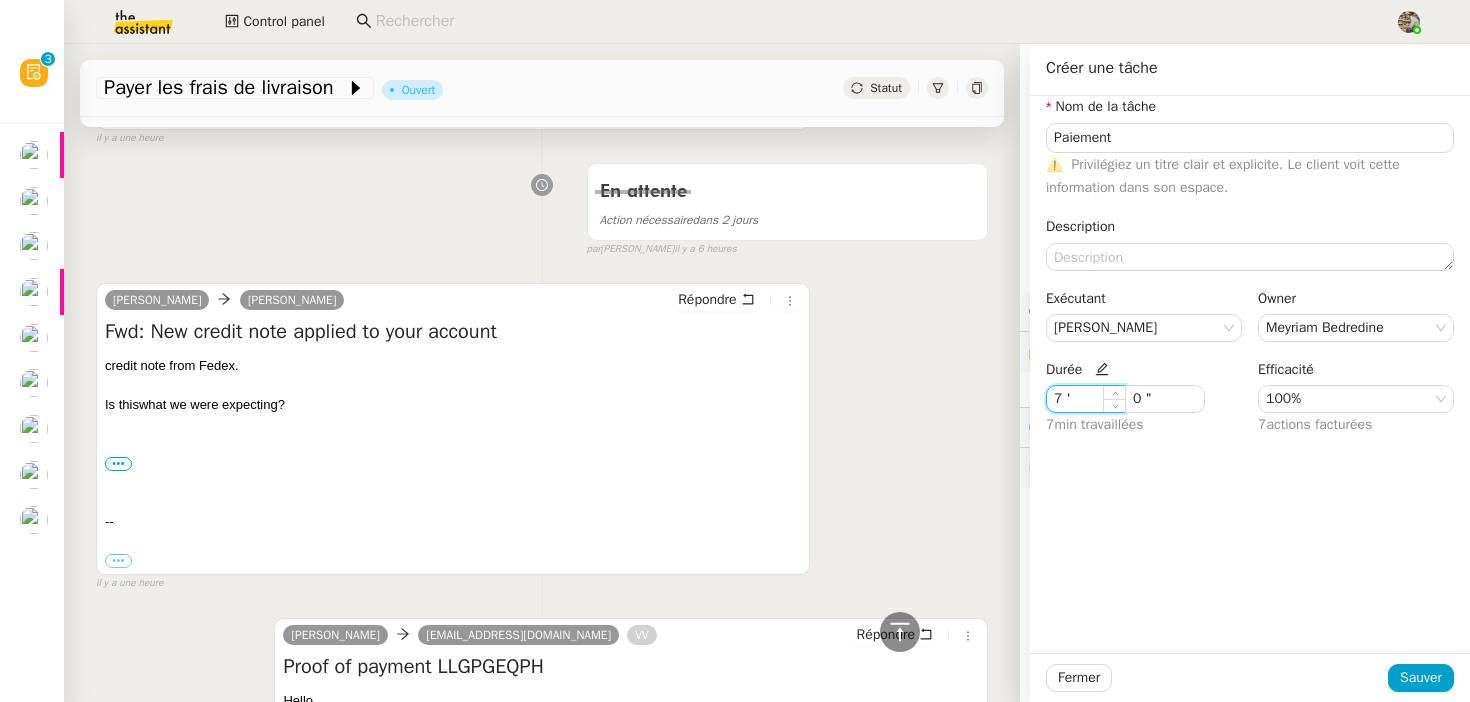 click on "Durée     7 ' 0 "  7  min travaillées" 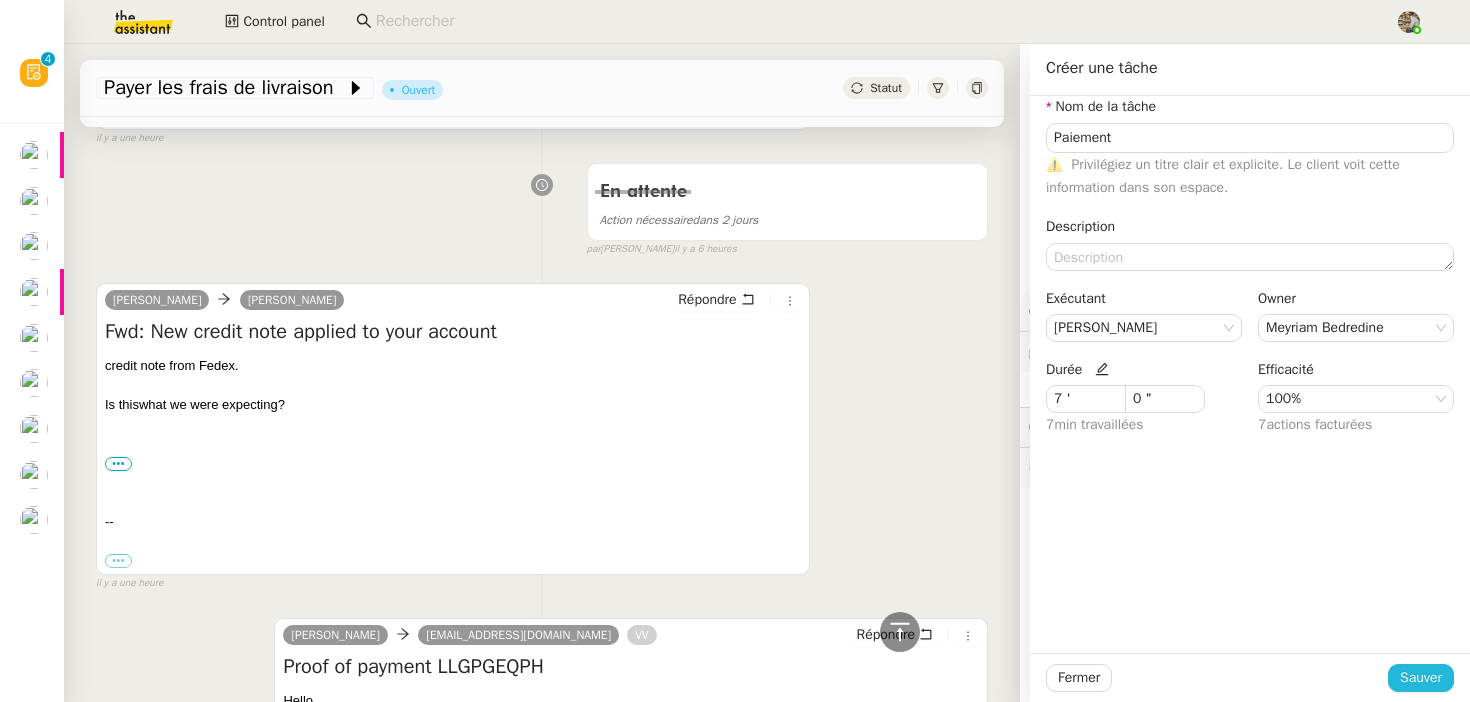 click on "Sauver" 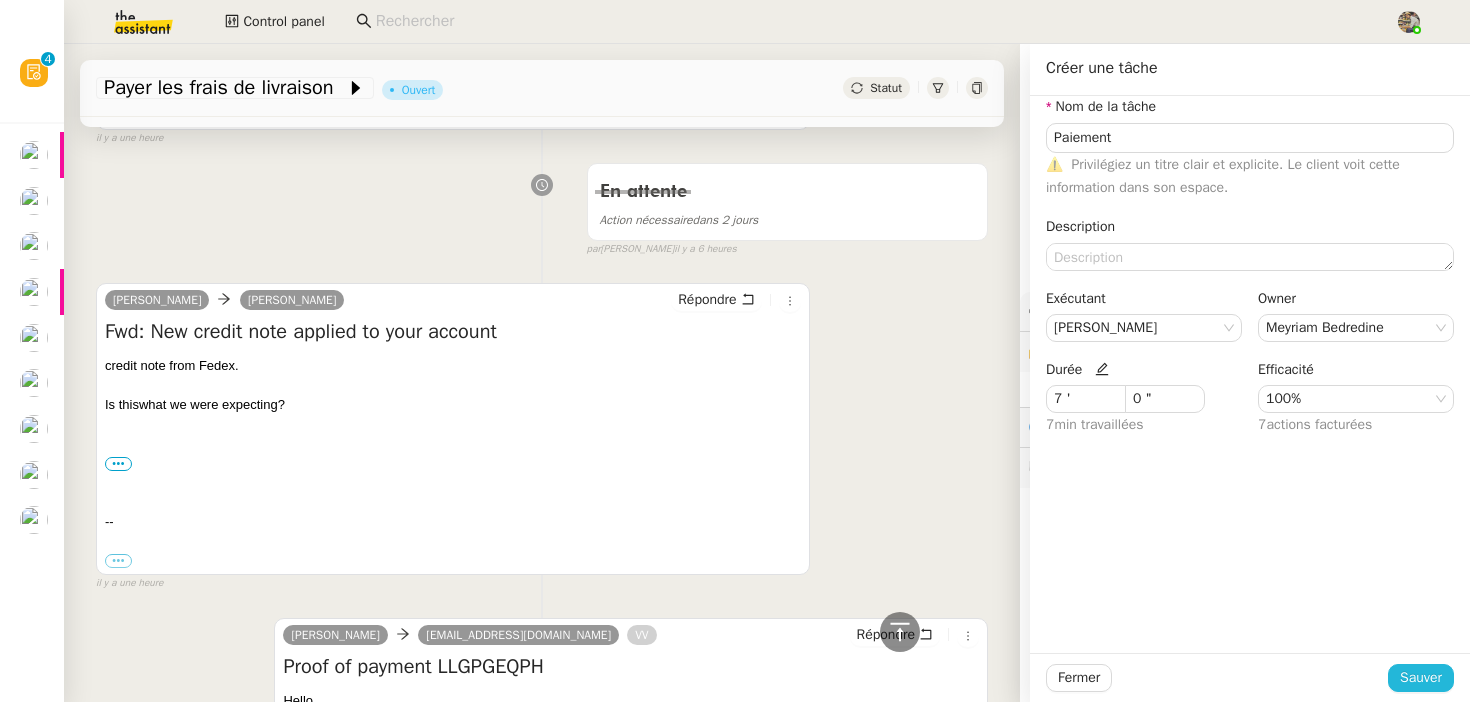 scroll, scrollTop: 1056, scrollLeft: 0, axis: vertical 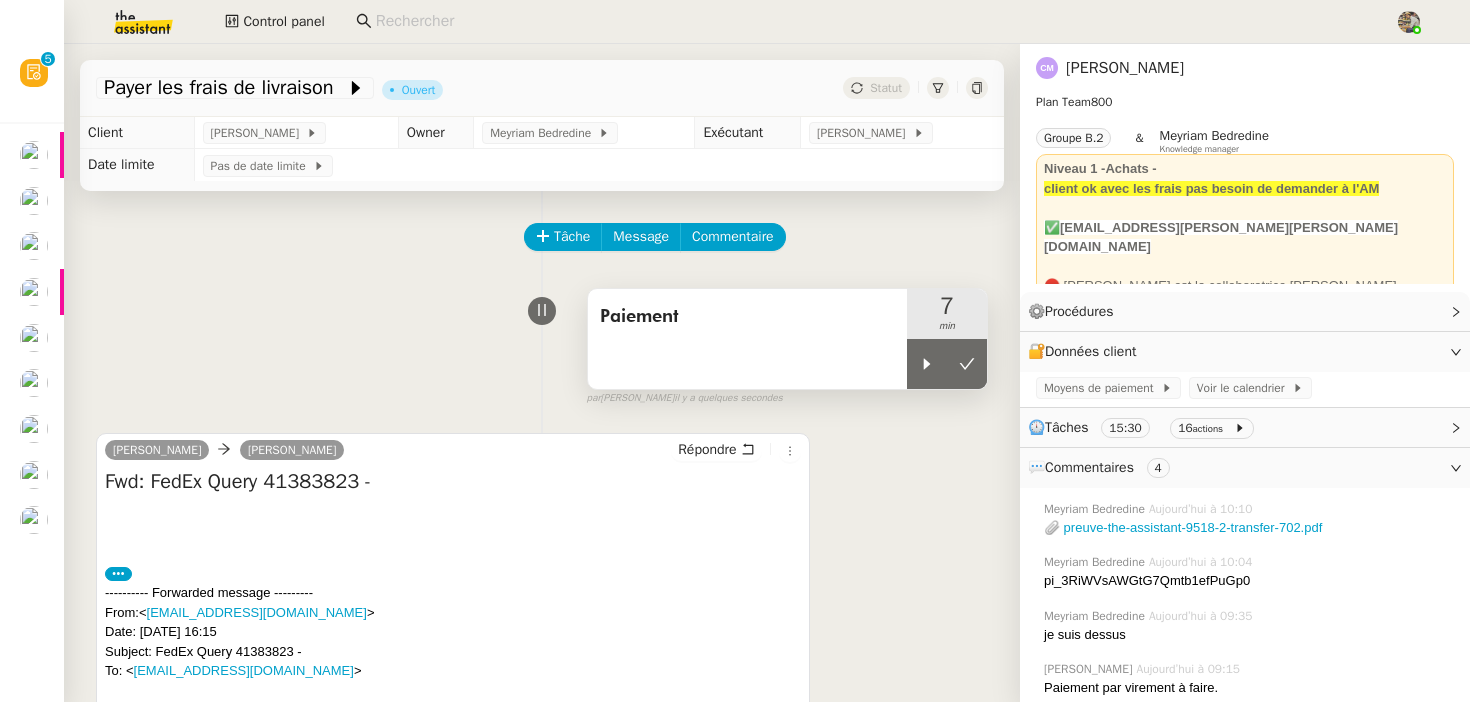 click on "Paiement" at bounding box center (747, 317) 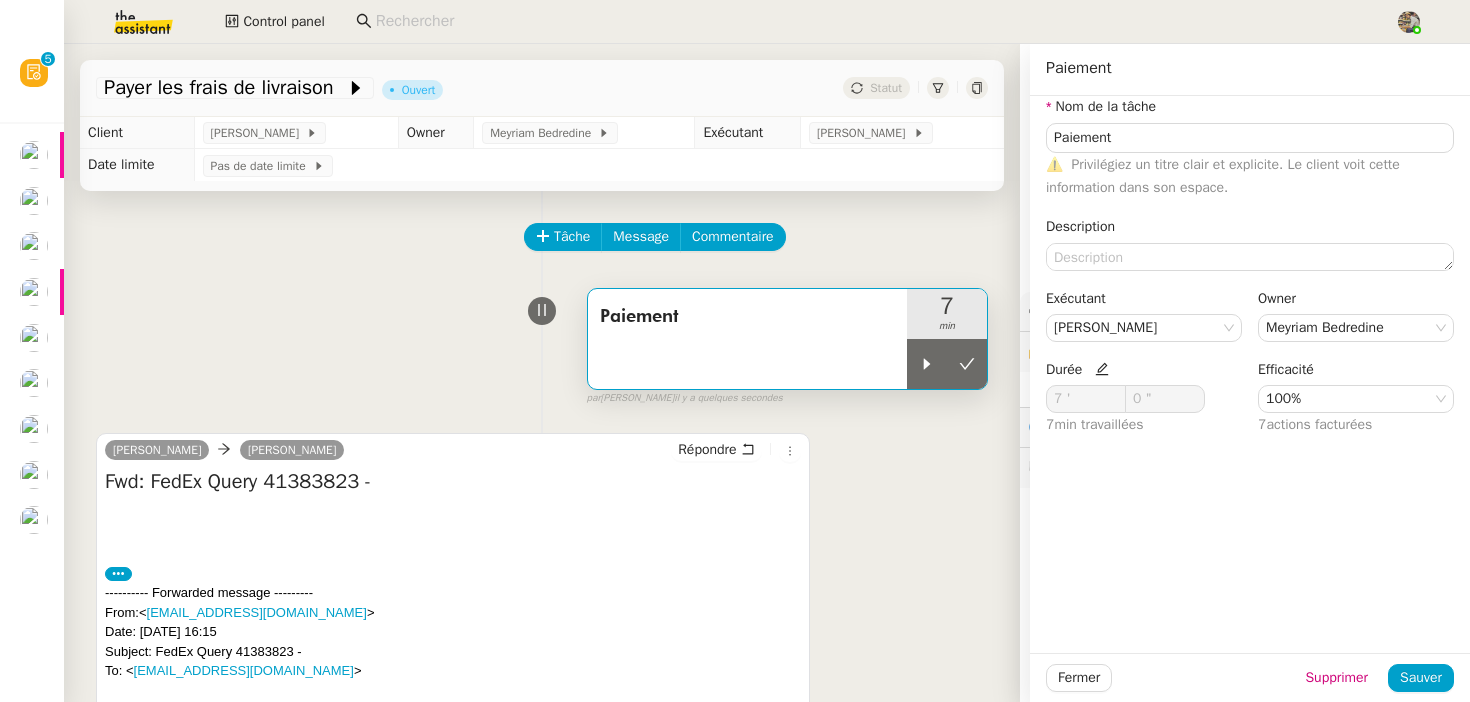 click 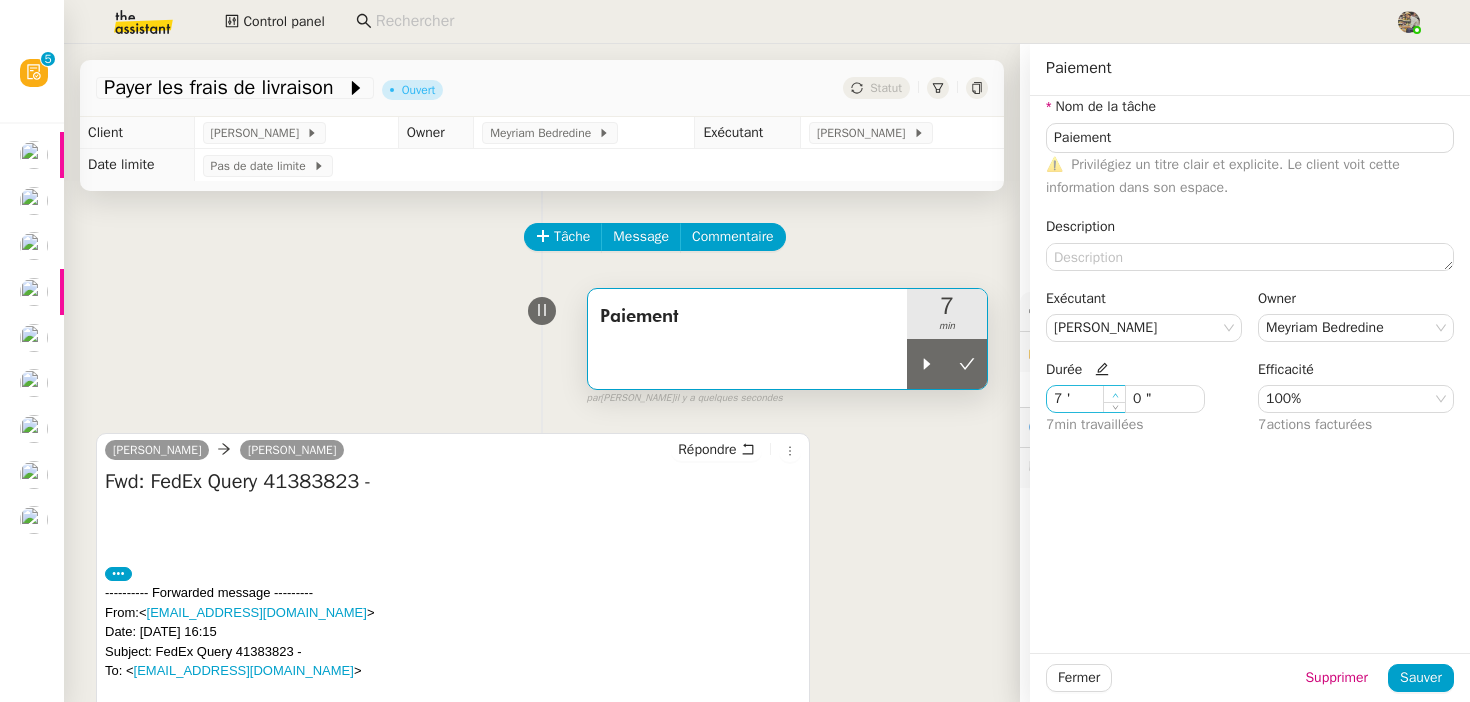 type on "8 '" 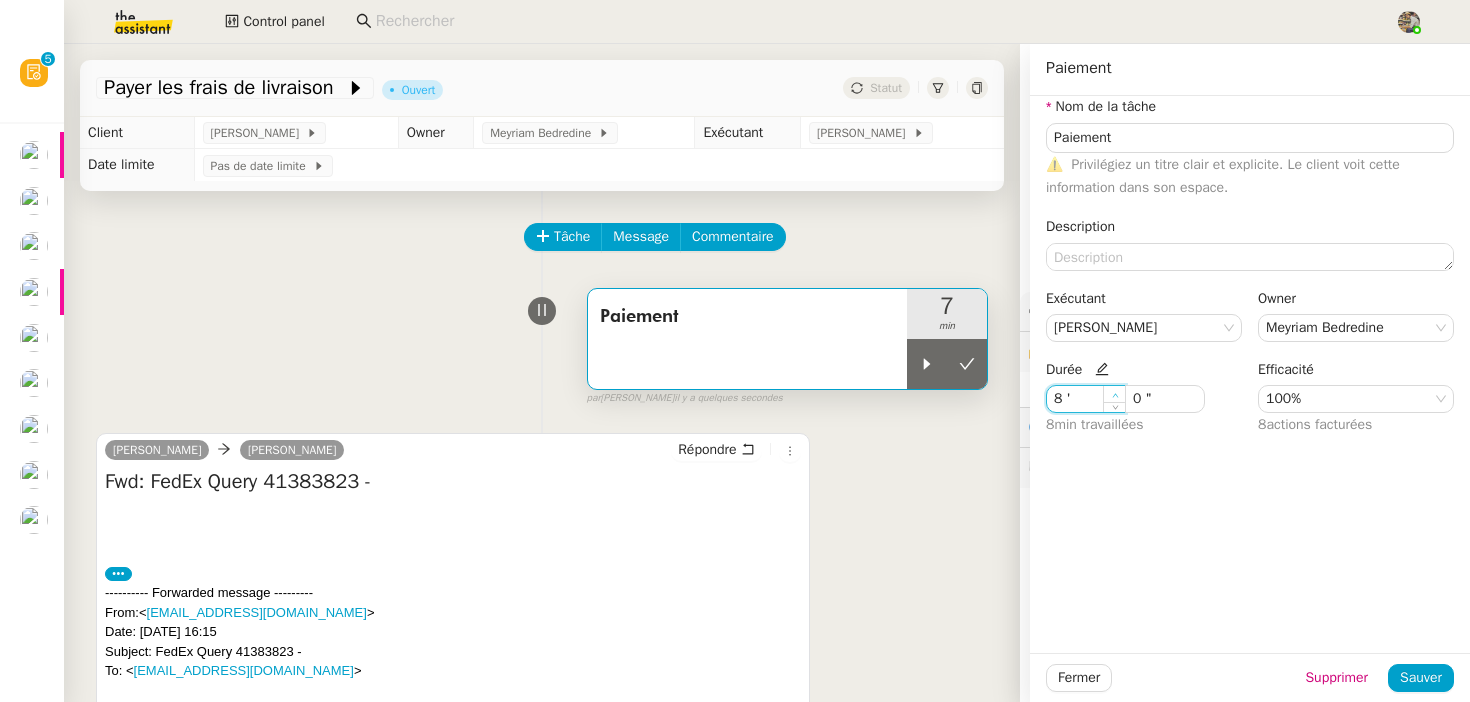 click 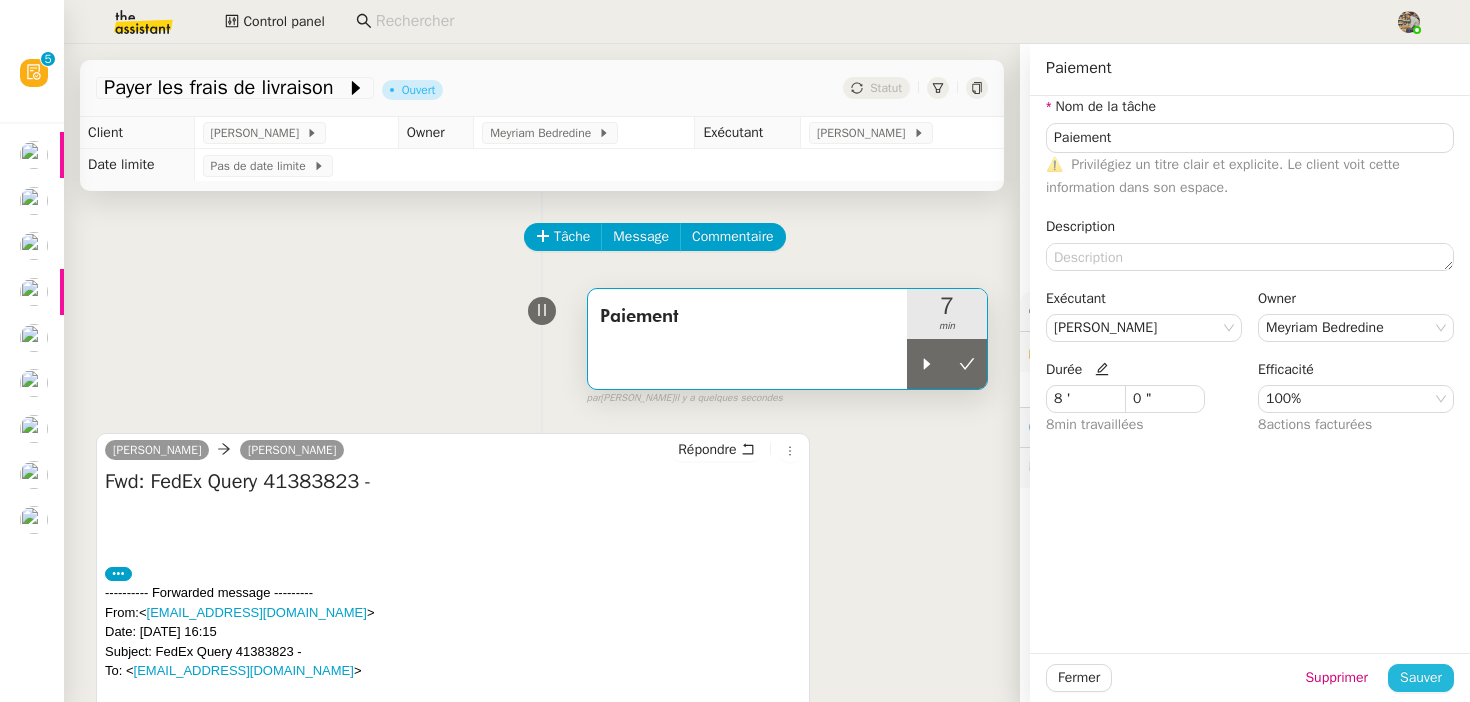 click on "Sauver" 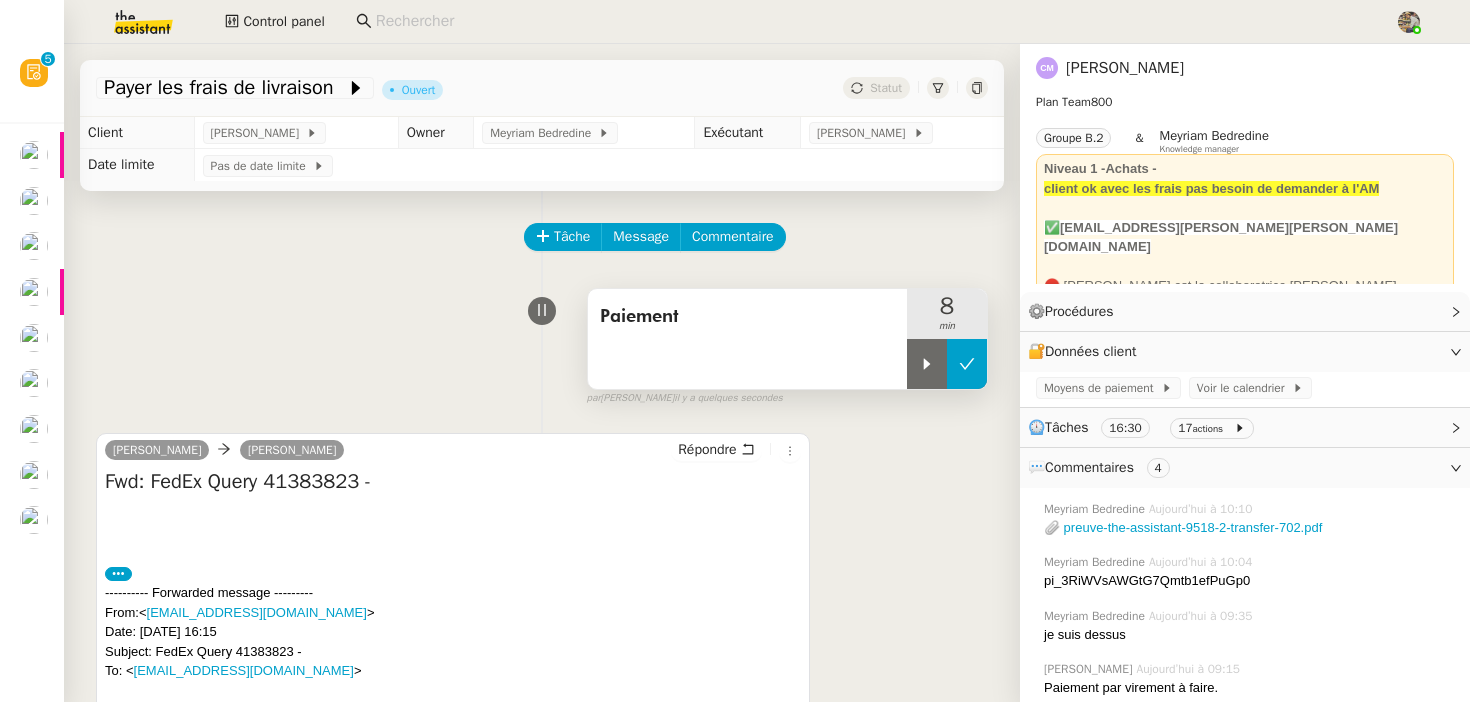 click at bounding box center [967, 364] 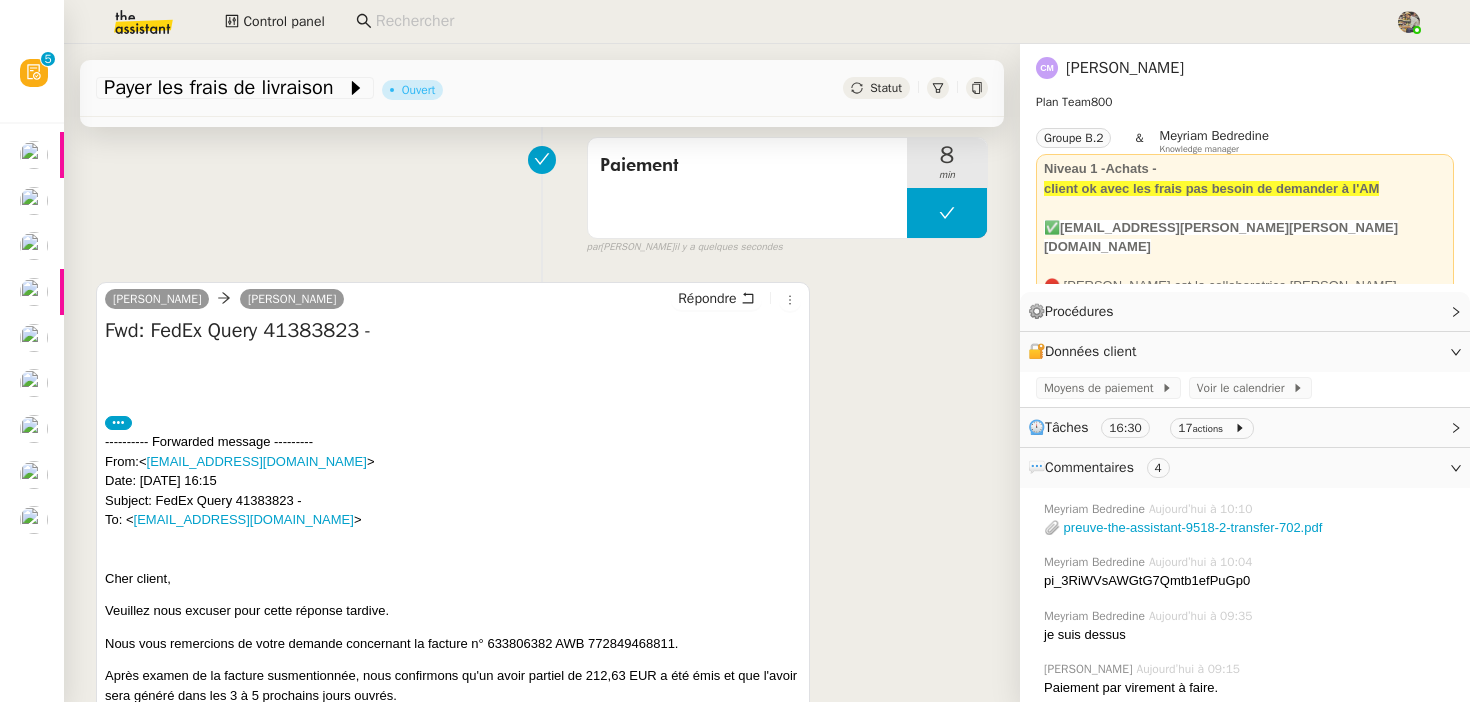 scroll, scrollTop: 0, scrollLeft: 0, axis: both 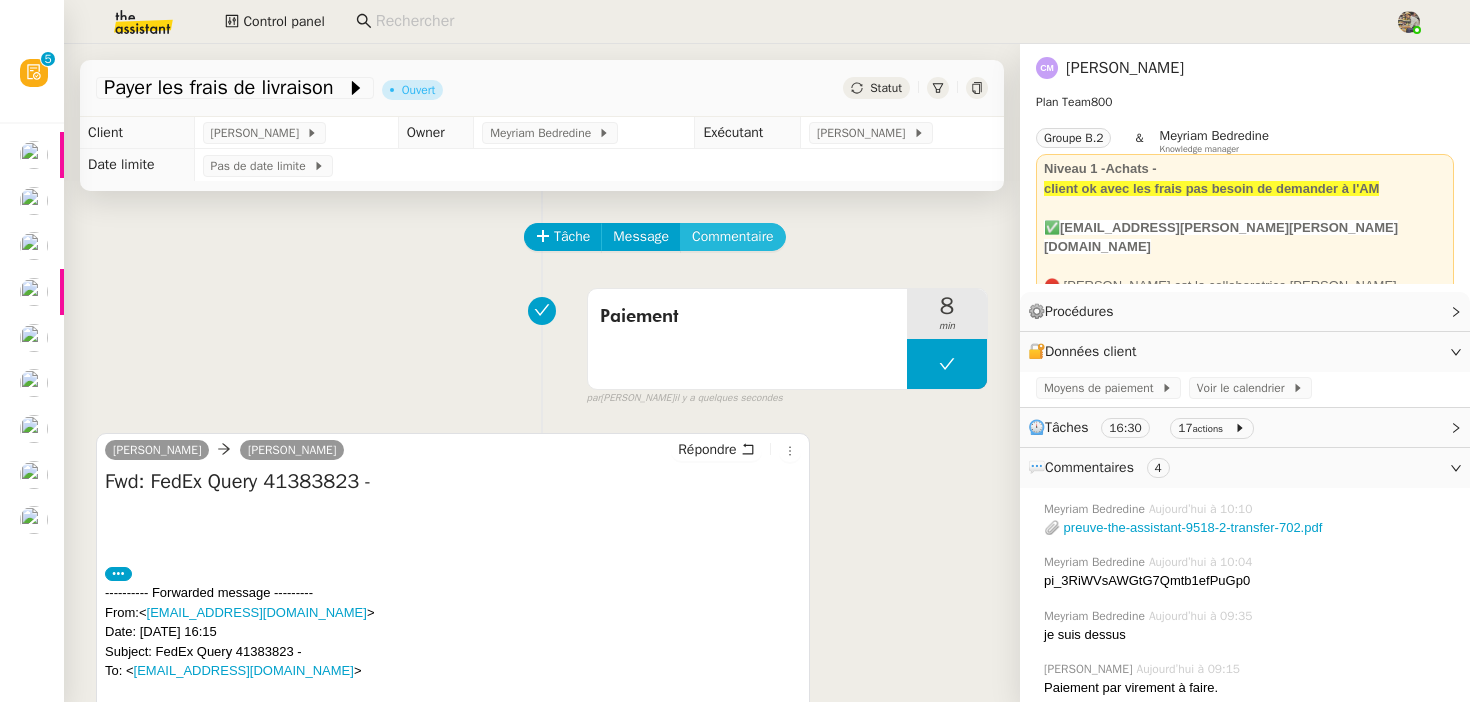 click on "Commentaire" 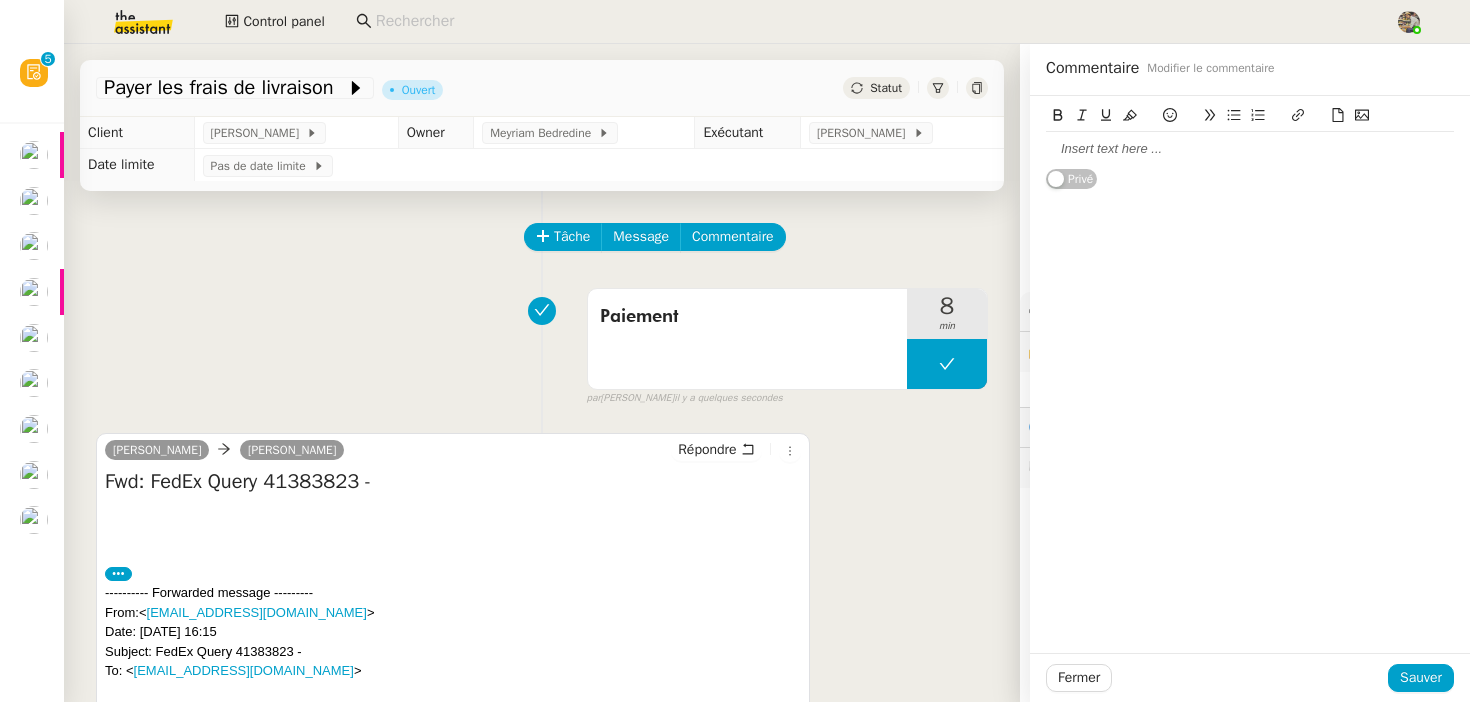 type 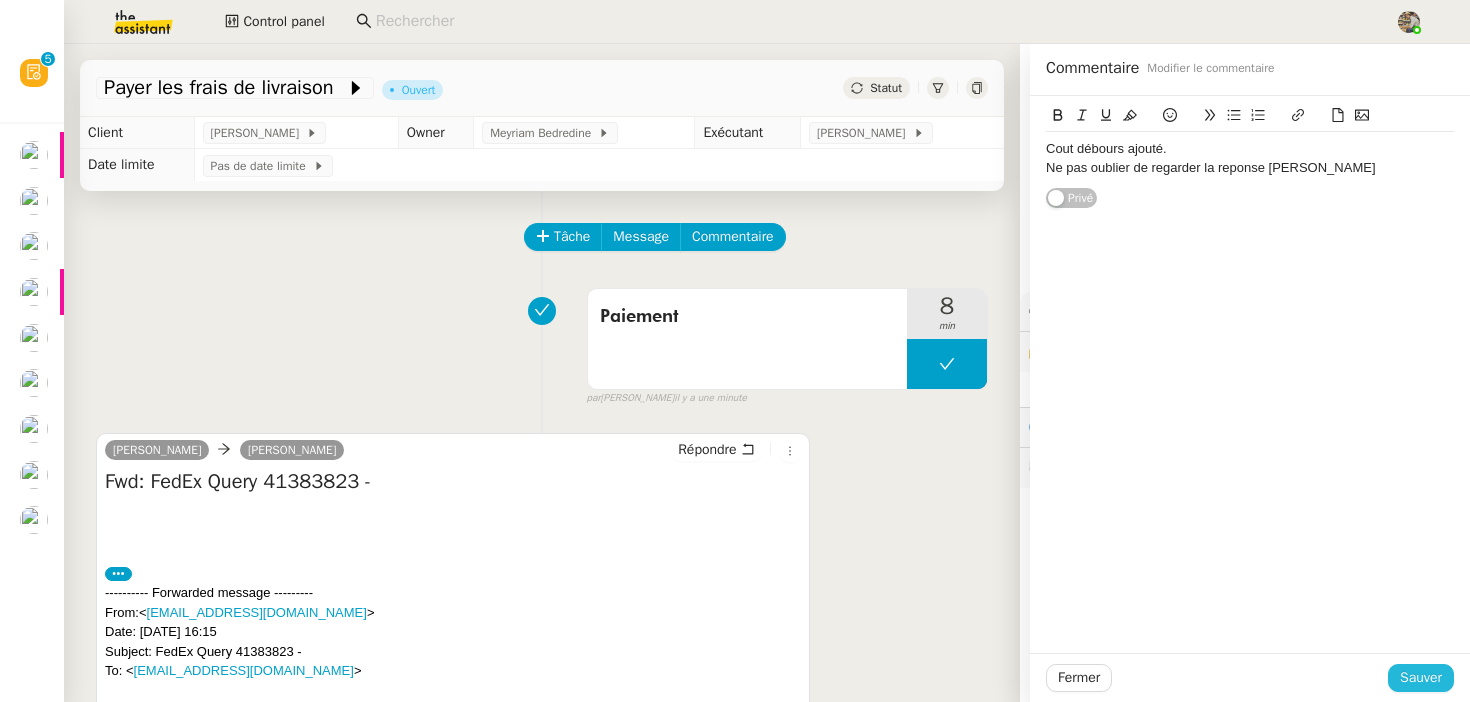 click on "Sauver" 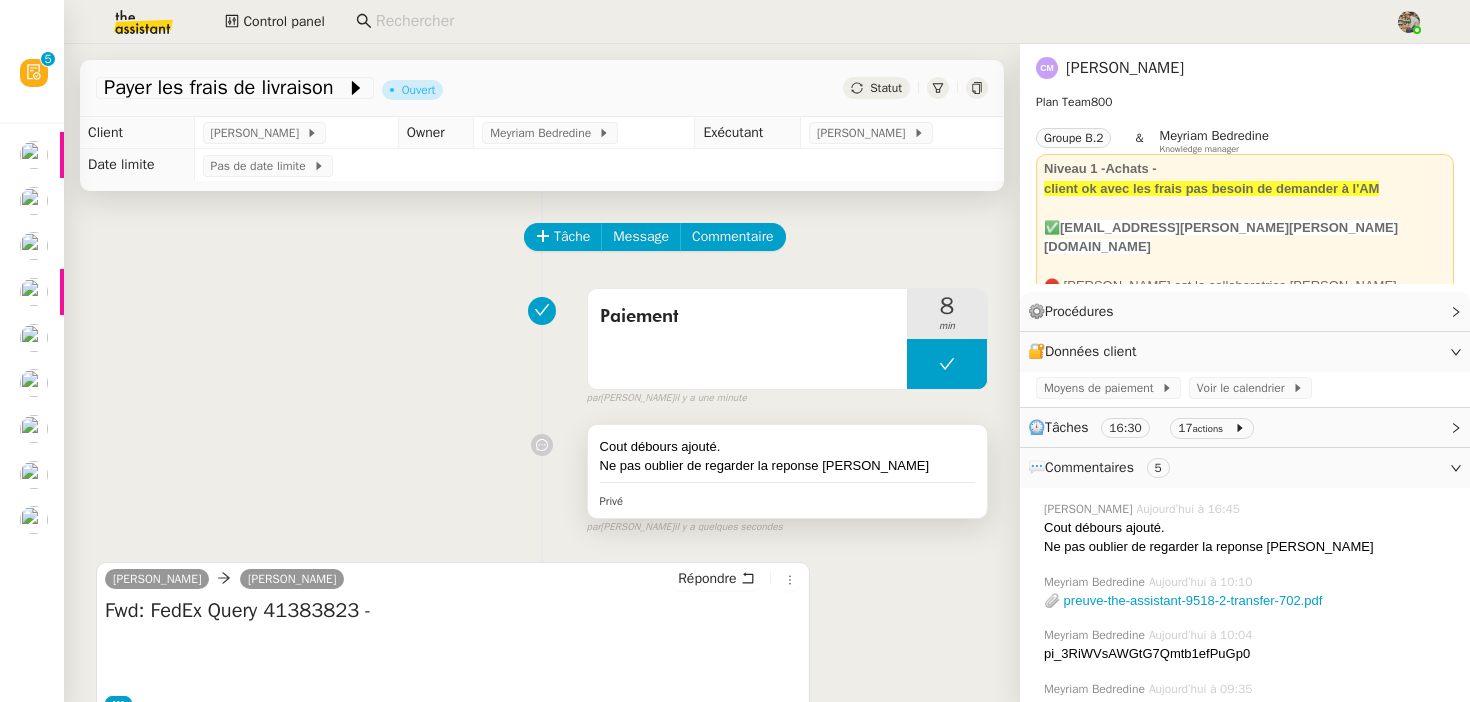 click on "Cout débours ajouté." at bounding box center (787, 447) 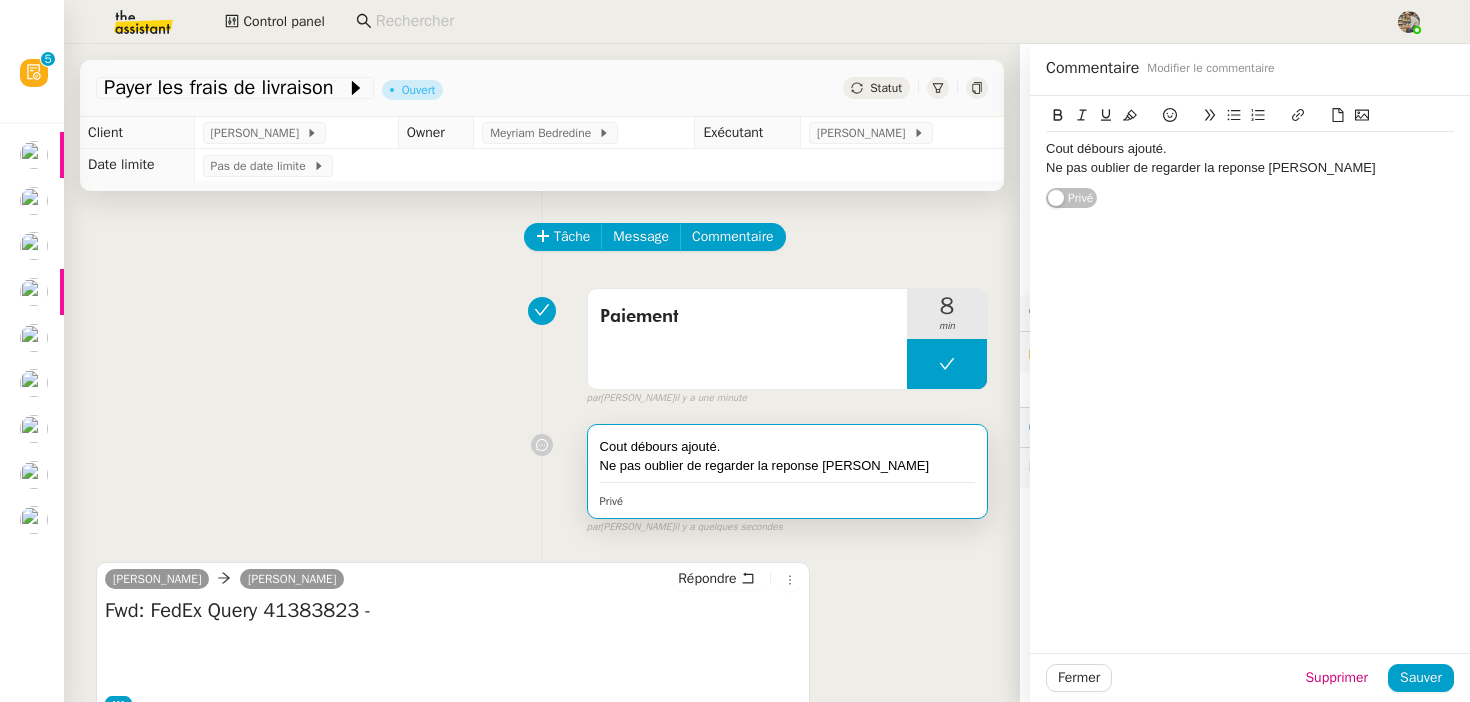 click on "Ne pas oublier de regarder la reponse de Charles" 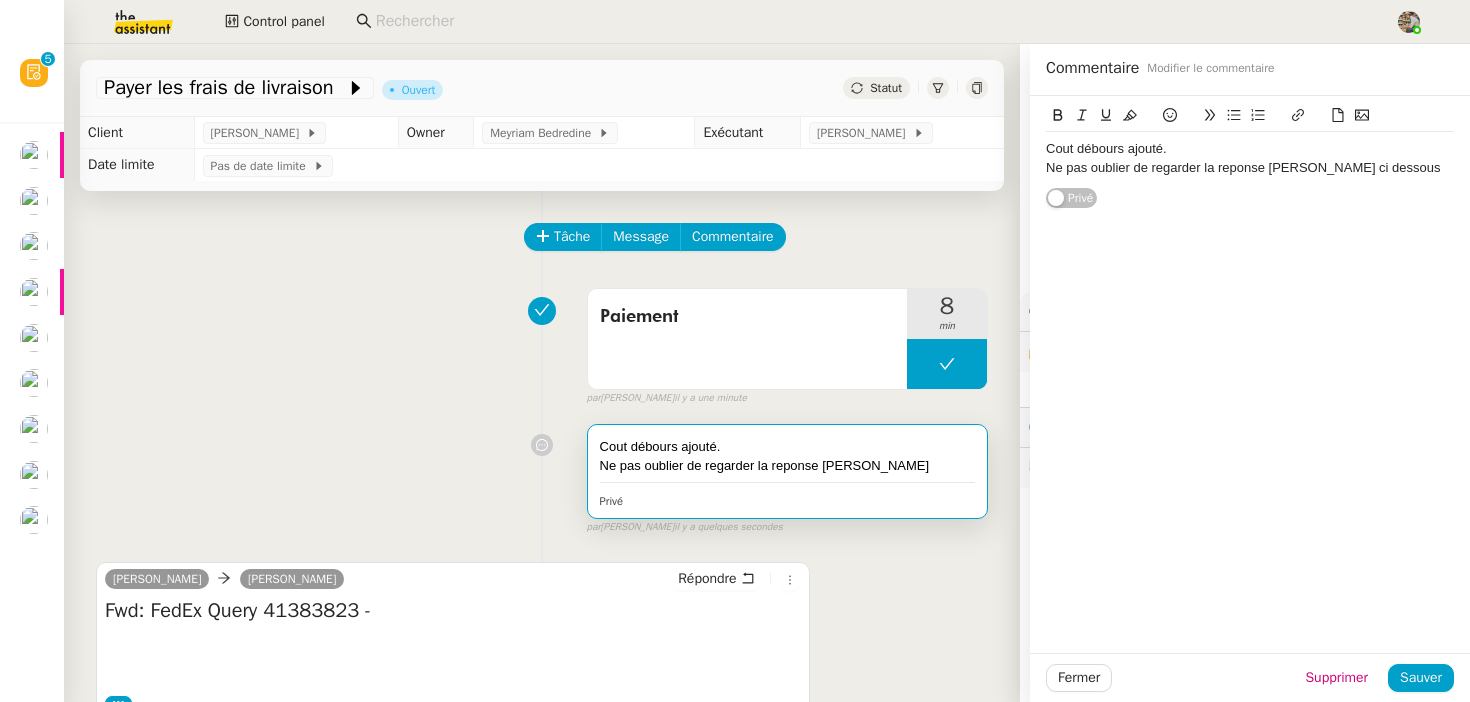 click on "Ne pas oublier de regarder la reponse de Charles ci dessous" 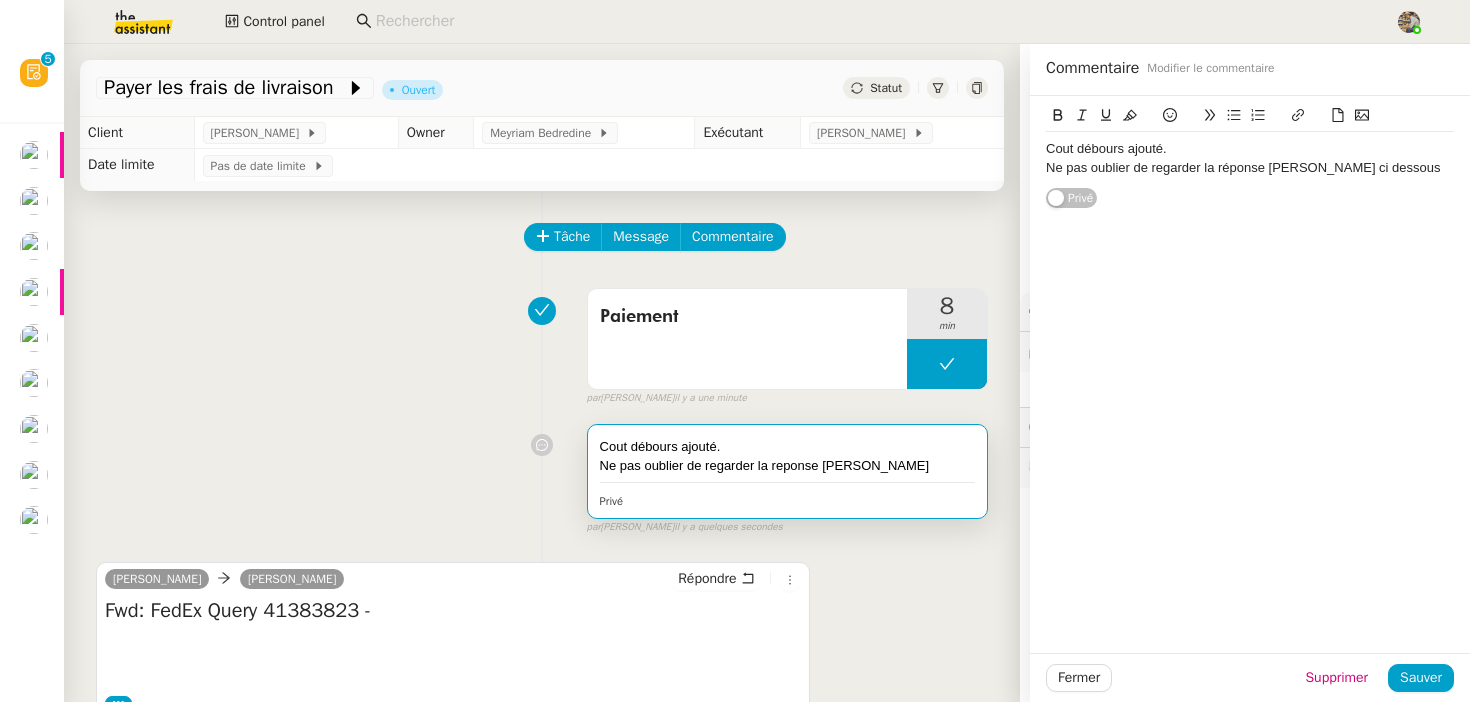 click on "Ne pas oublier de regarder la réponse de Charles ci dessous" 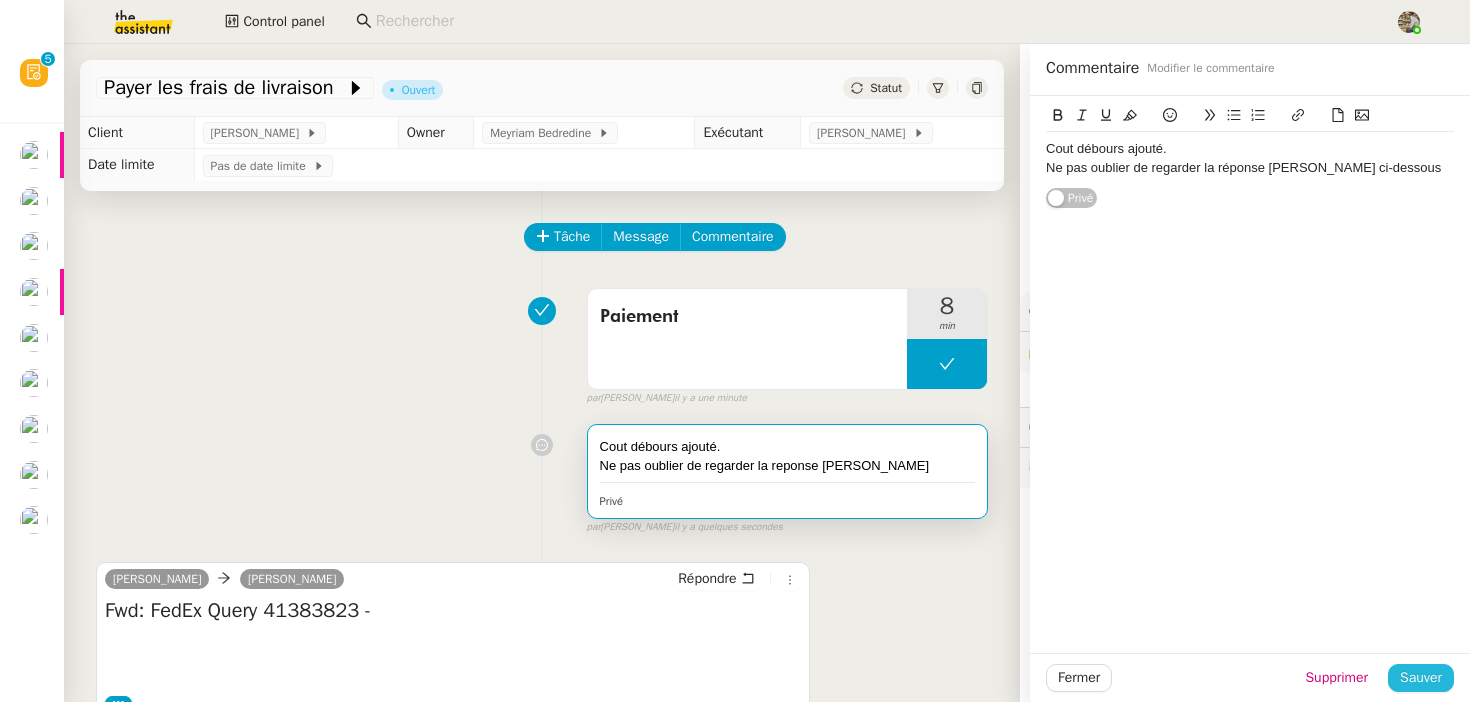 click on "Sauver" 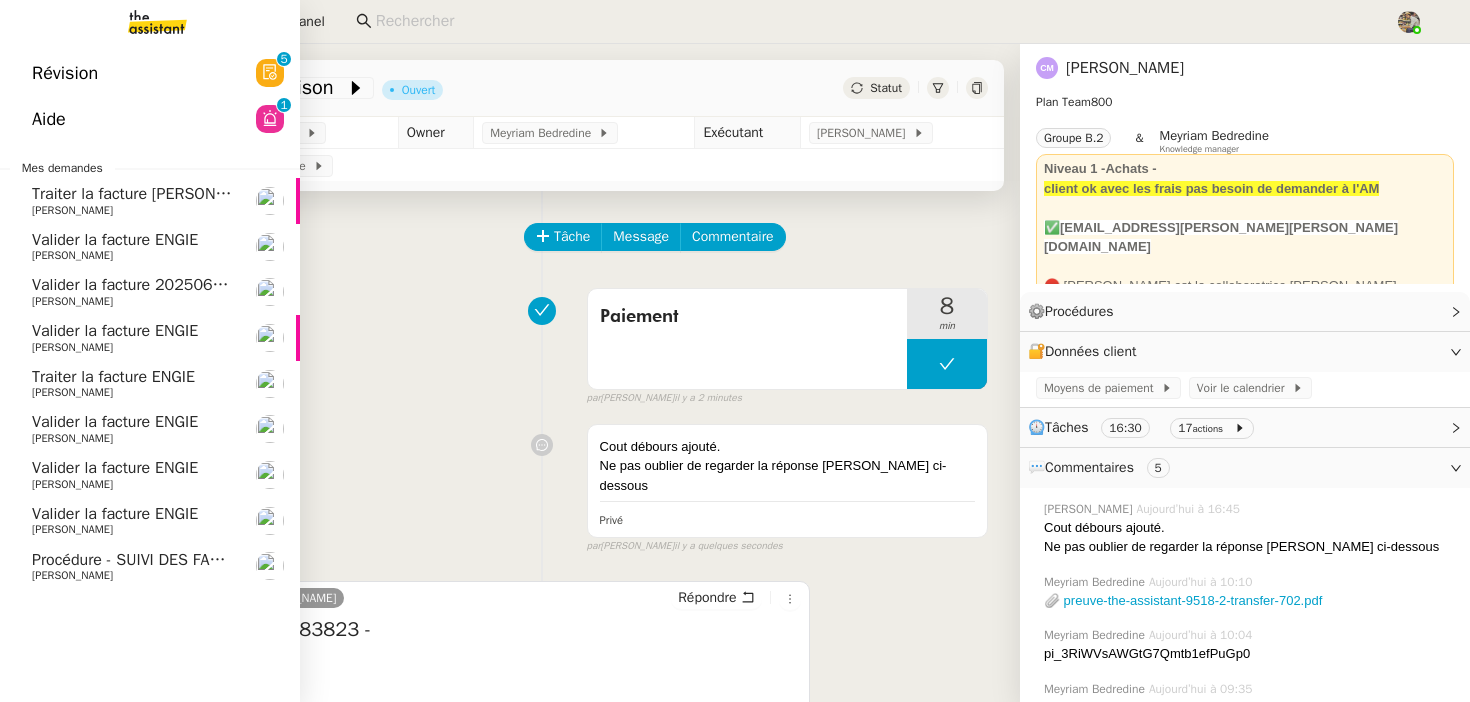 click on "Révision" 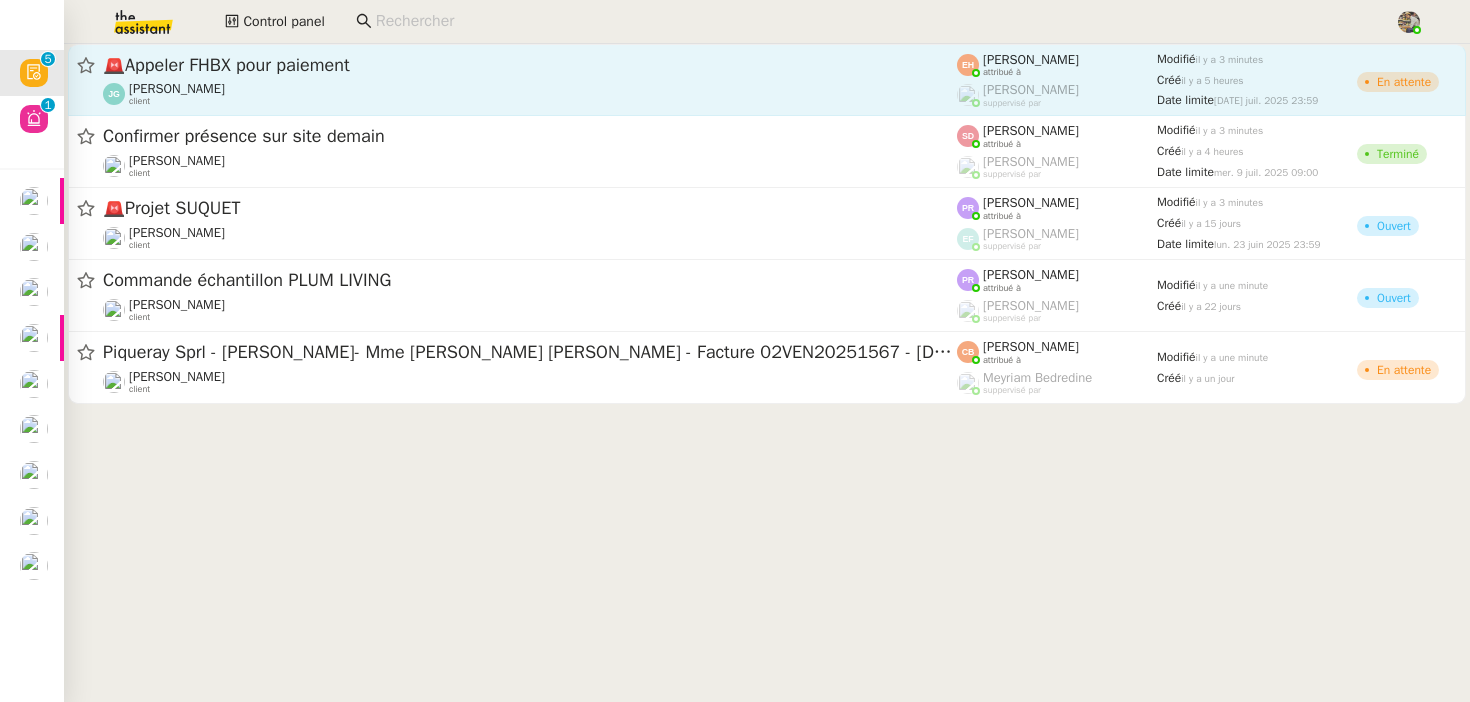 click on "🚨   Appeler FHBX pour paiement" 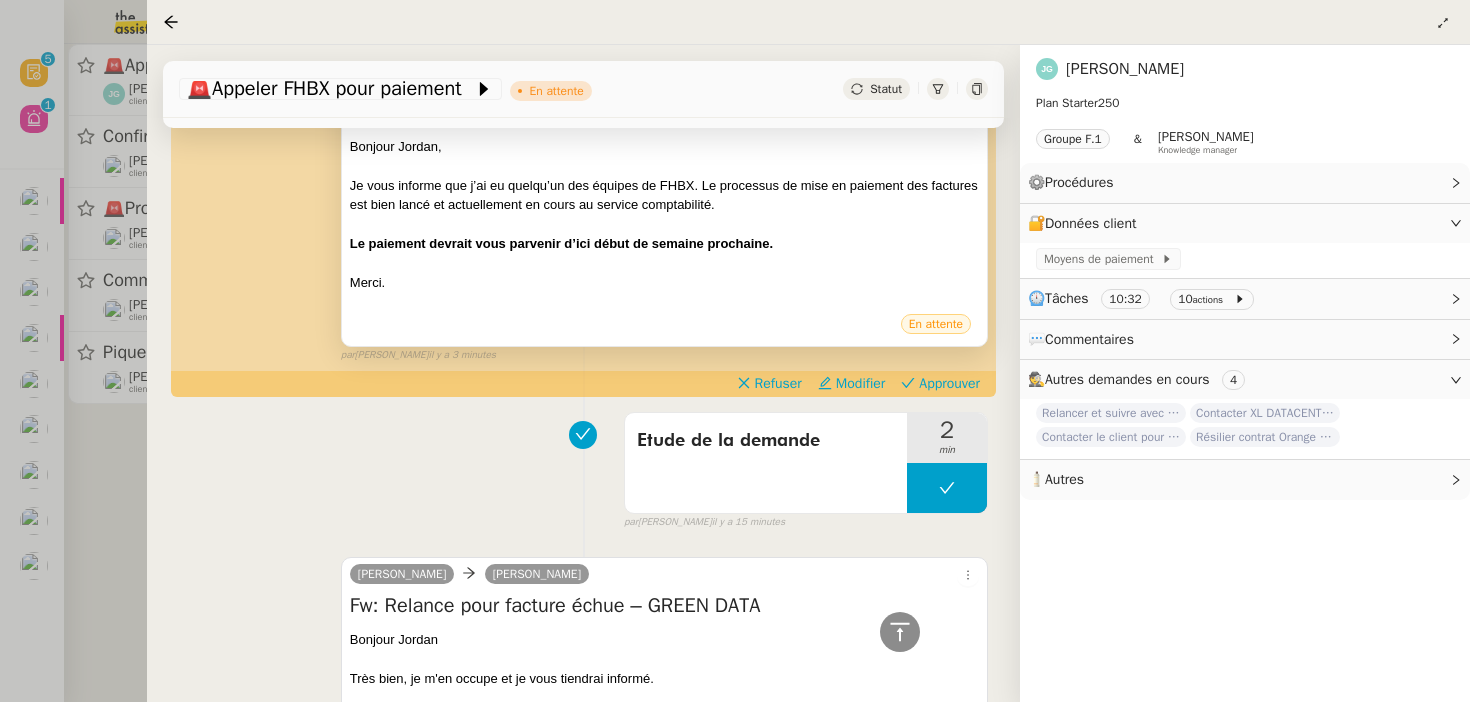 scroll, scrollTop: 351, scrollLeft: 0, axis: vertical 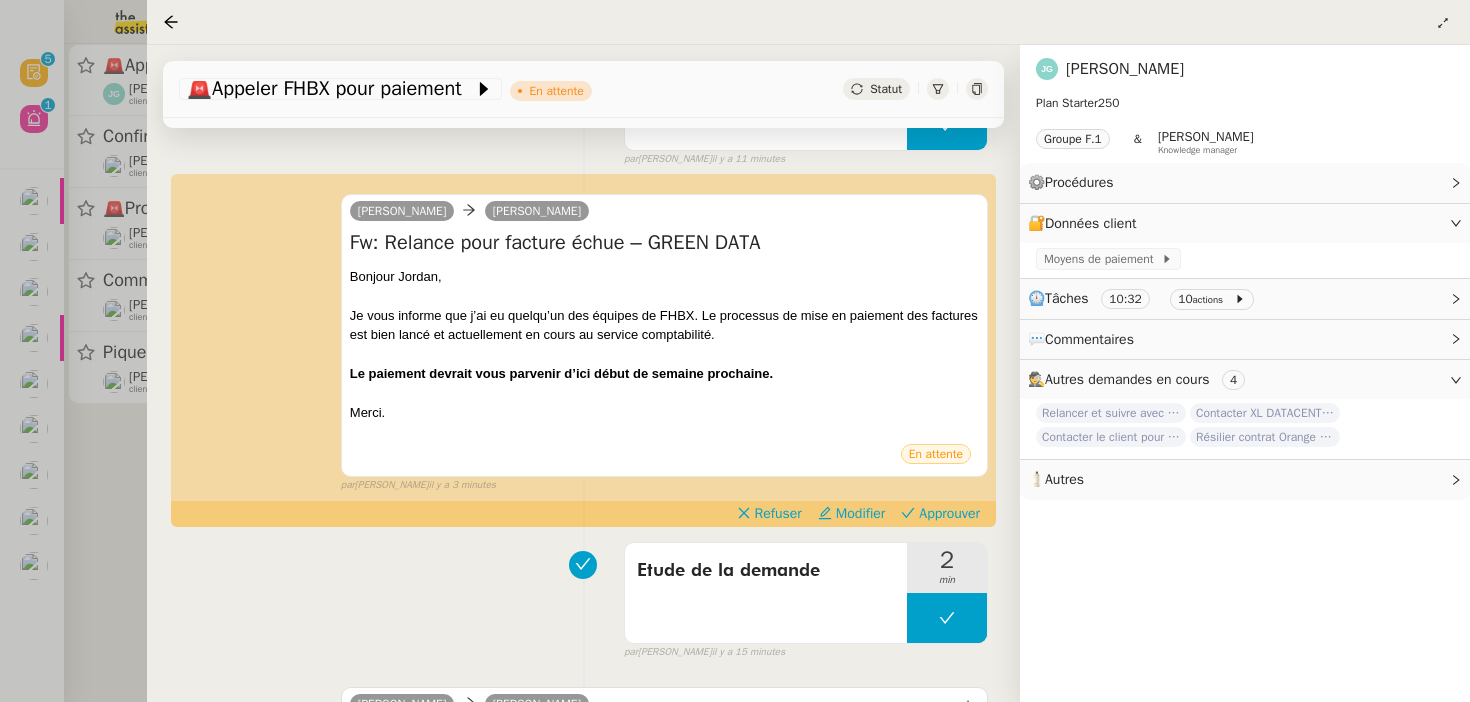 click at bounding box center [735, 351] 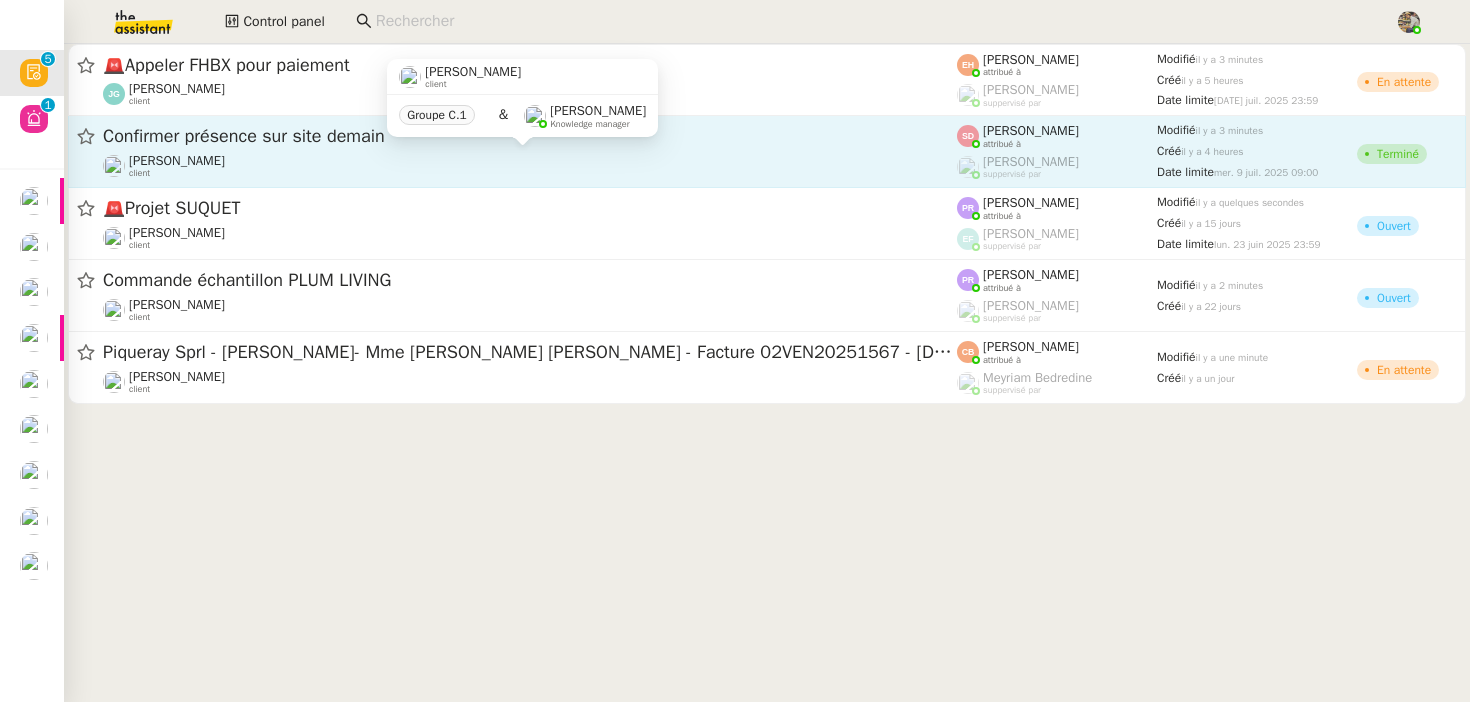 click on "David Berrebi" 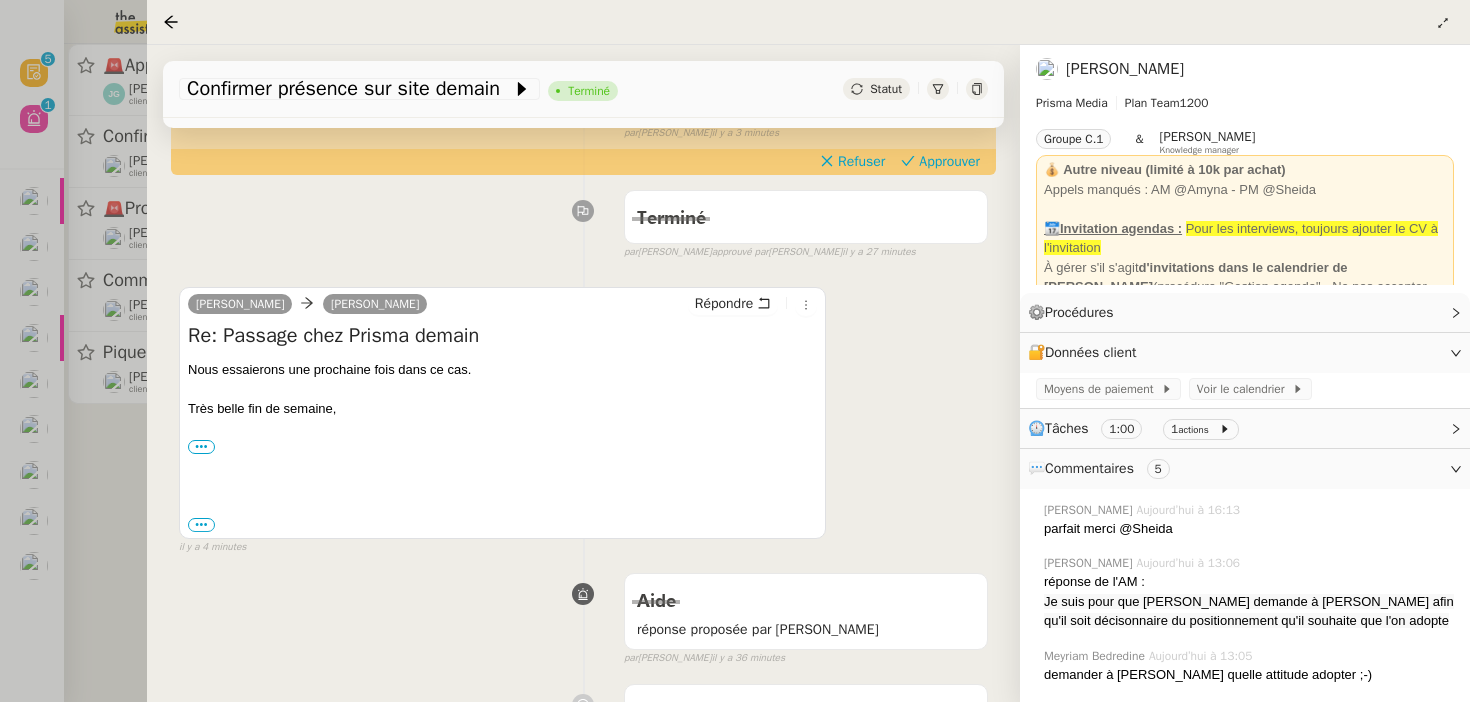 scroll, scrollTop: 0, scrollLeft: 0, axis: both 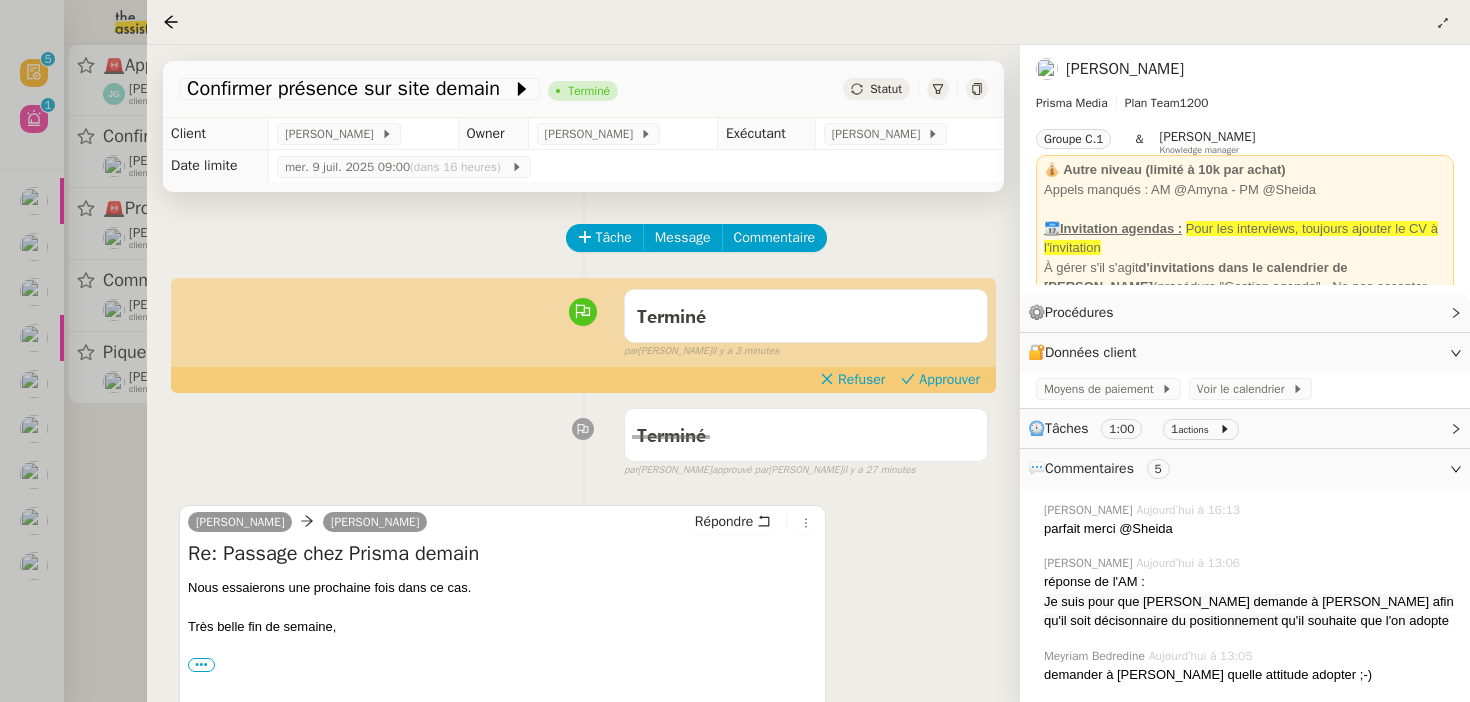 click at bounding box center [735, 351] 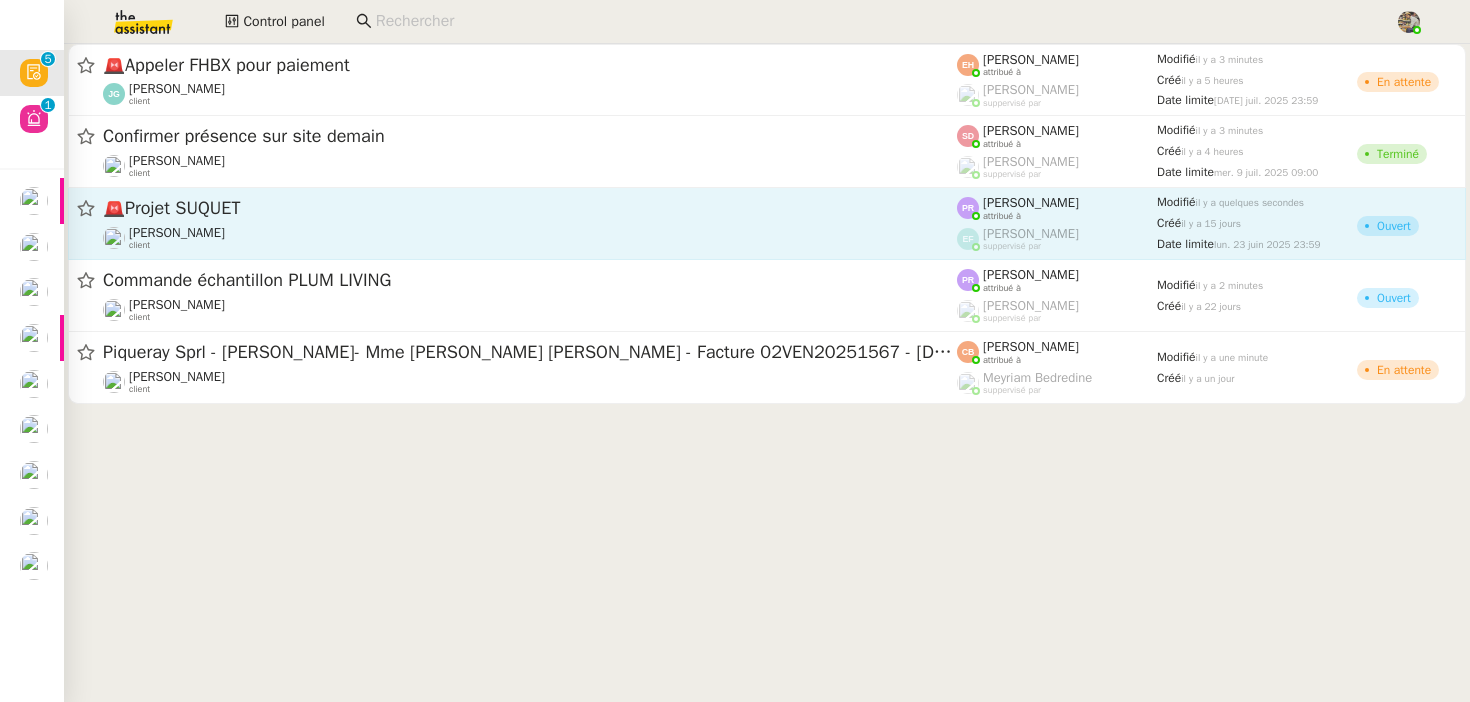 click on "Gabrielle Tavernier" 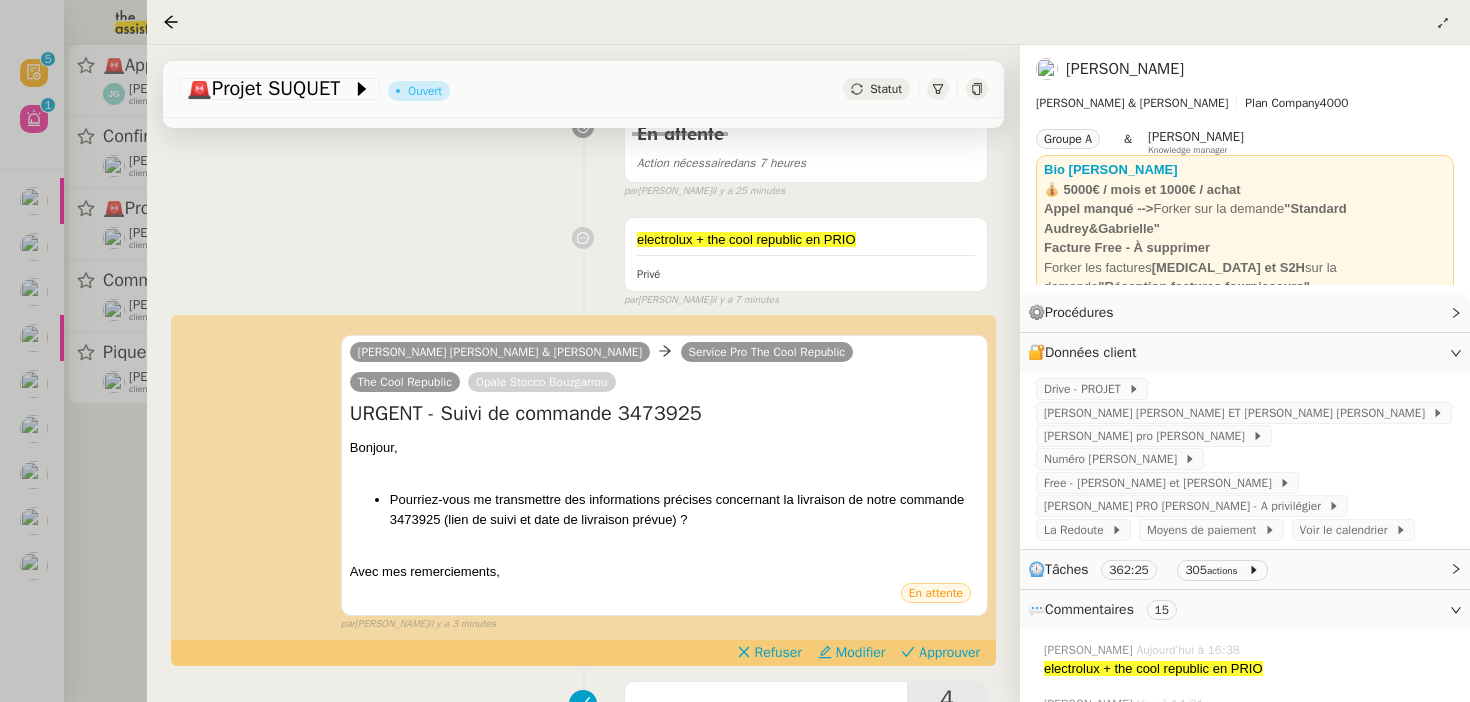 scroll, scrollTop: 321, scrollLeft: 0, axis: vertical 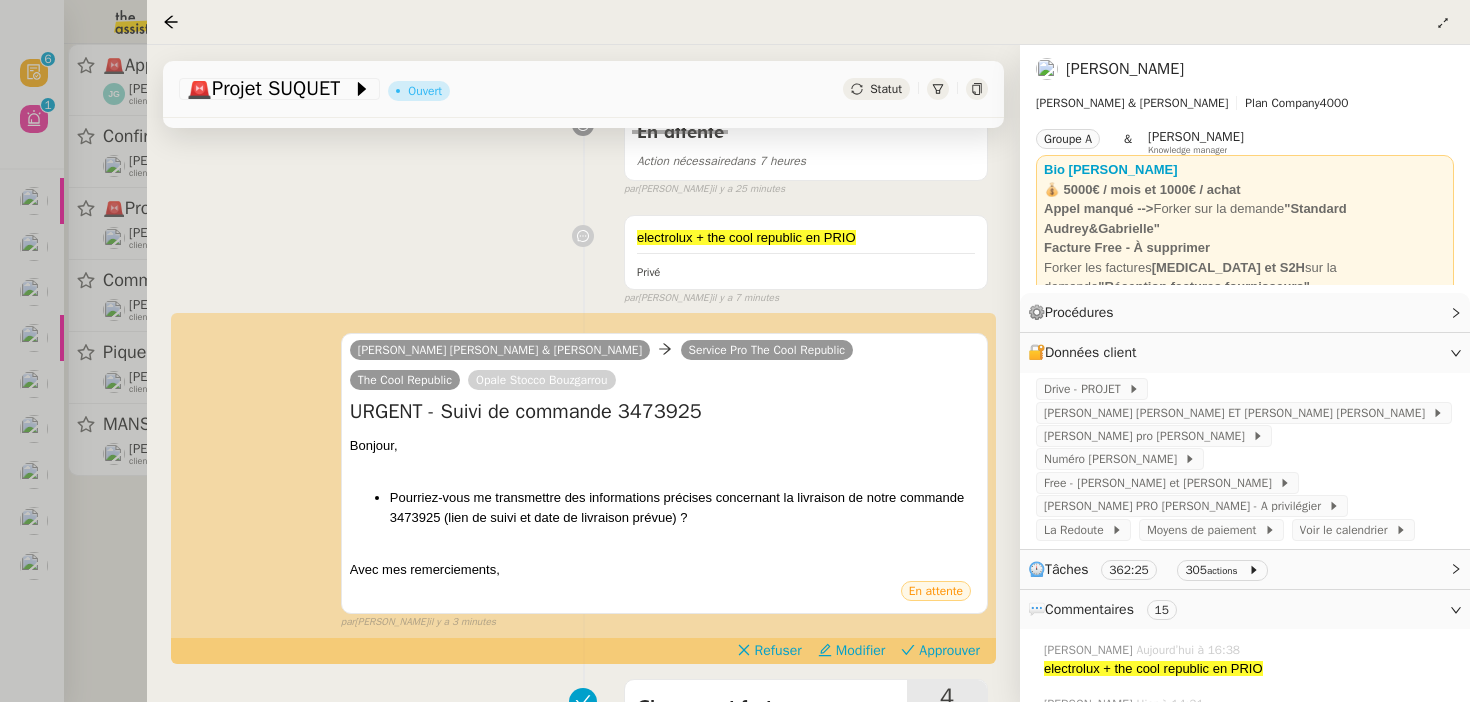 click at bounding box center (735, 351) 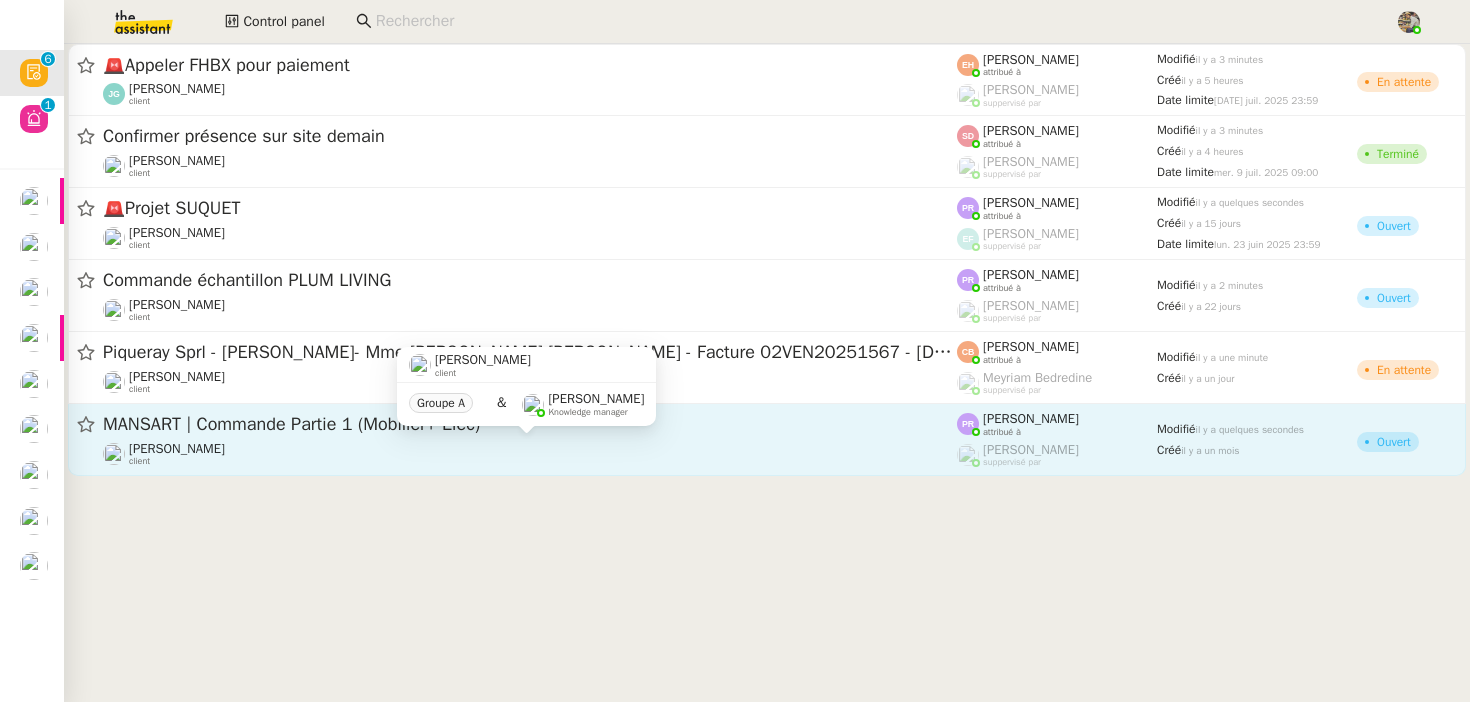click on "client" 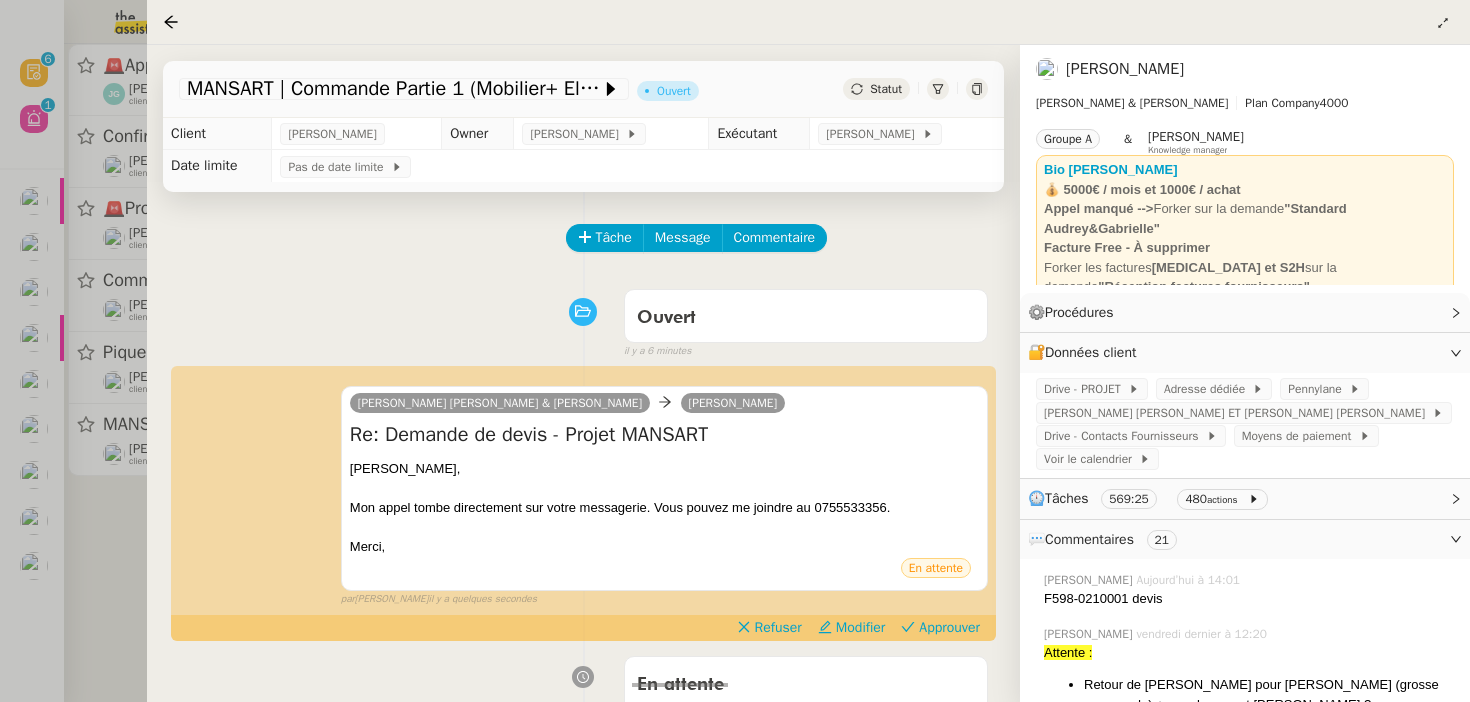 scroll, scrollTop: 255, scrollLeft: 0, axis: vertical 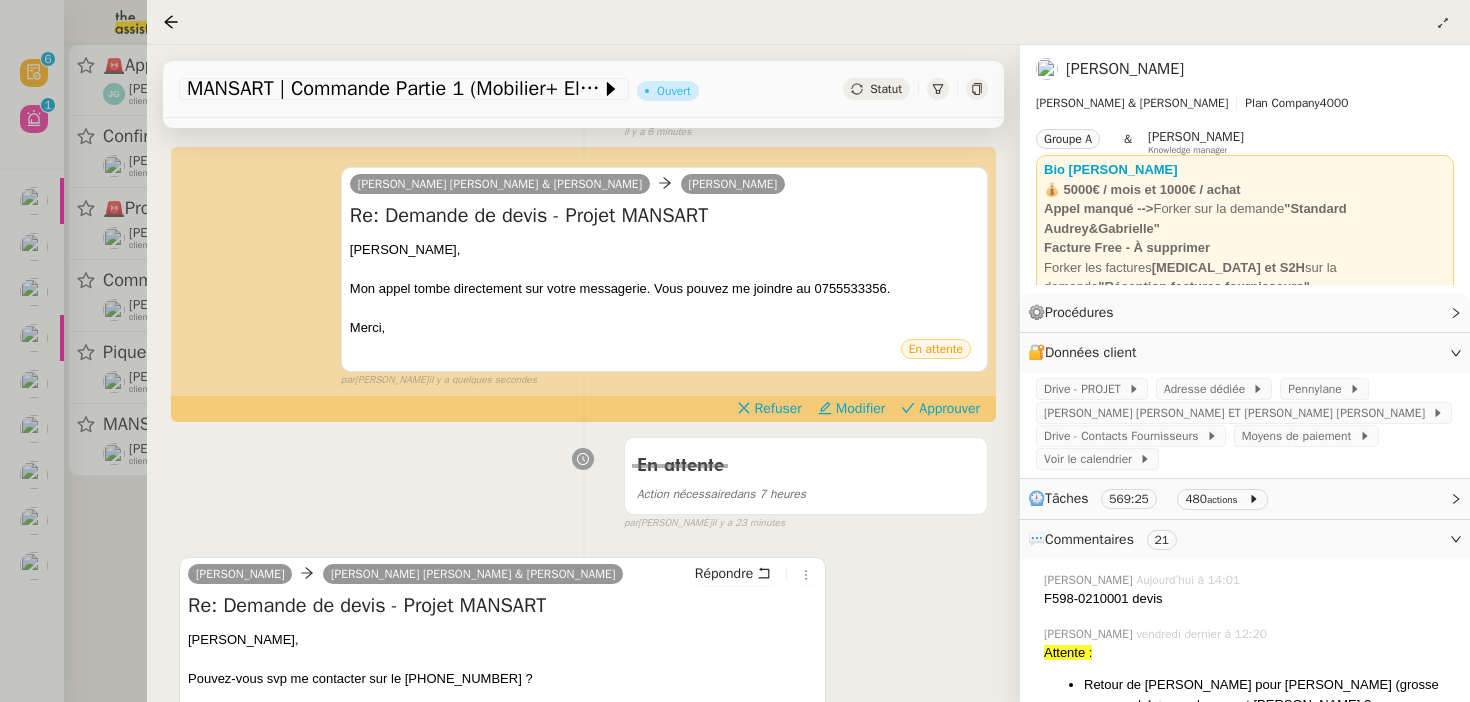 click at bounding box center [735, 351] 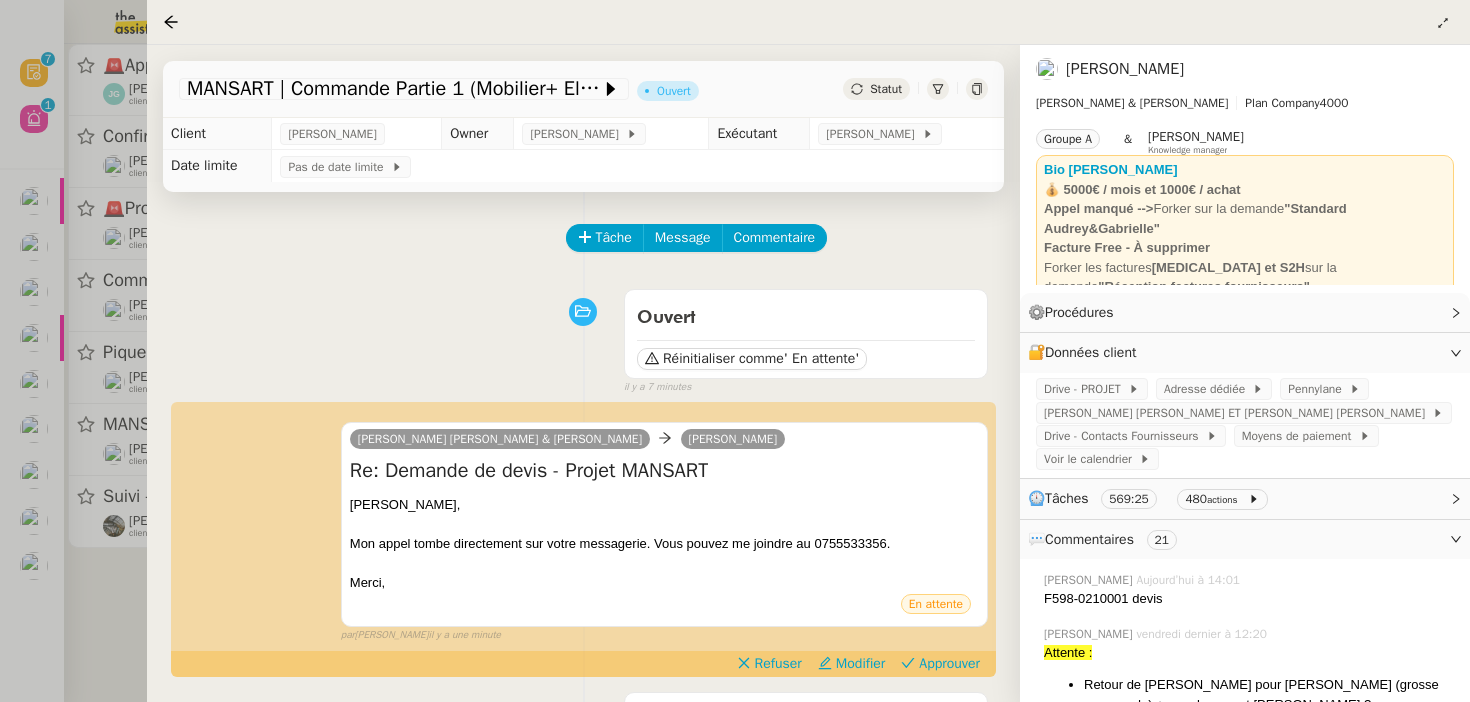 click at bounding box center (735, 351) 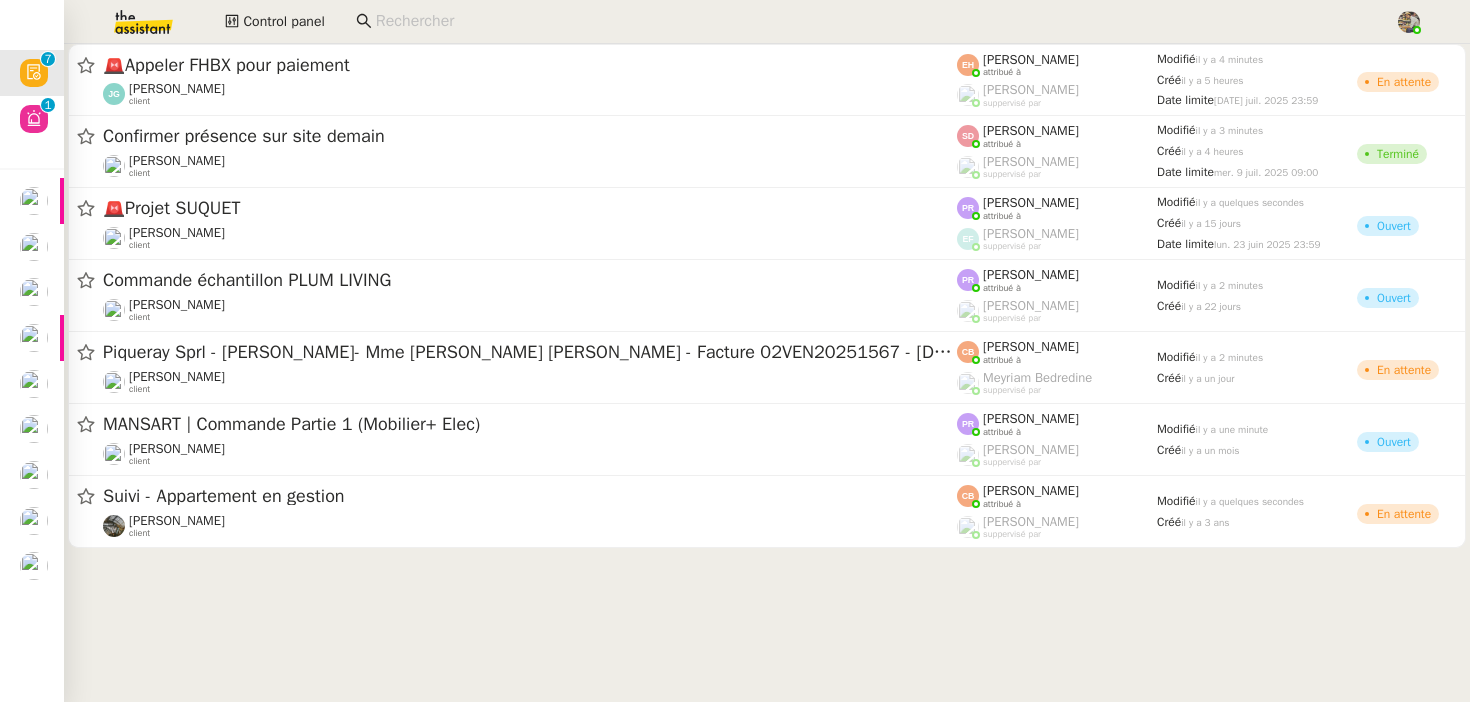 click on "Traiter la facture [PERSON_NAME]" 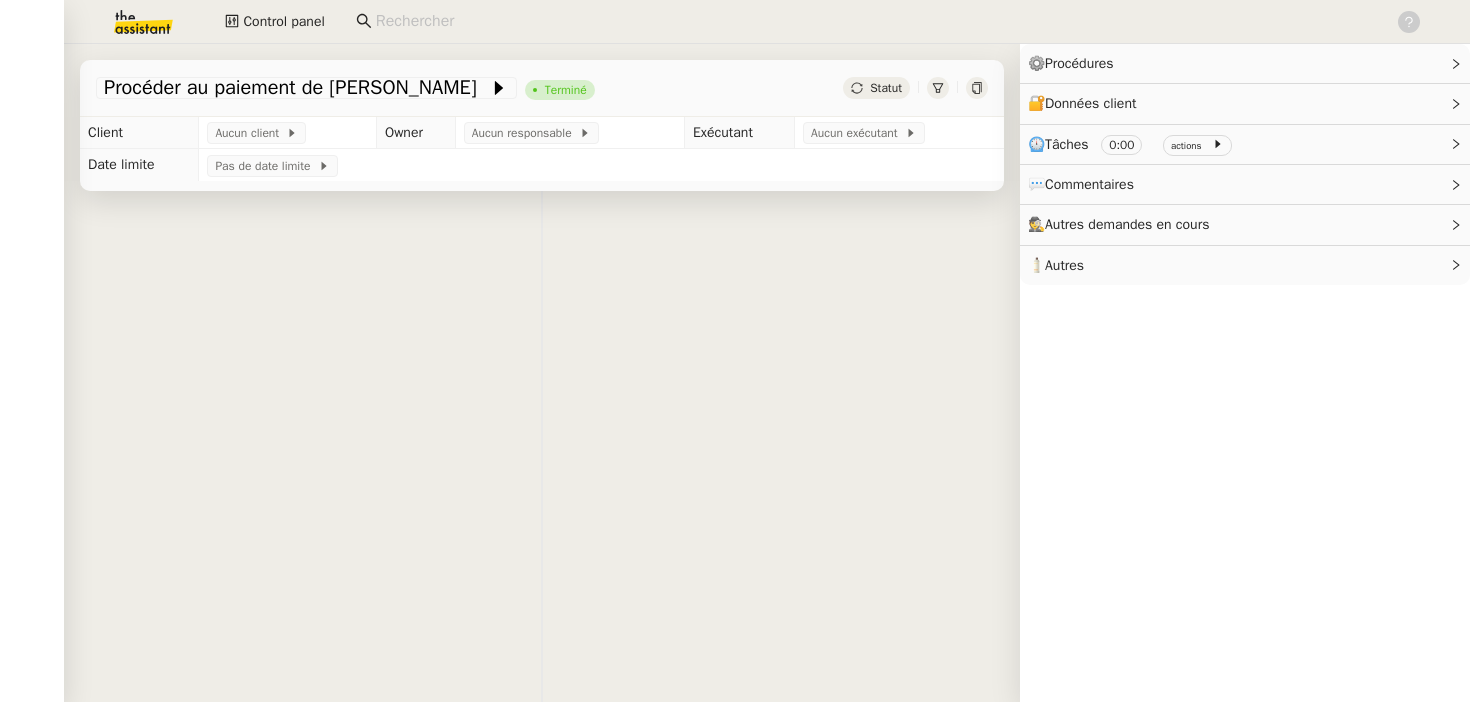 scroll, scrollTop: 0, scrollLeft: 0, axis: both 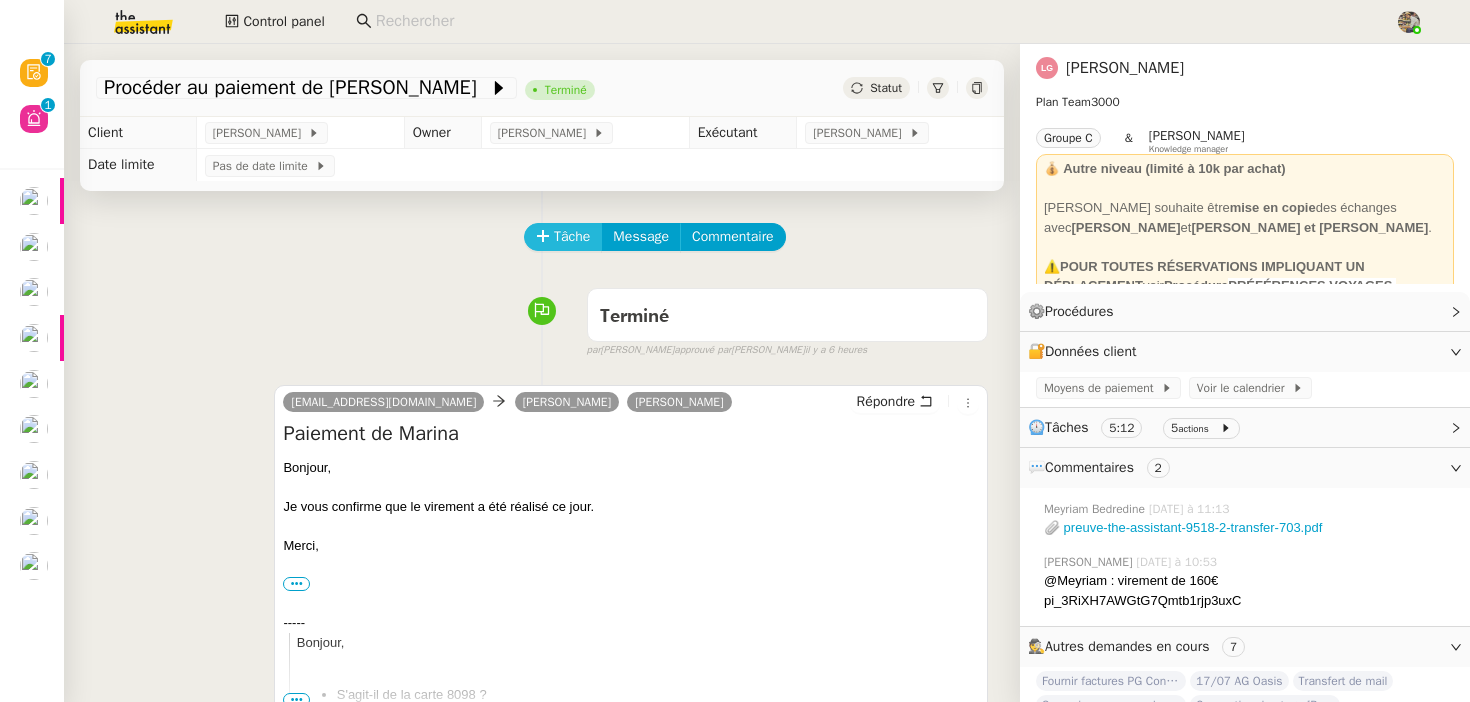 click on "Tâche" 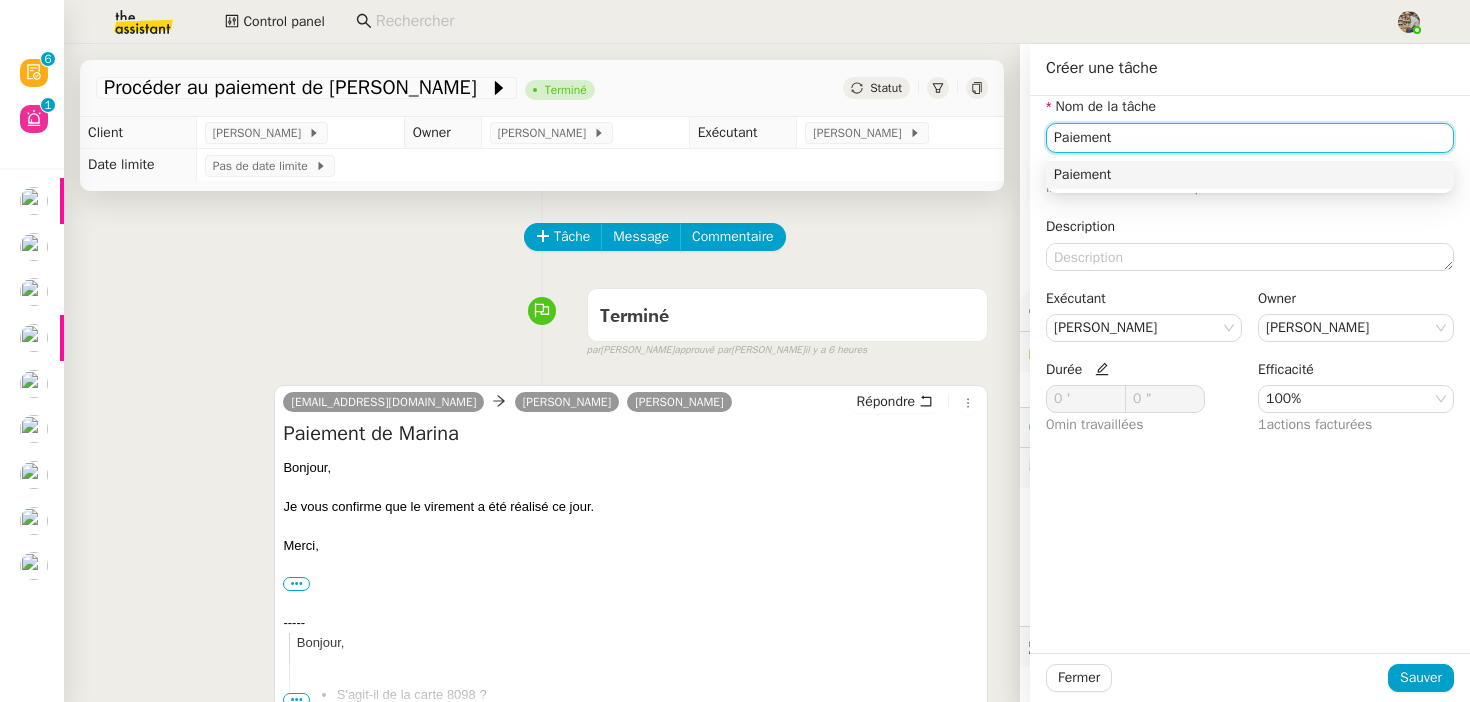 type on "Paiement" 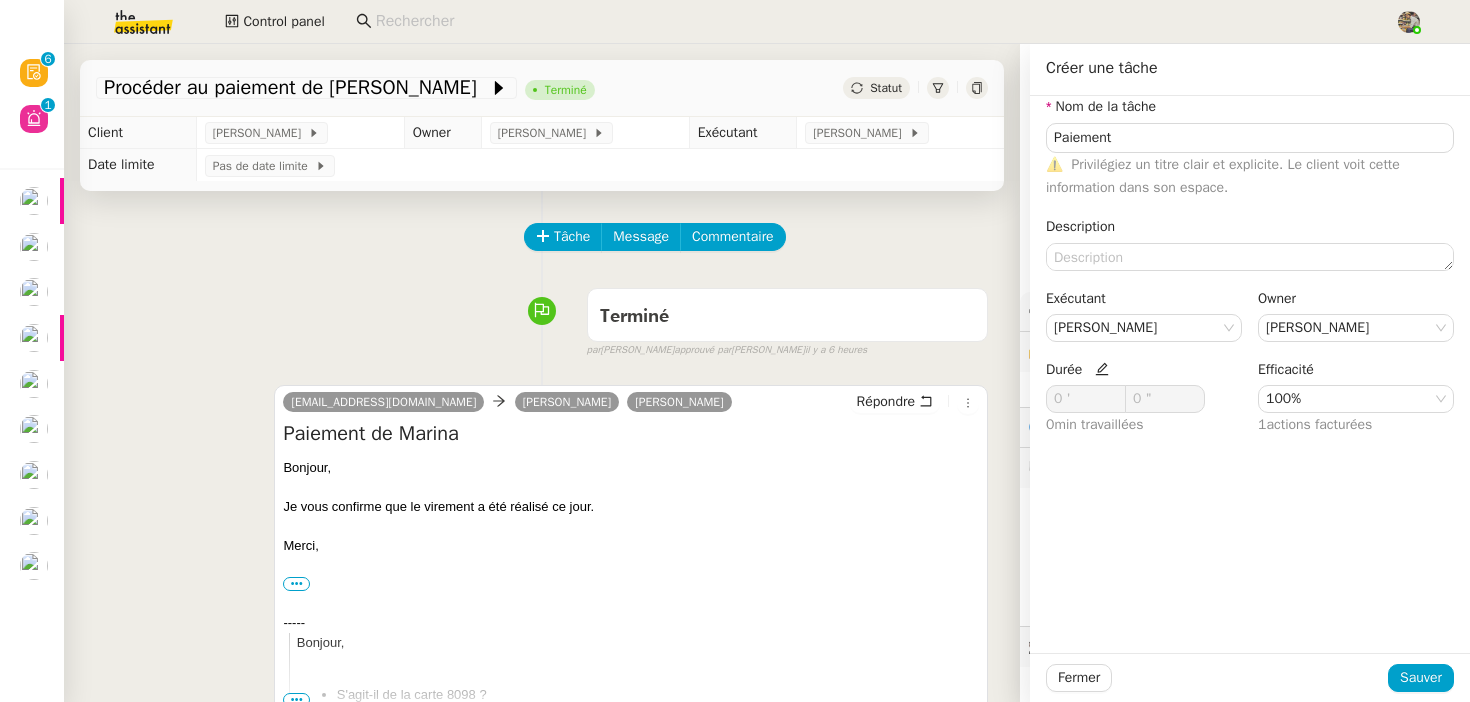 click 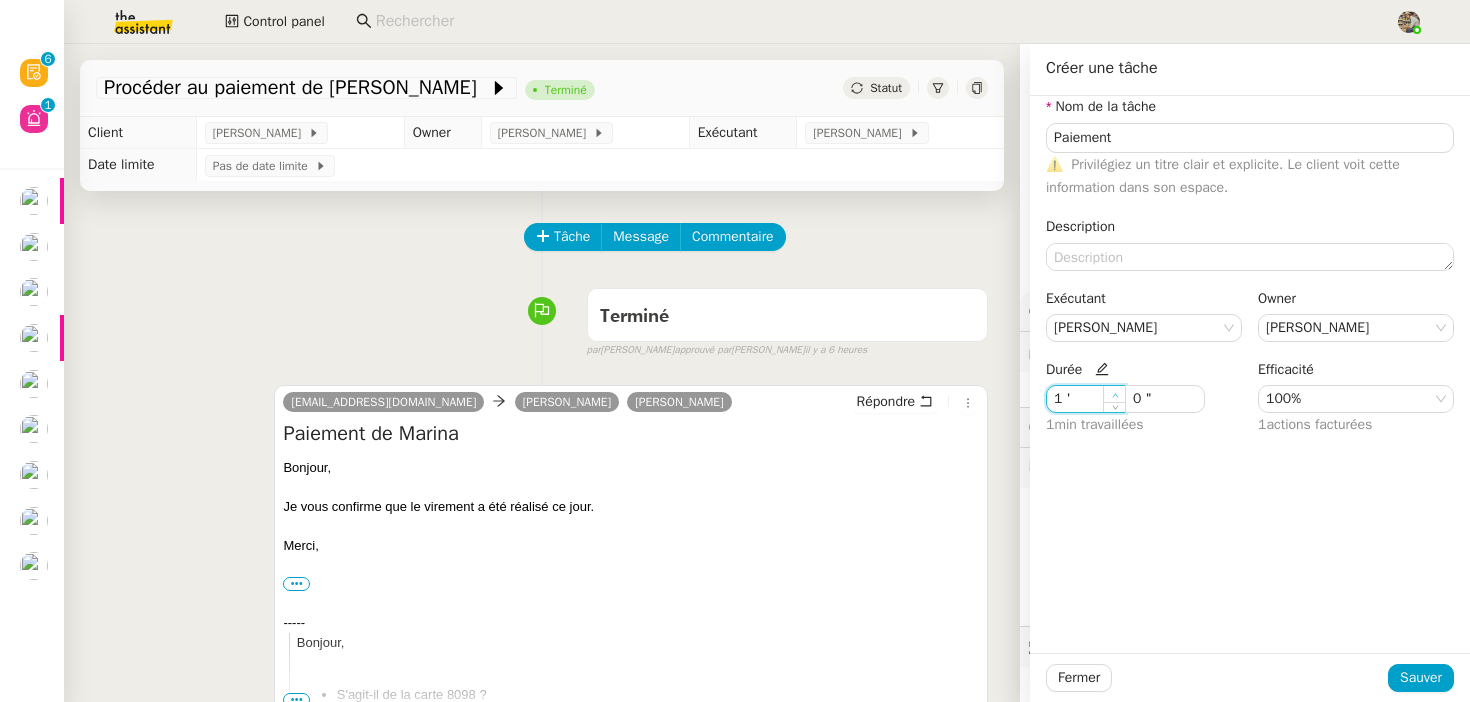 click 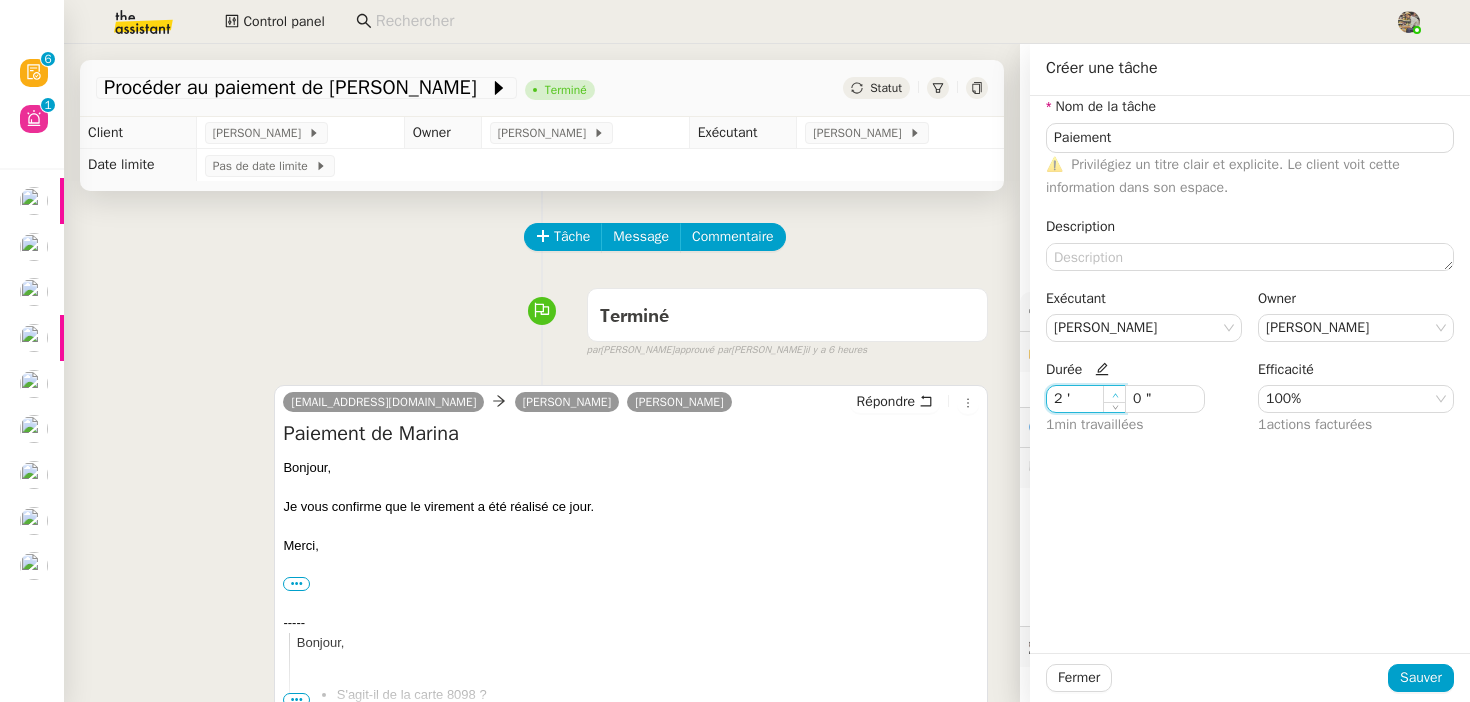 click 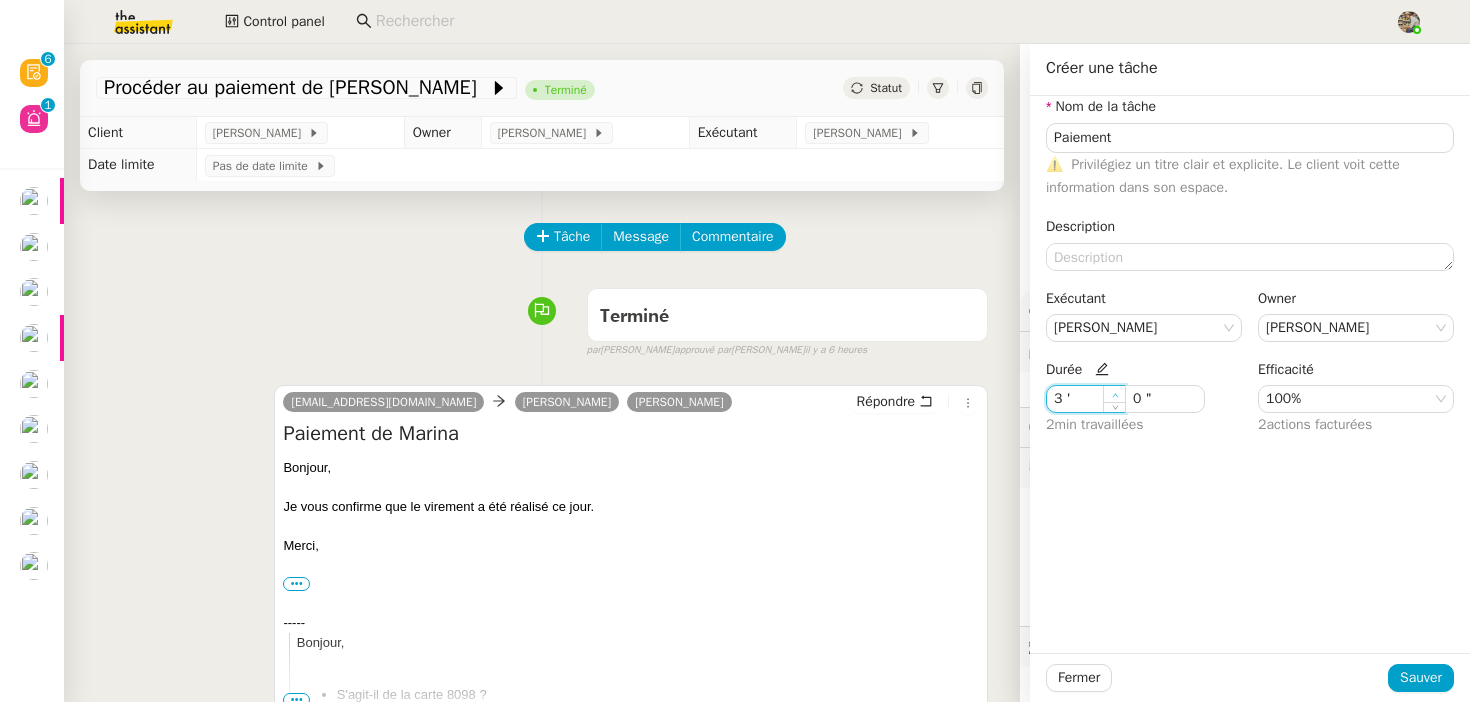 click 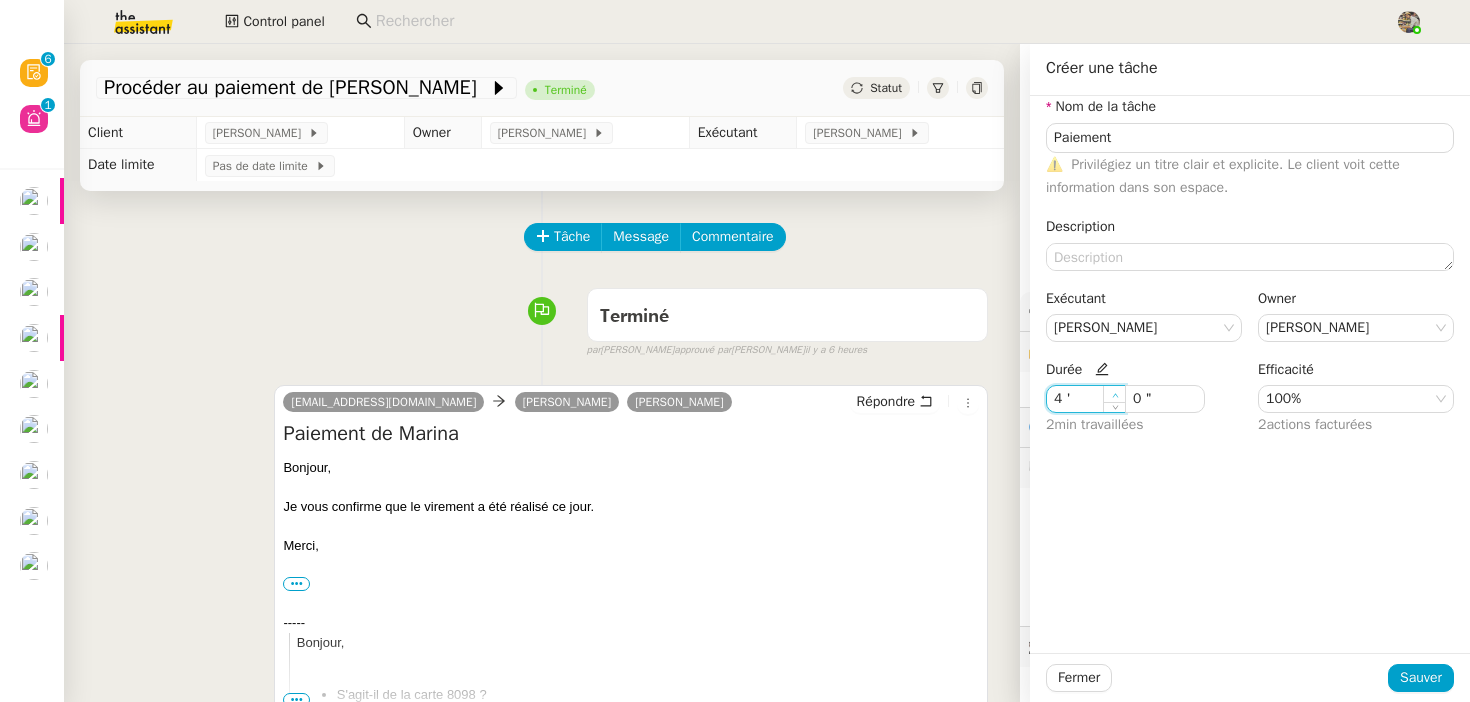 click 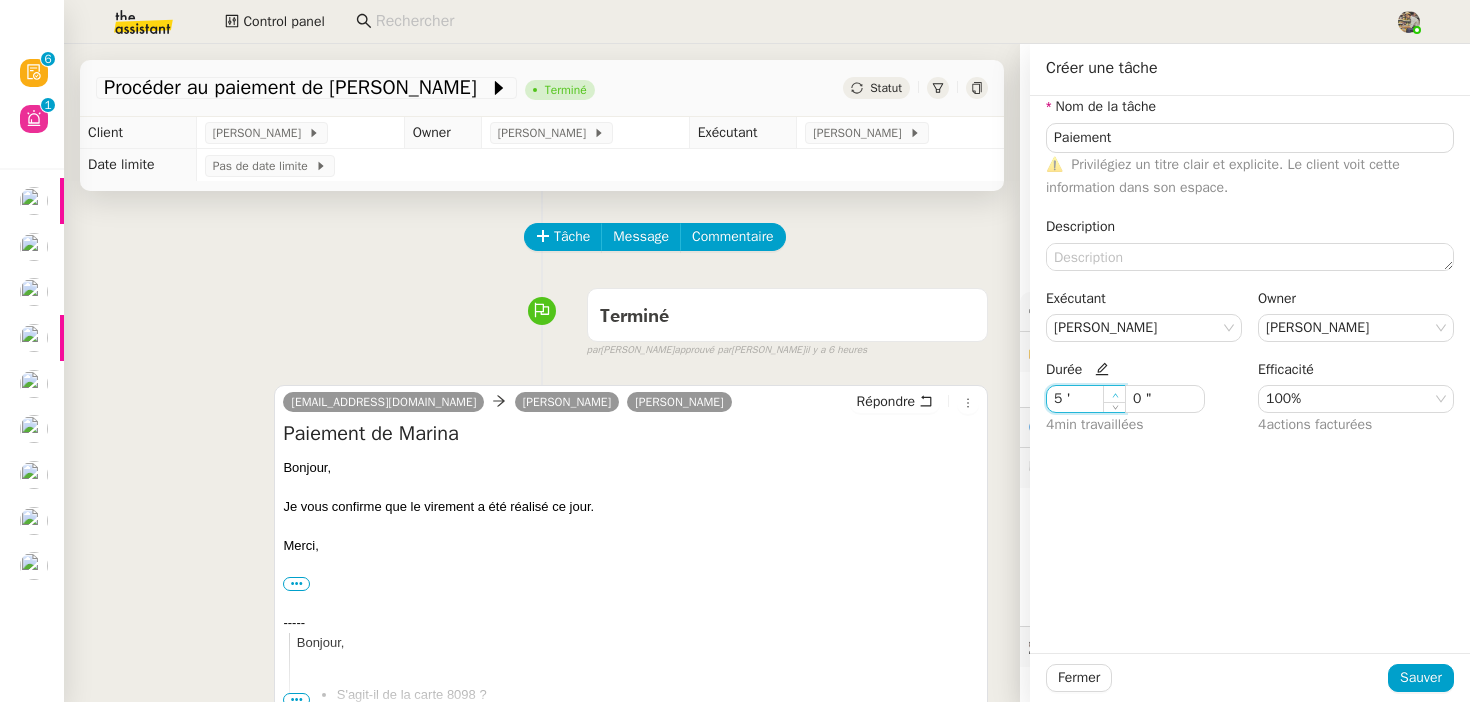 click 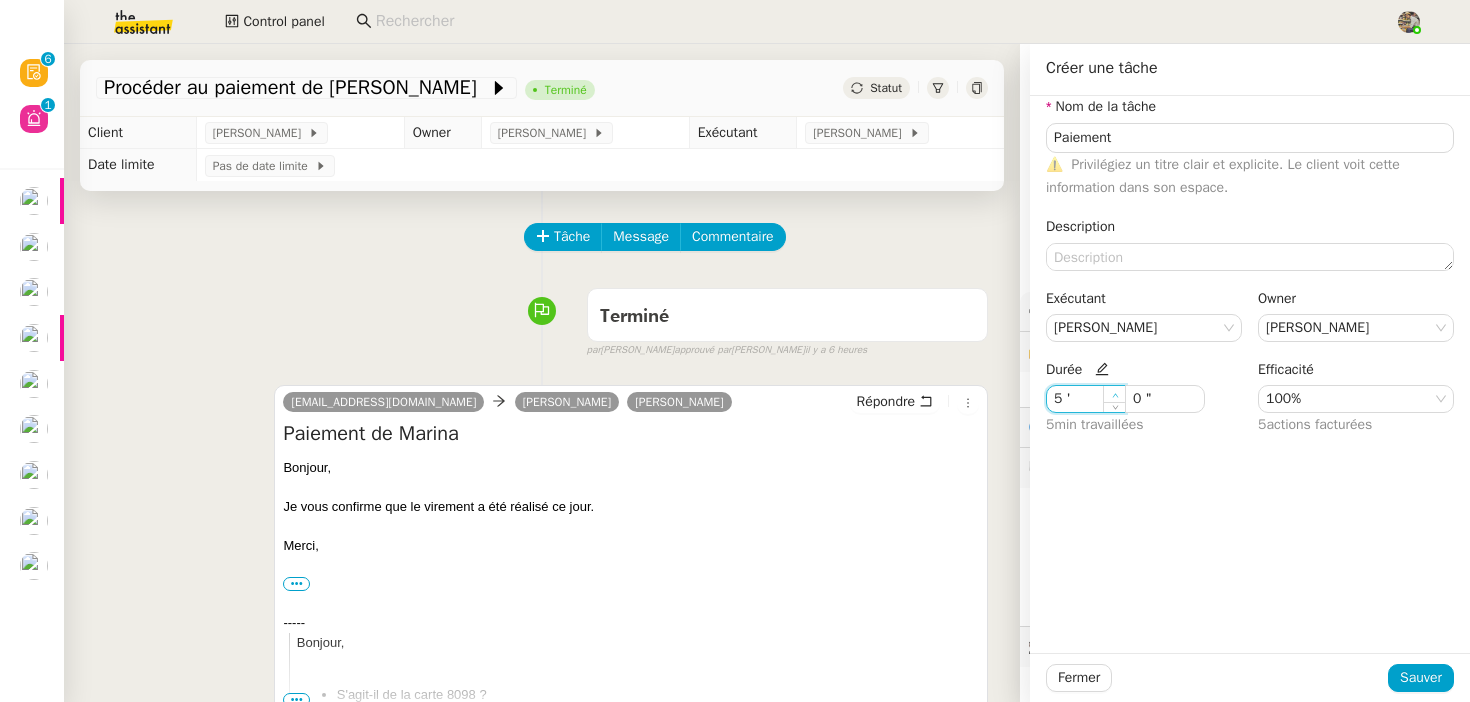 type on "6 '" 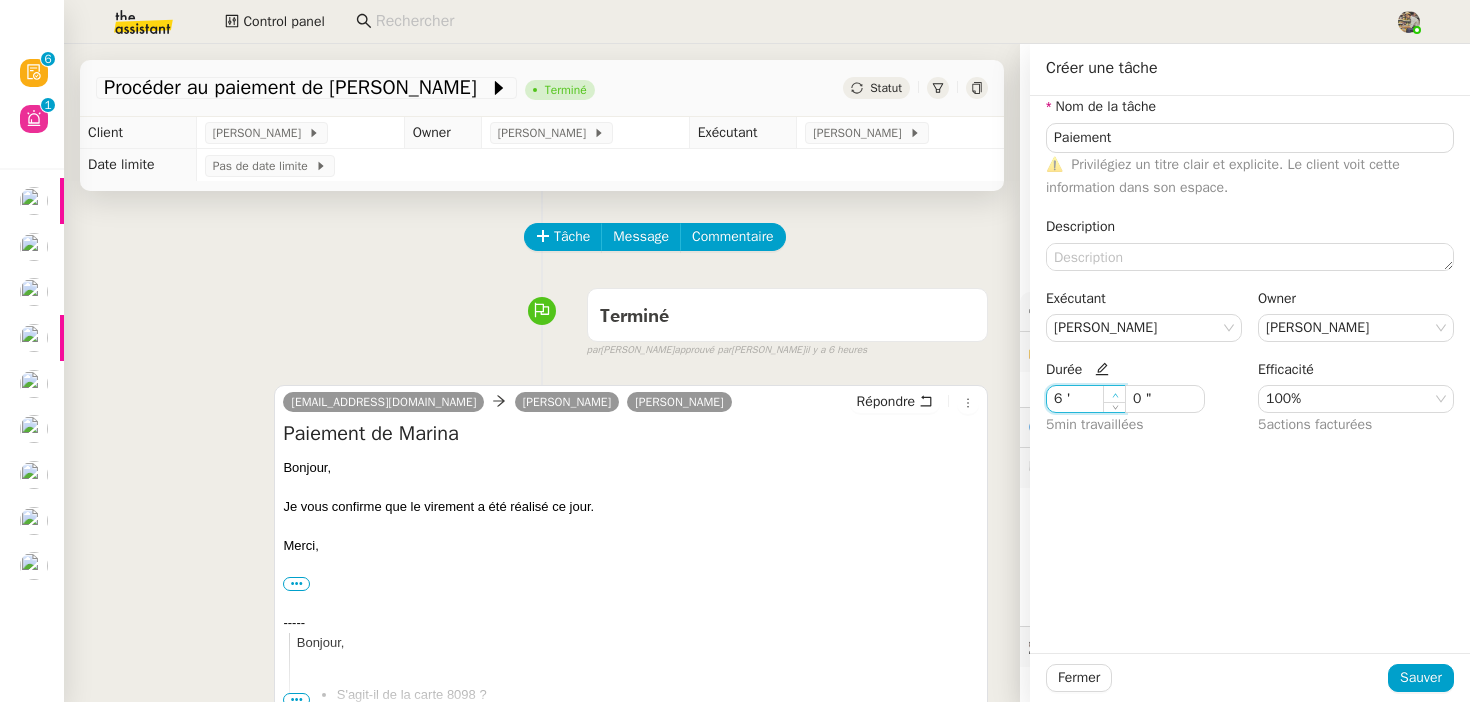 click 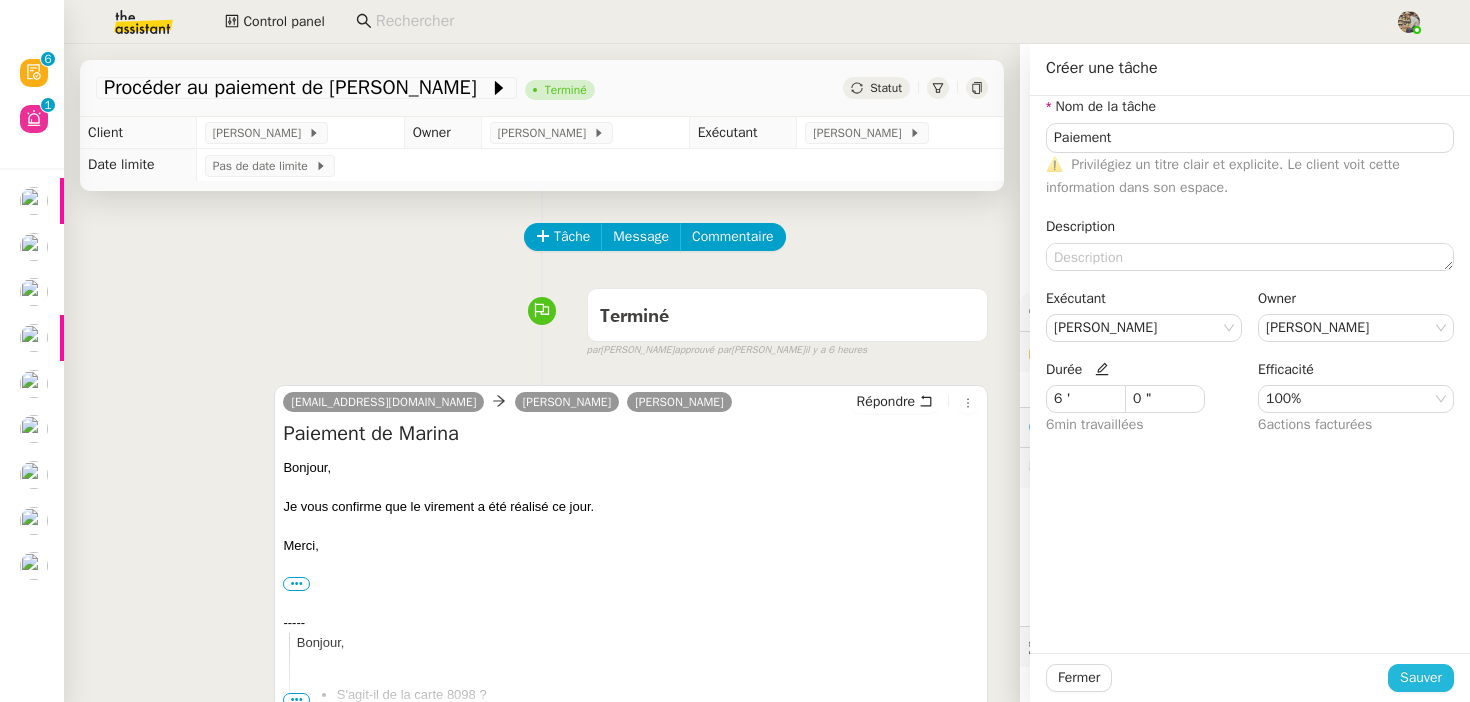 click on "Sauver" 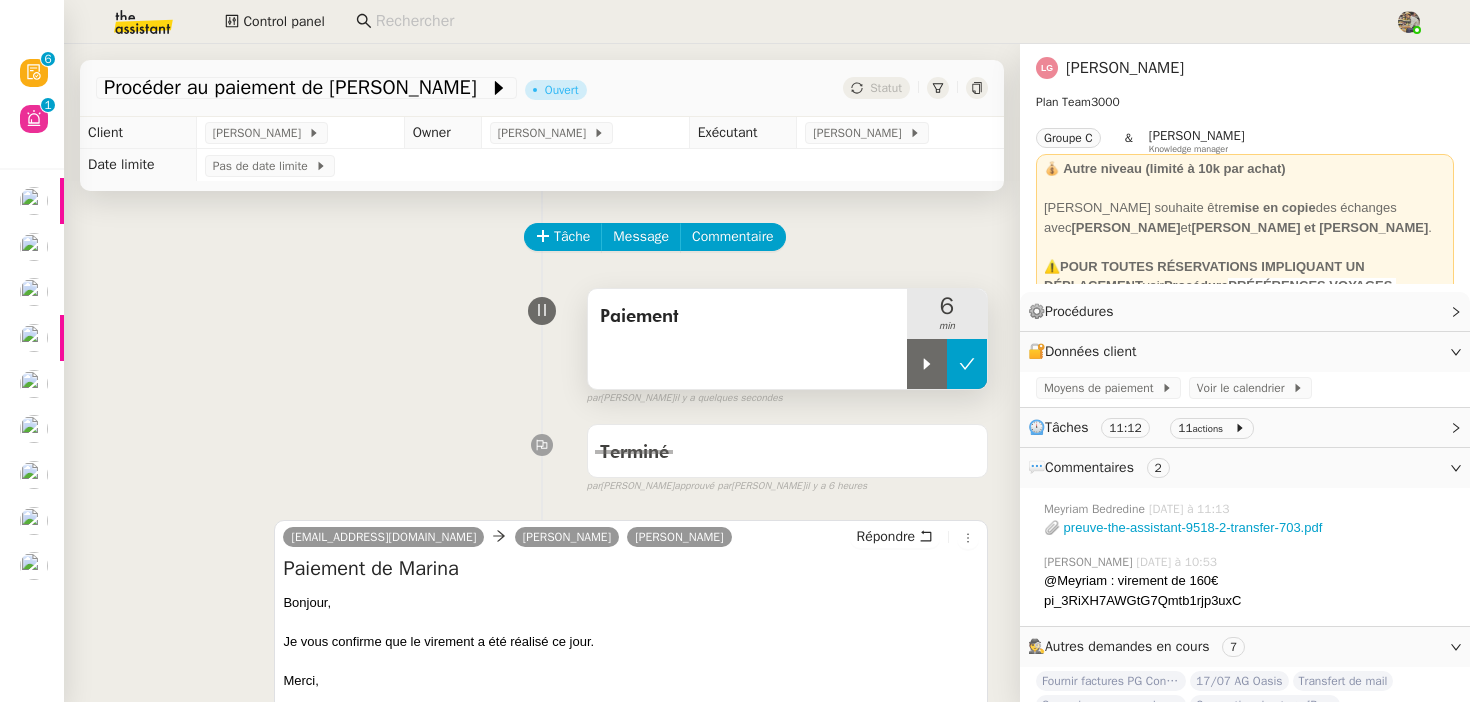 click at bounding box center [967, 364] 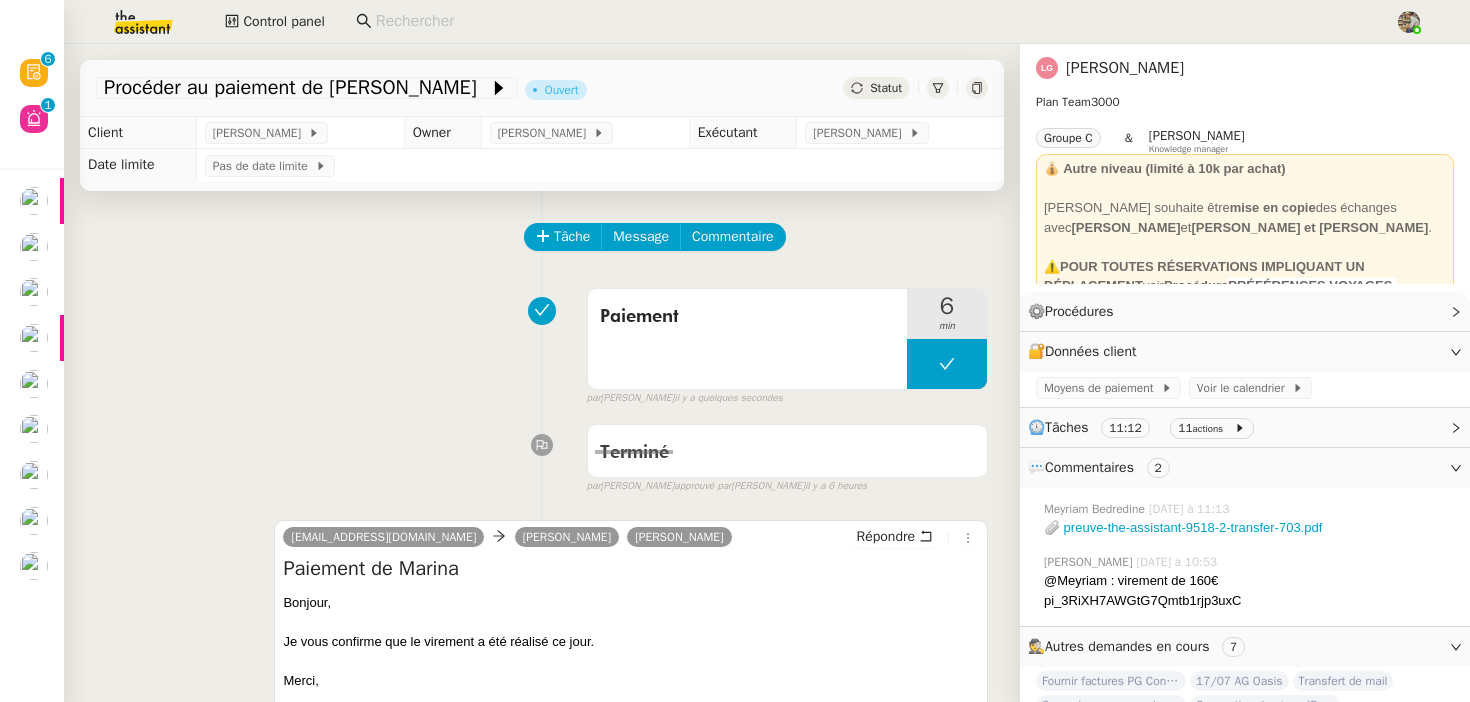 click on "Statut" 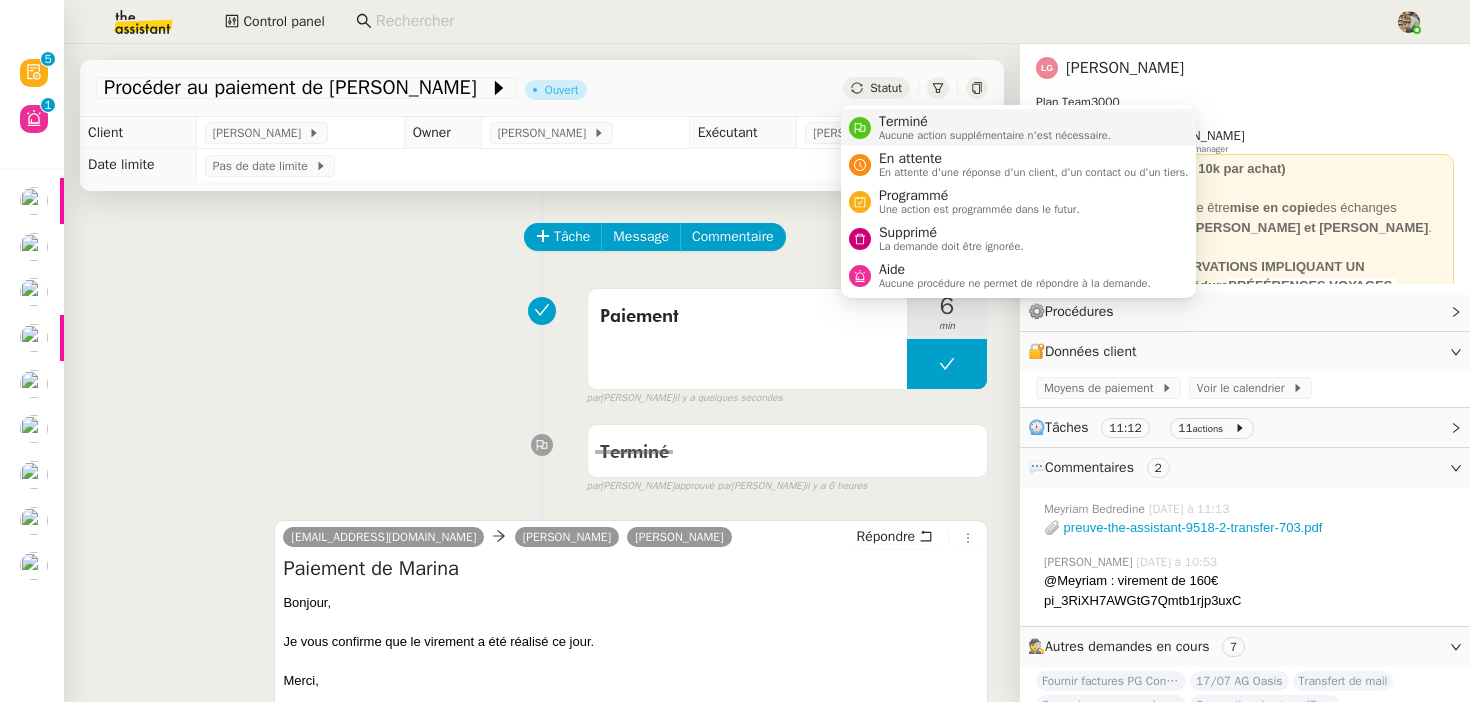 click on "Terminé" at bounding box center (995, 122) 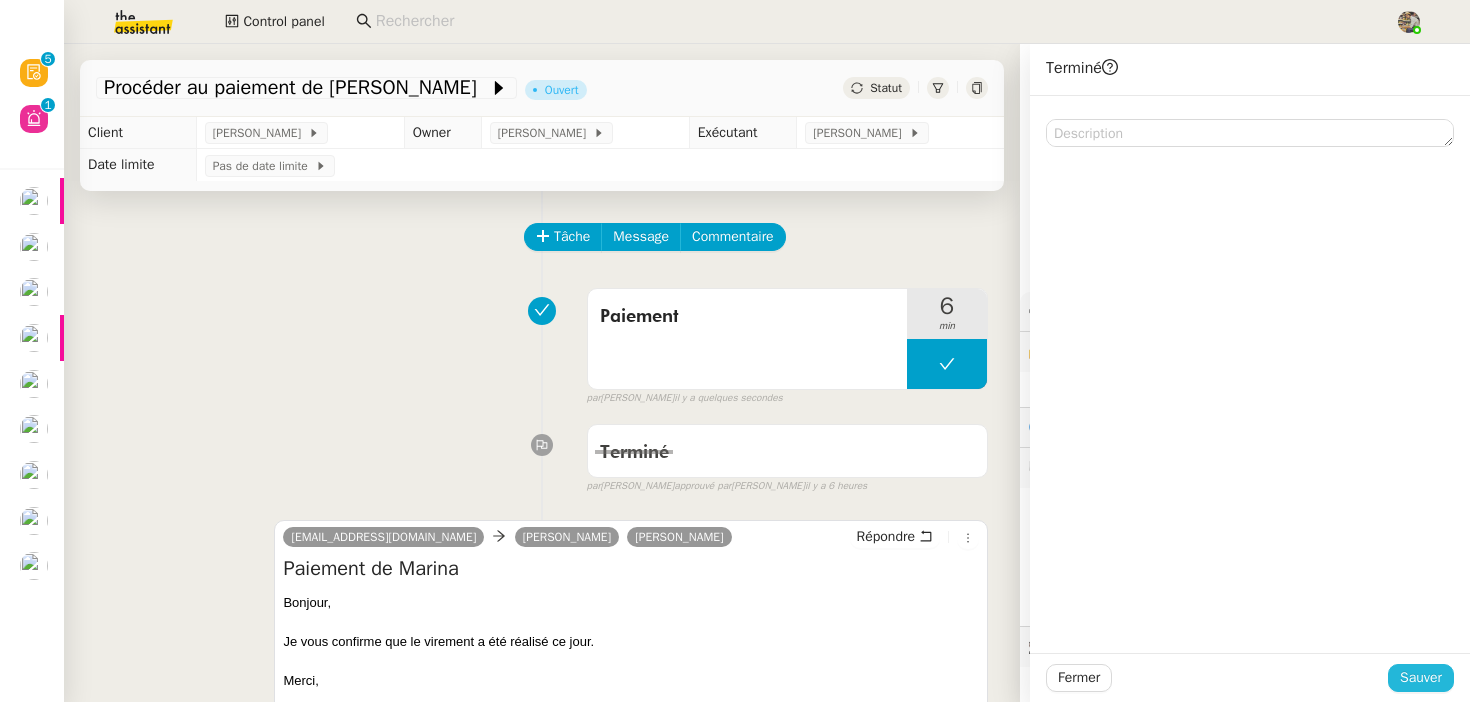 click on "Sauver" 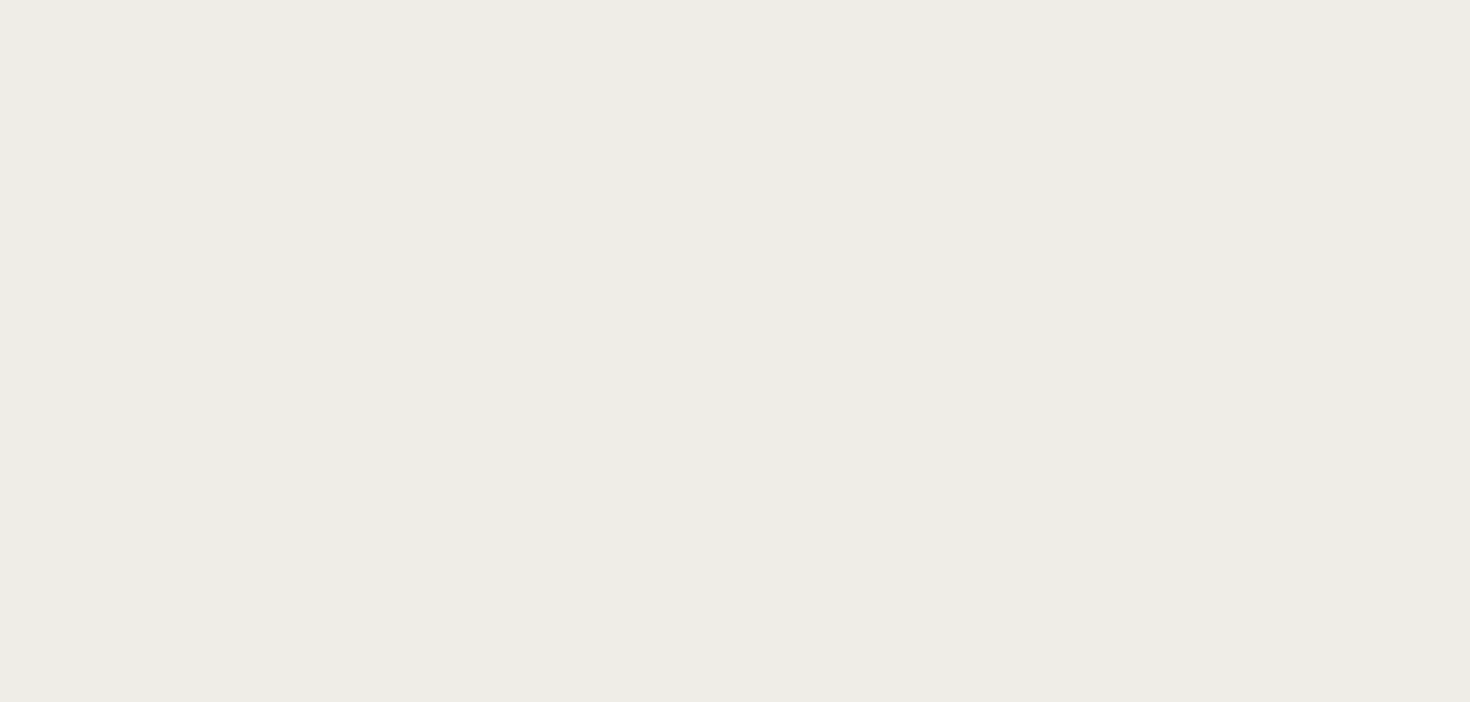 scroll, scrollTop: 0, scrollLeft: 0, axis: both 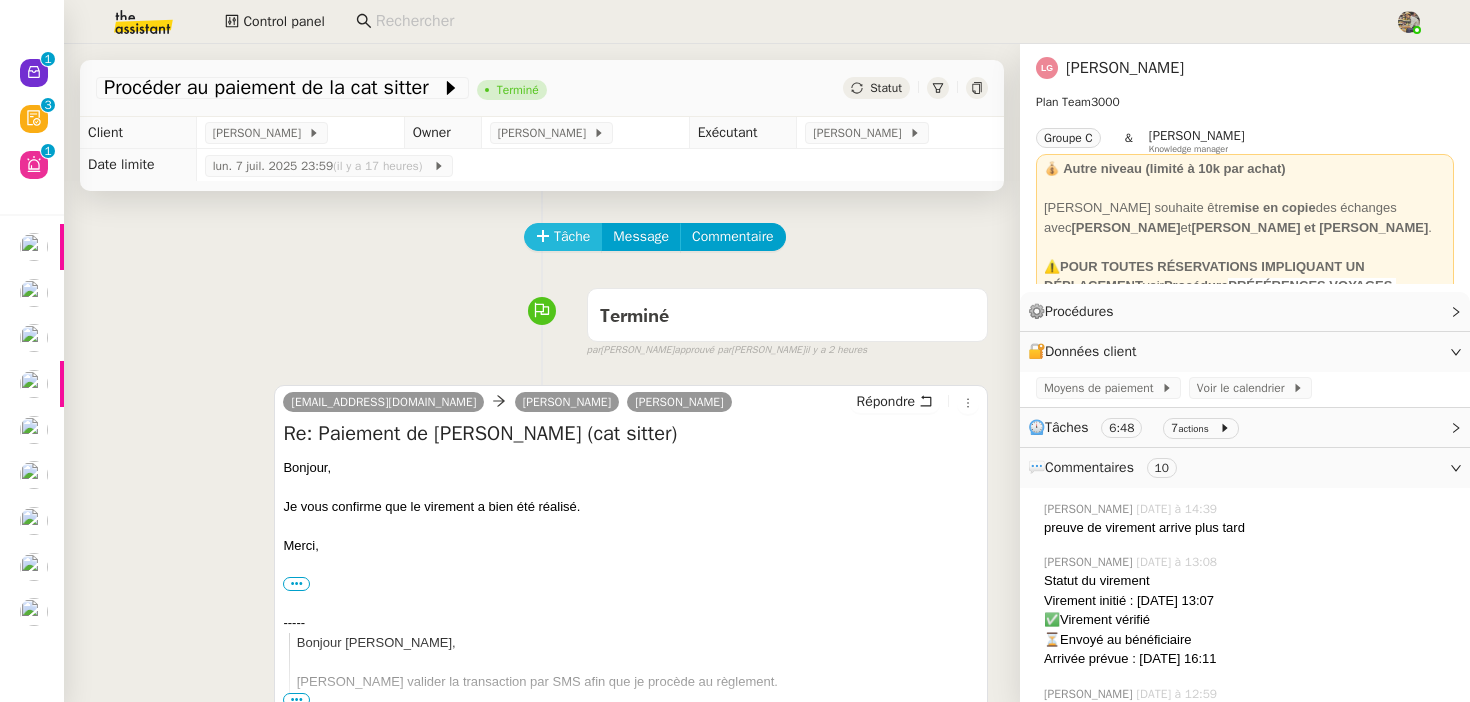 click on "Tâche" 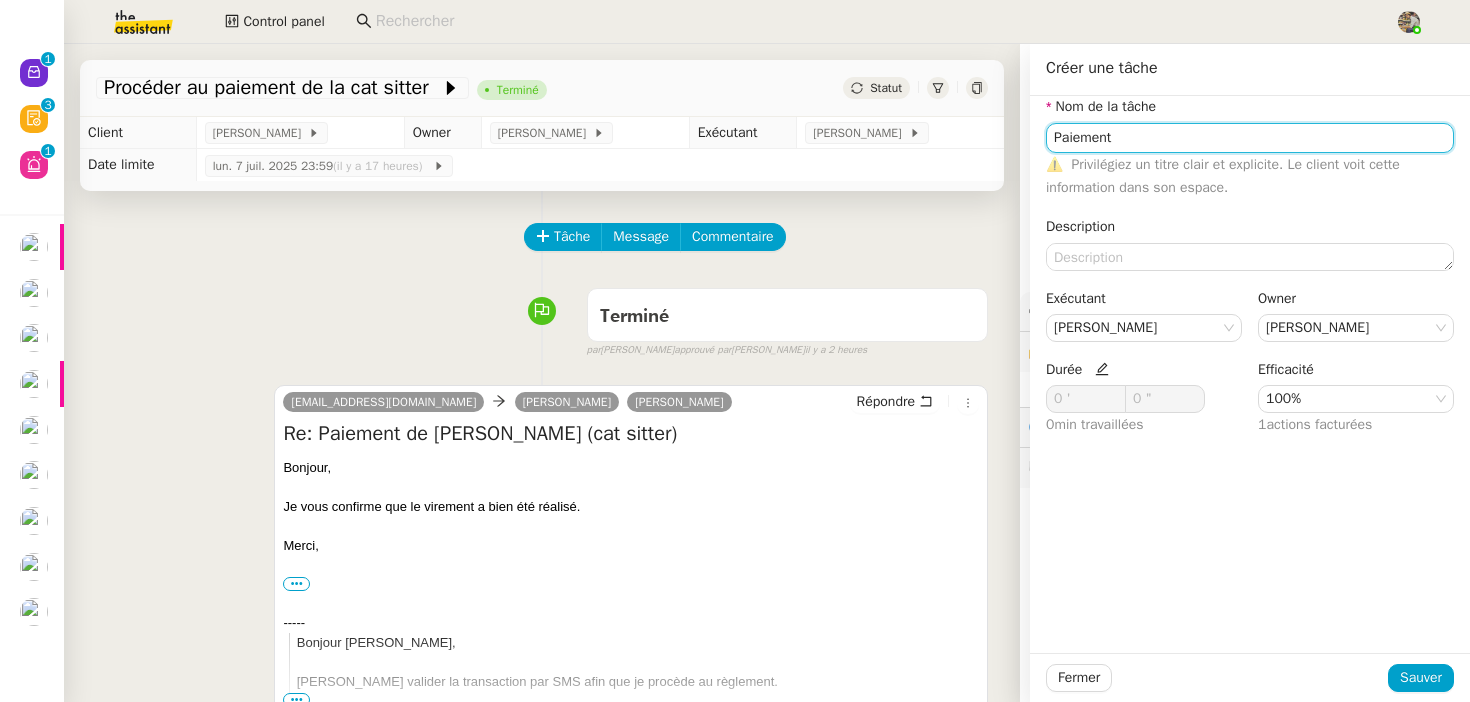 type on "Paiement" 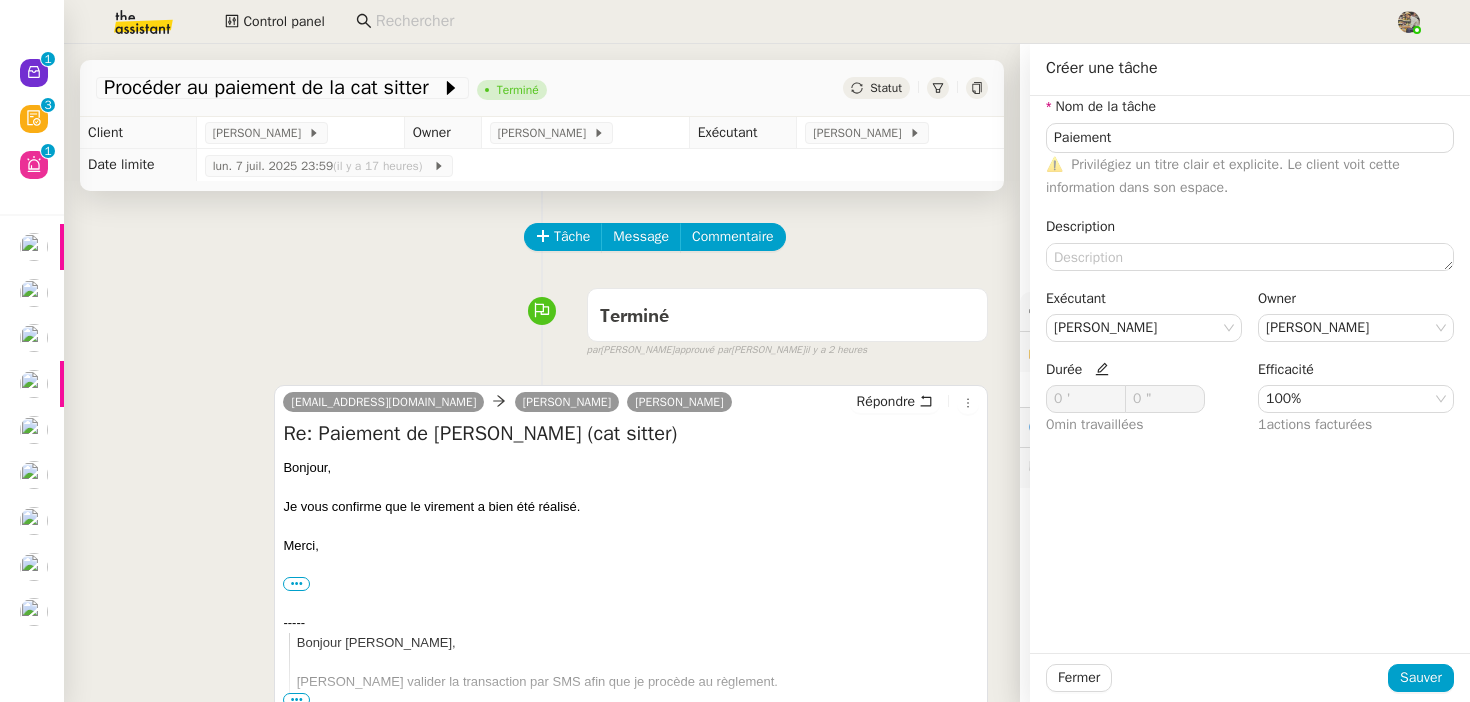 click 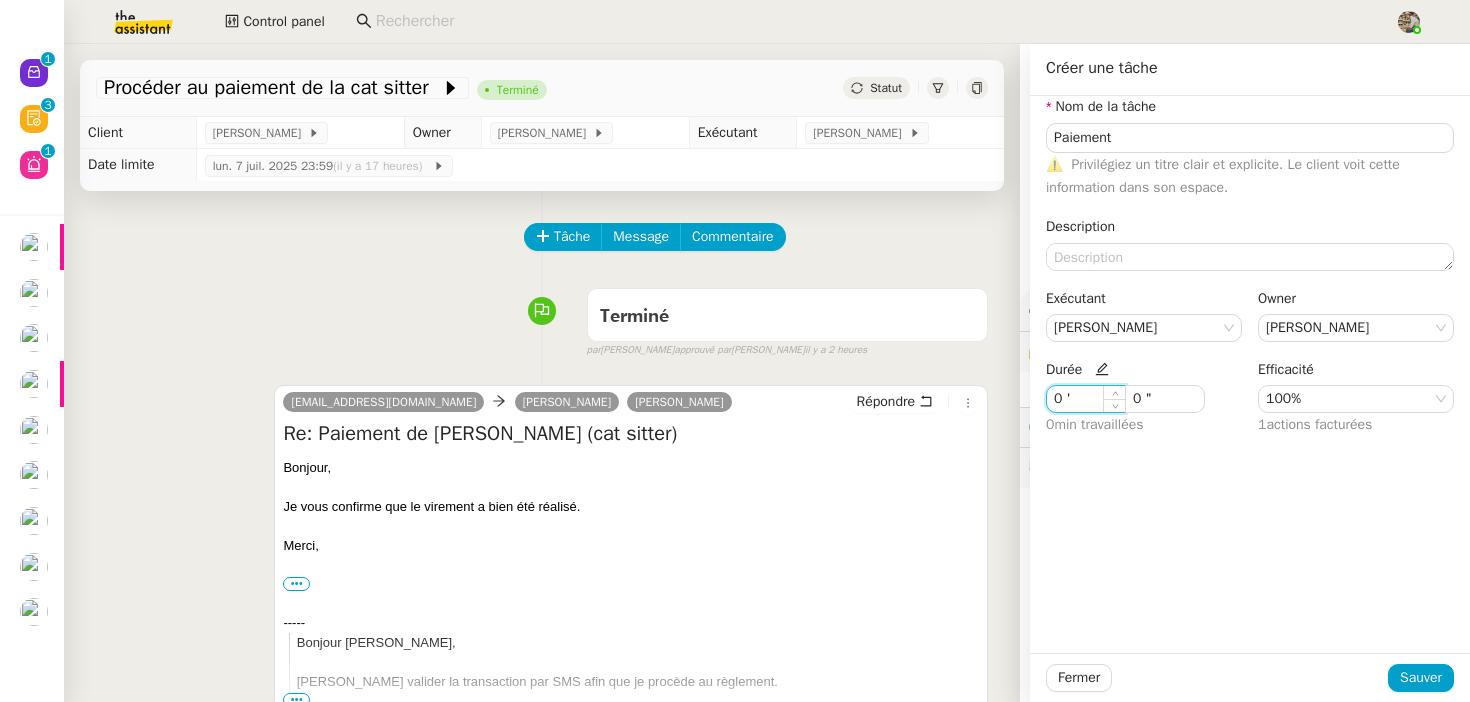 click on "0 '" 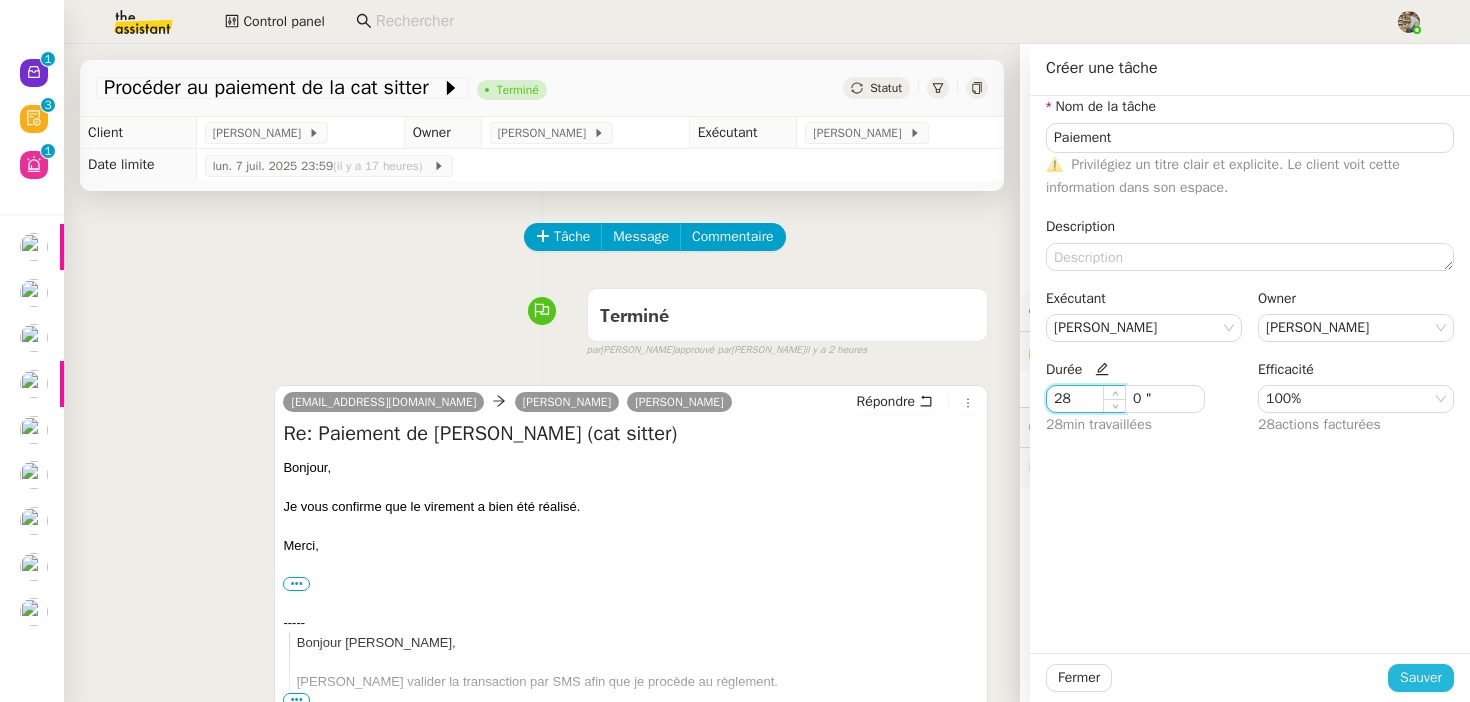 type on "28 '" 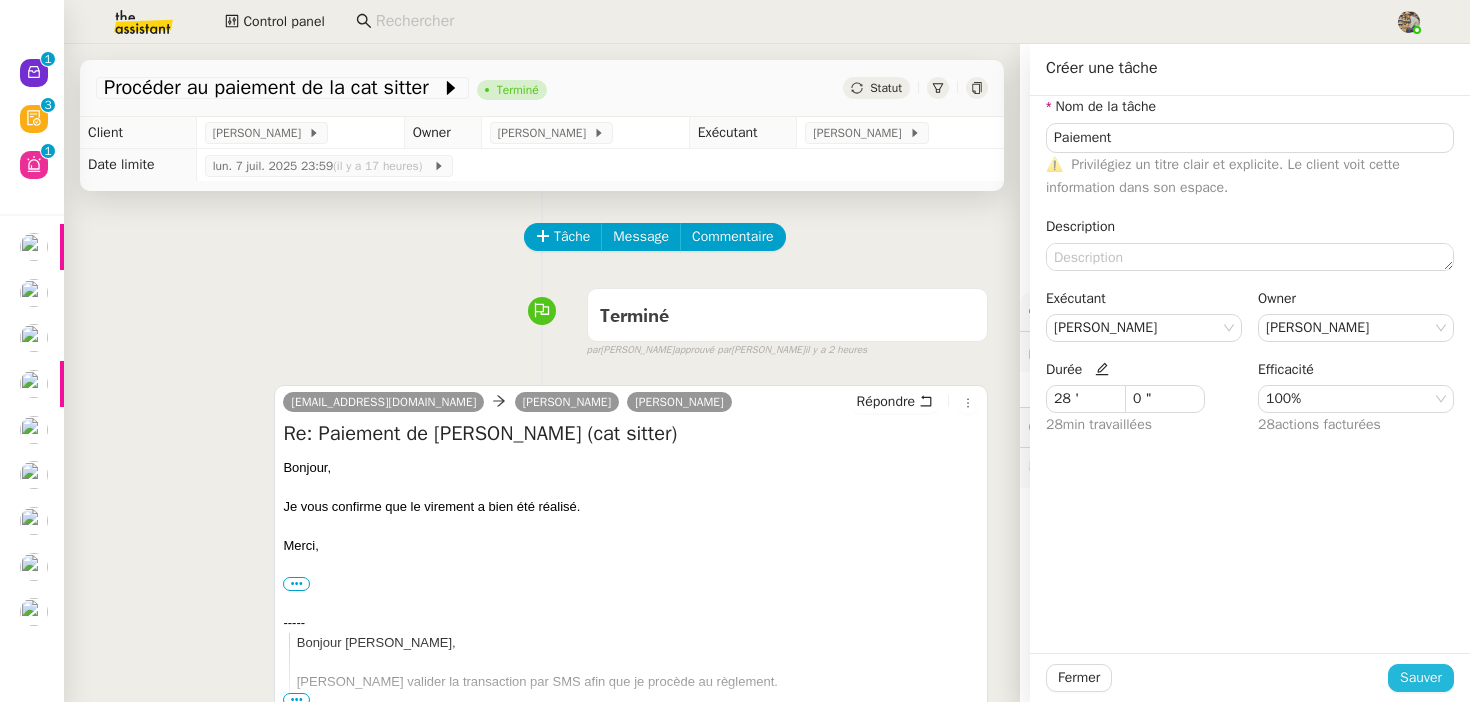 click on "Sauver" 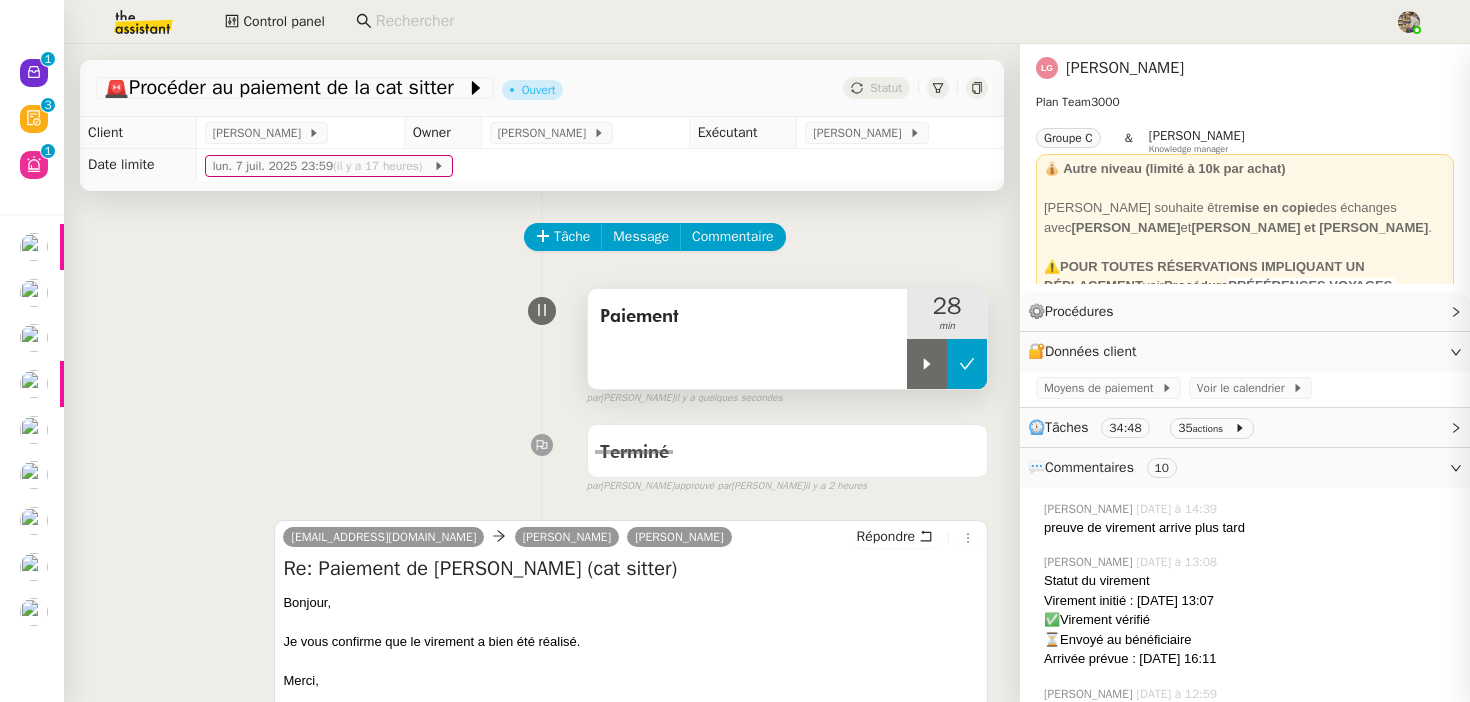 click at bounding box center (967, 364) 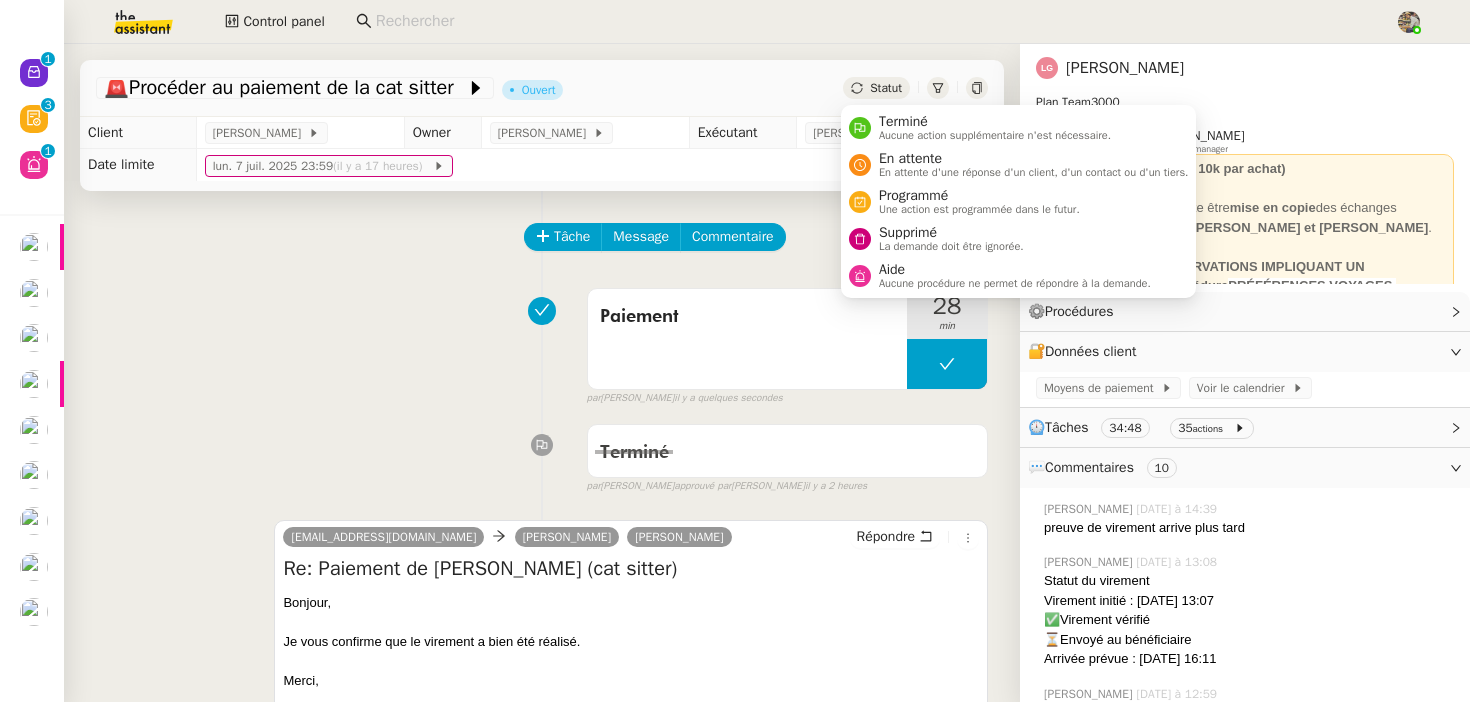 click on "Statut" 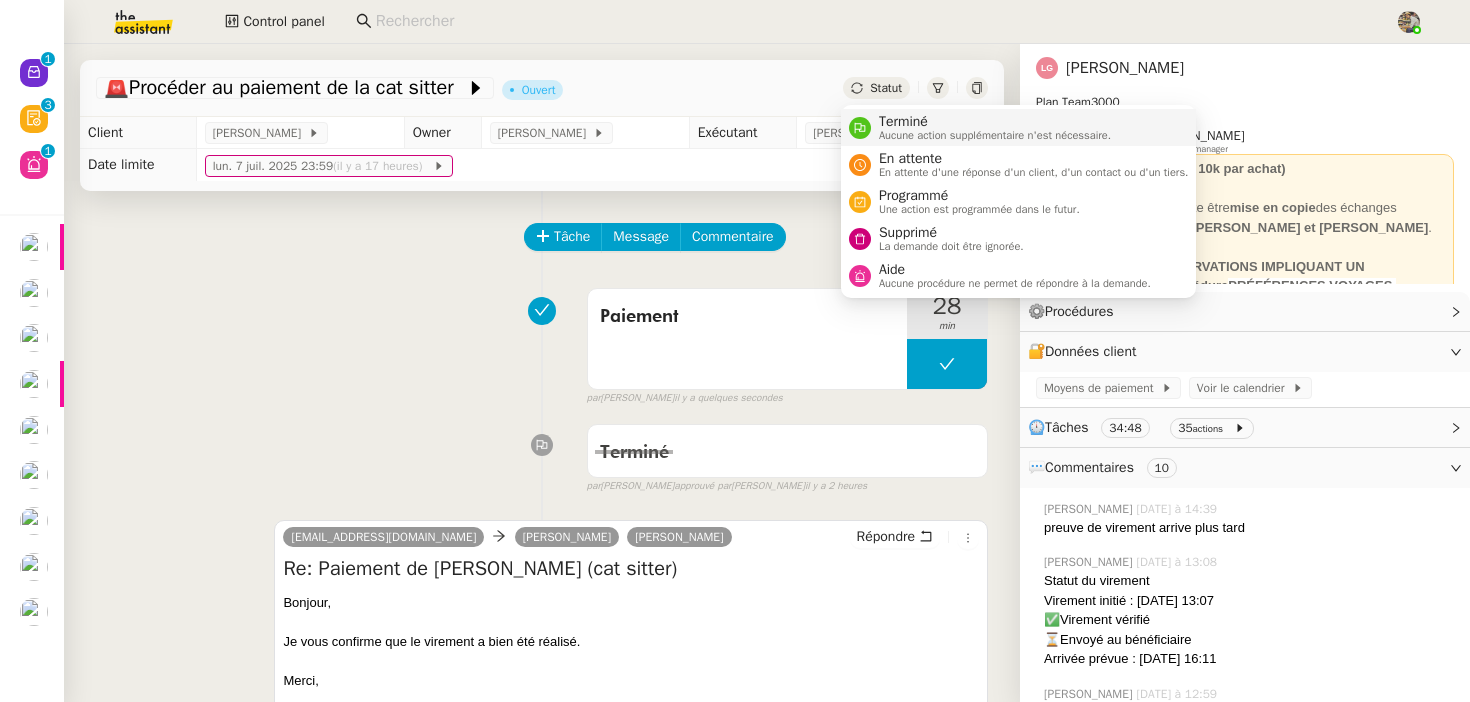 click on "Aucune action supplémentaire n'est nécessaire." at bounding box center [995, 135] 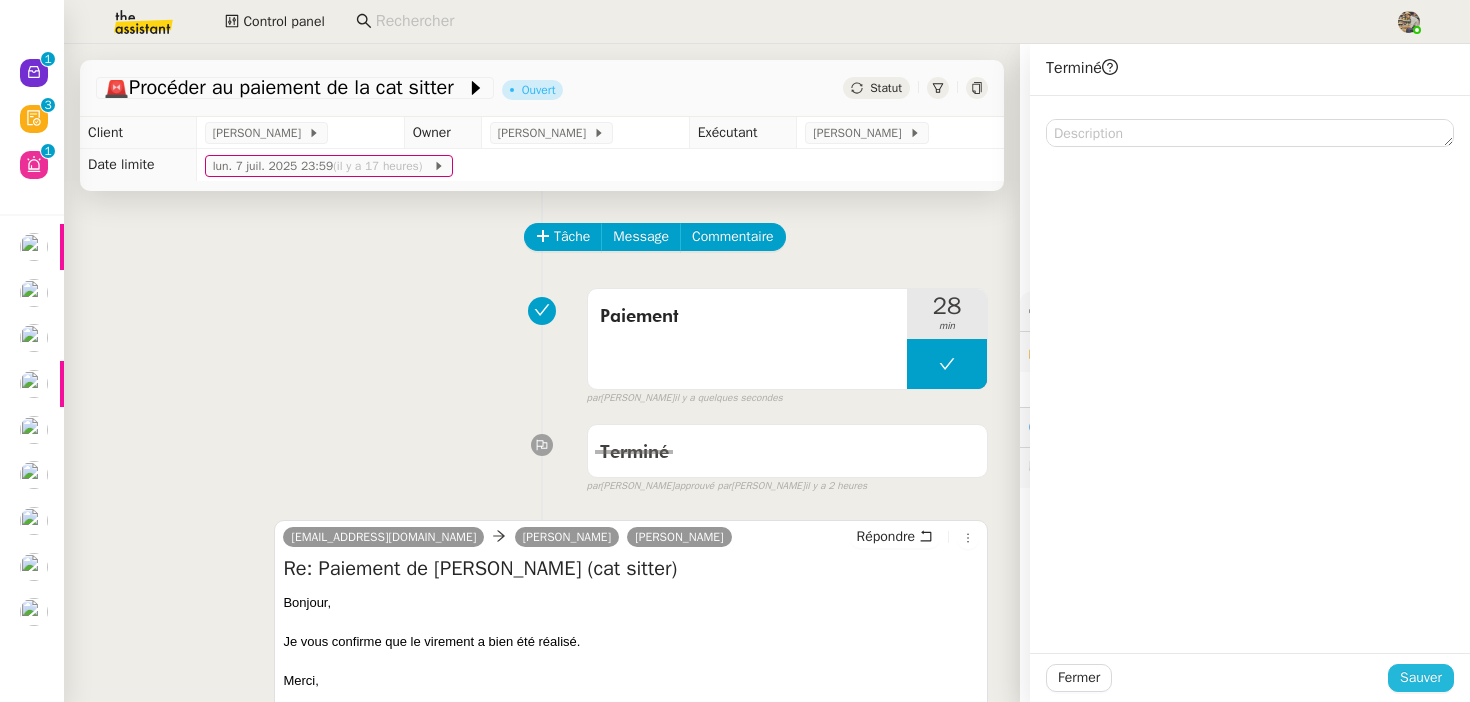 click on "Sauver" 